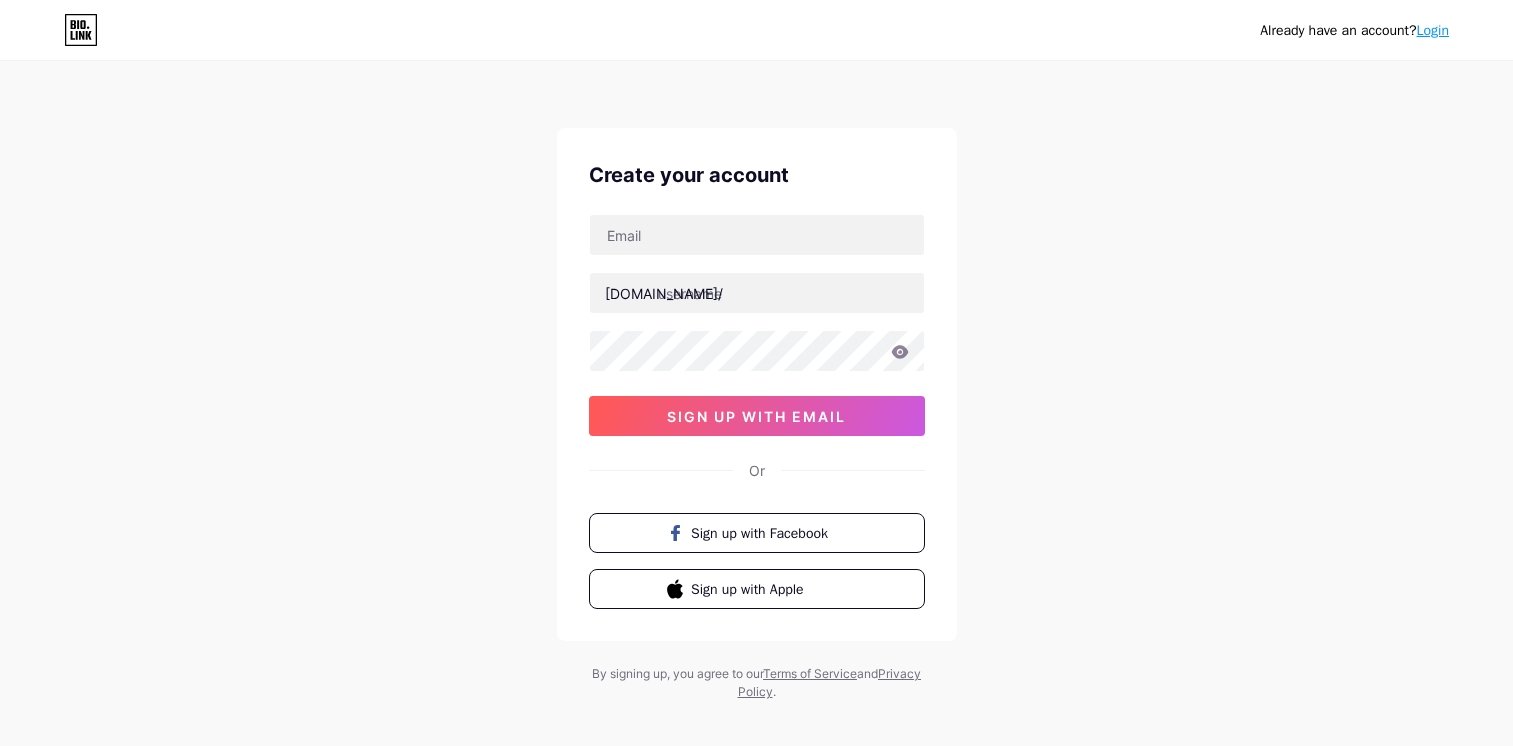 scroll, scrollTop: 0, scrollLeft: 0, axis: both 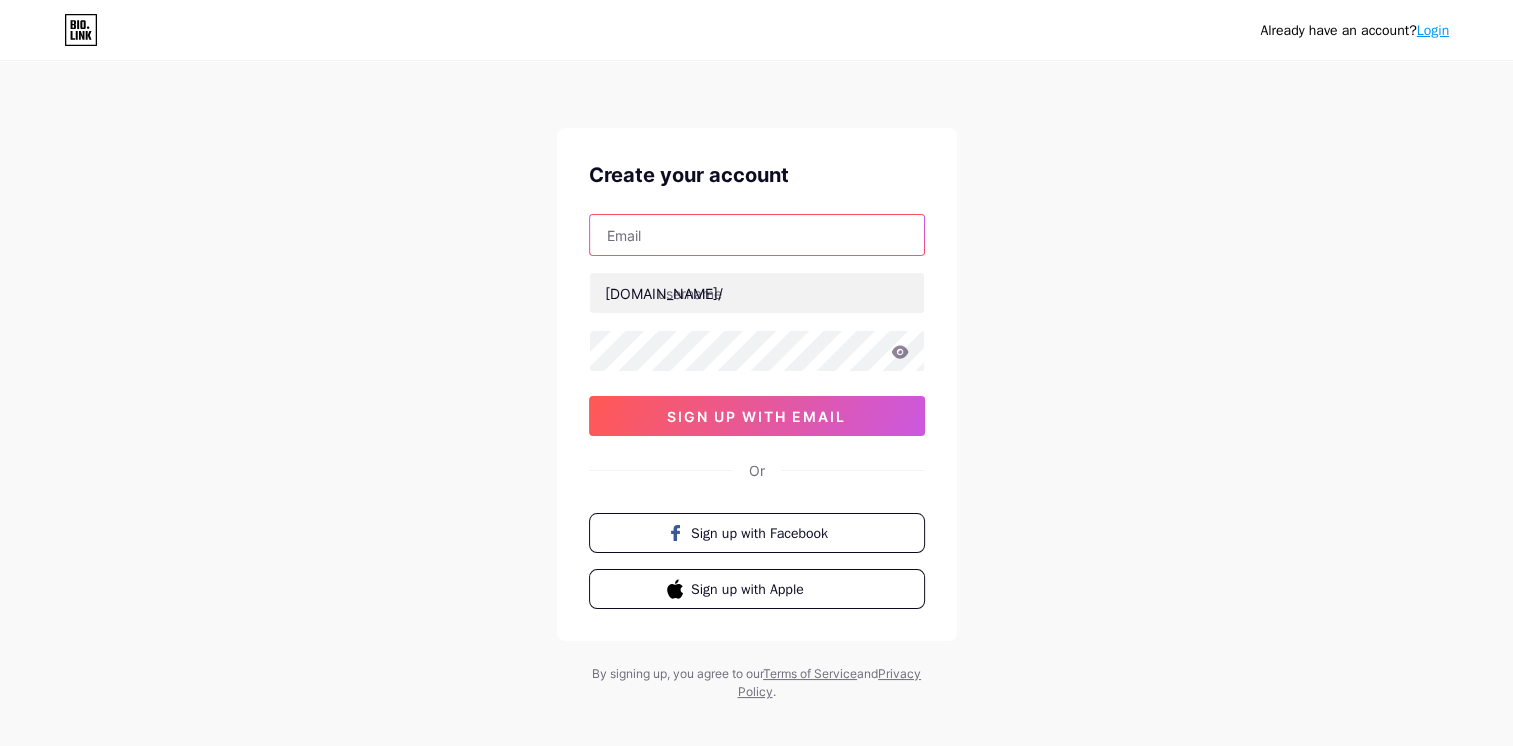 click at bounding box center (757, 235) 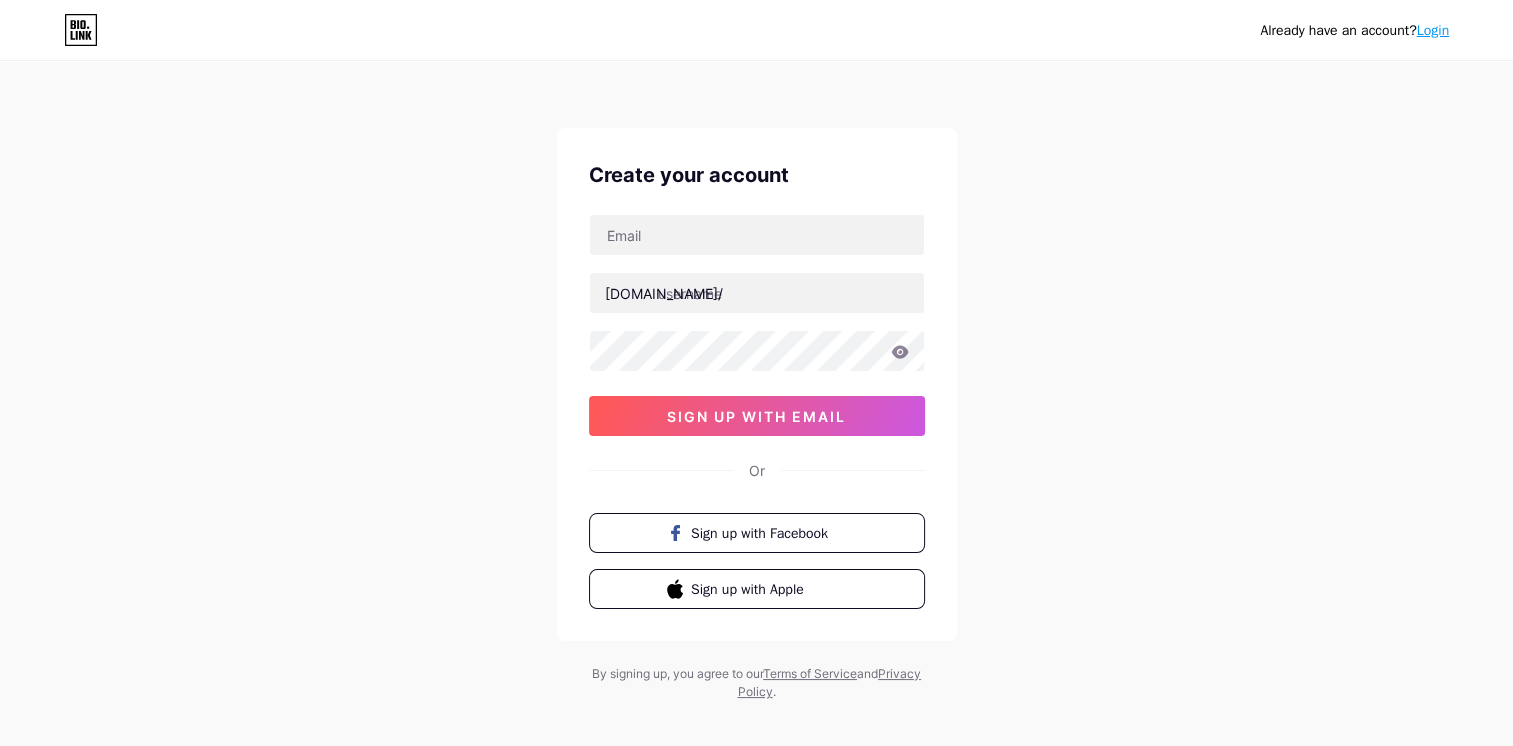 click on "Already have an account?  Login   Create your account         bio.link/                       sign up with email         Or       Sign up with Facebook
Sign up with Apple
By signing up, you agree to our  Terms of Service  and  Privacy Policy ." at bounding box center (756, 382) 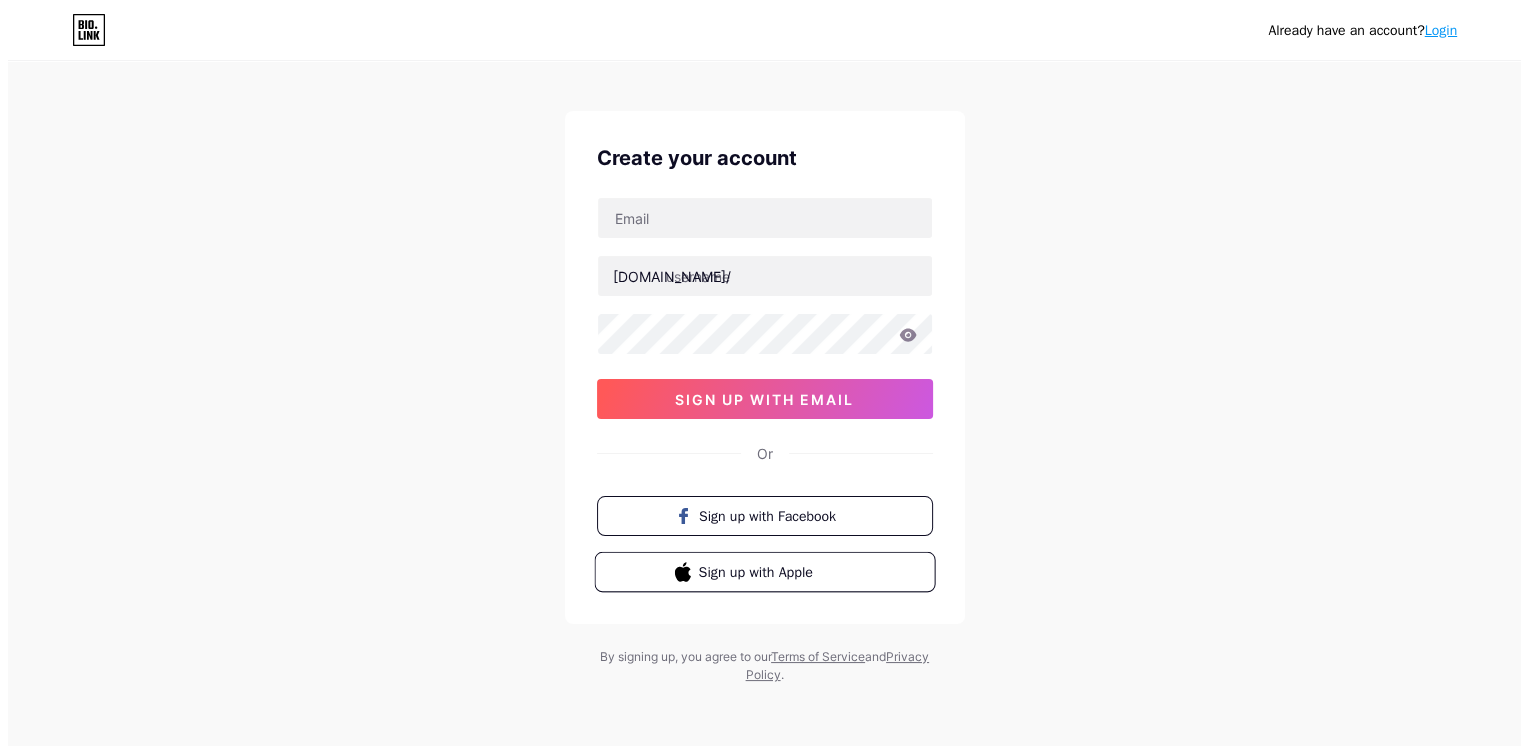scroll, scrollTop: 0, scrollLeft: 0, axis: both 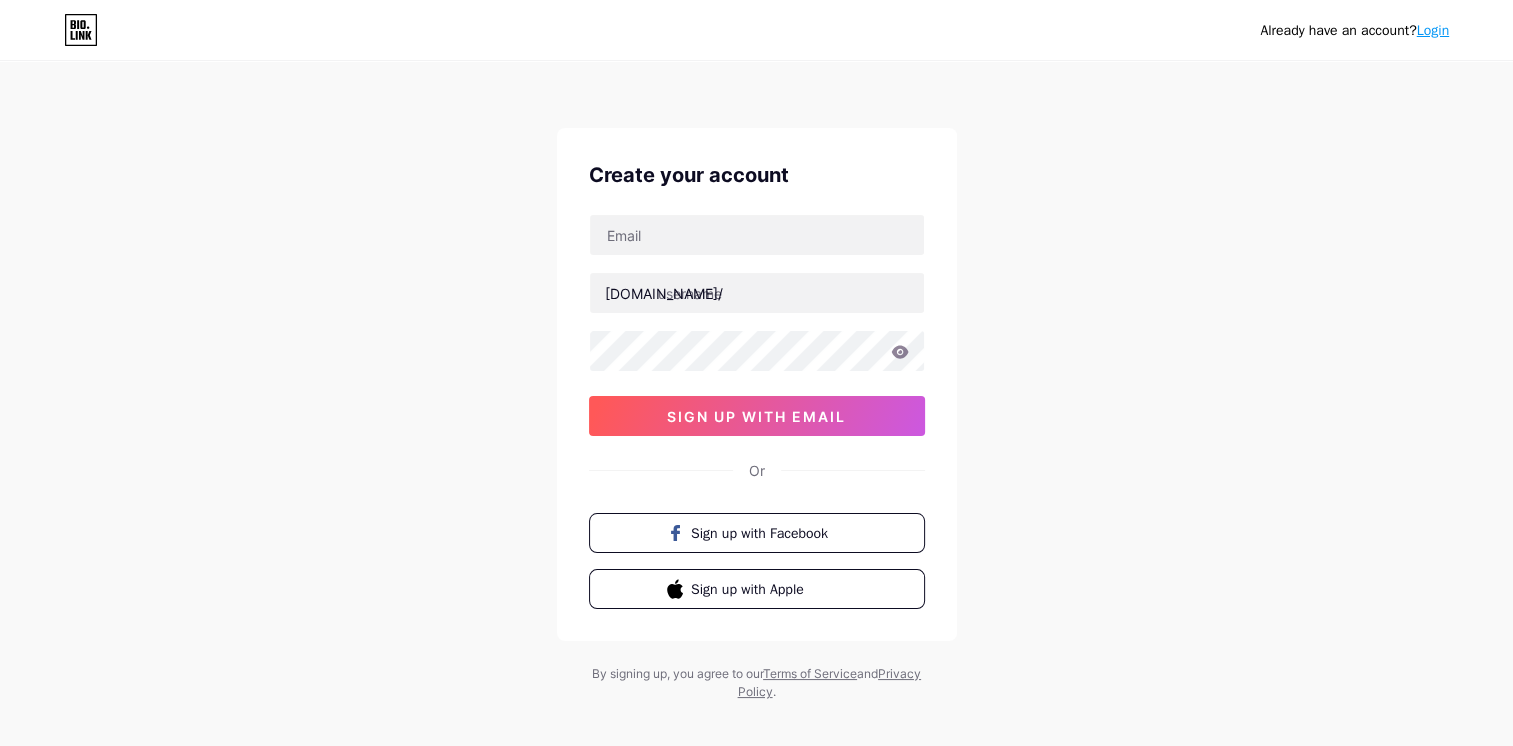 click on "Login" at bounding box center (1433, 30) 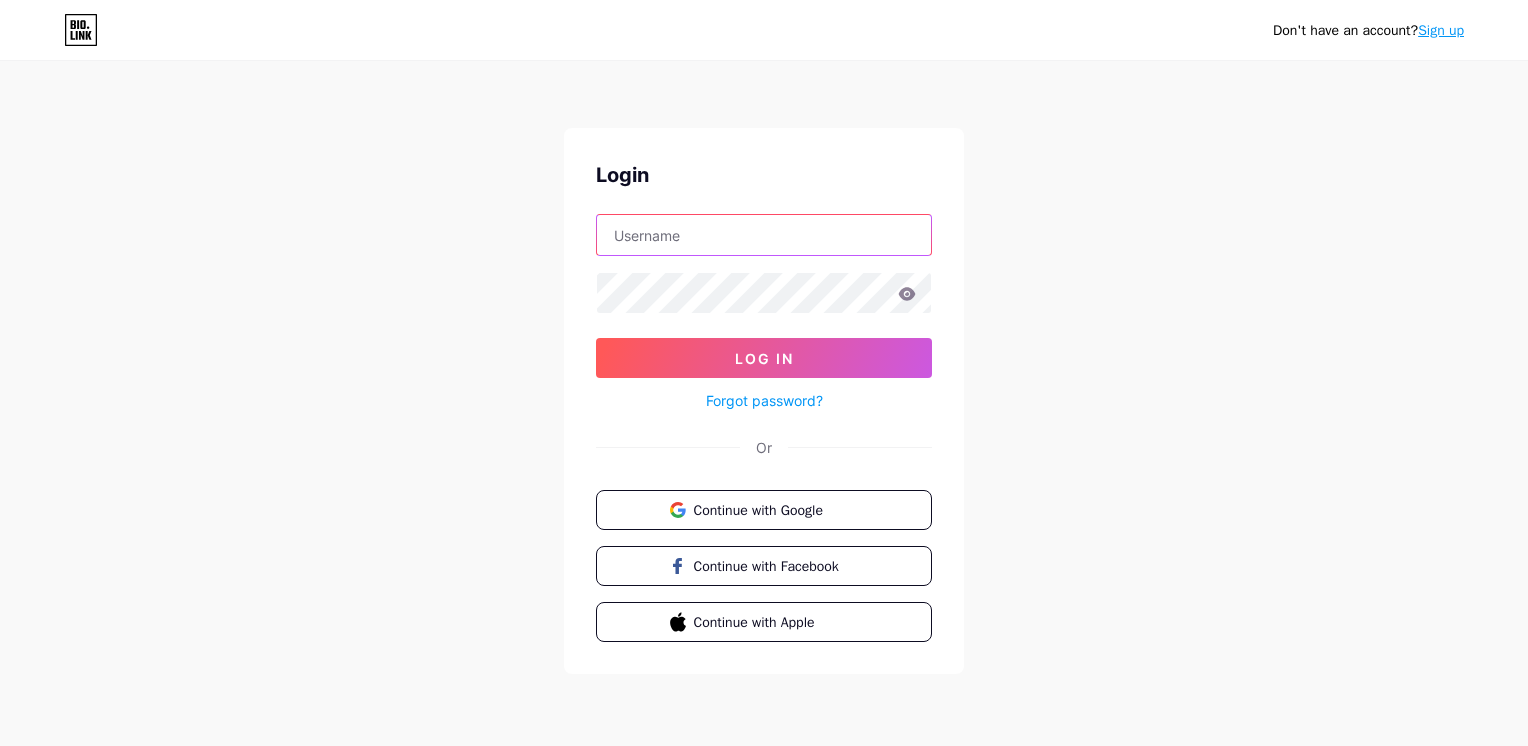 click at bounding box center (764, 235) 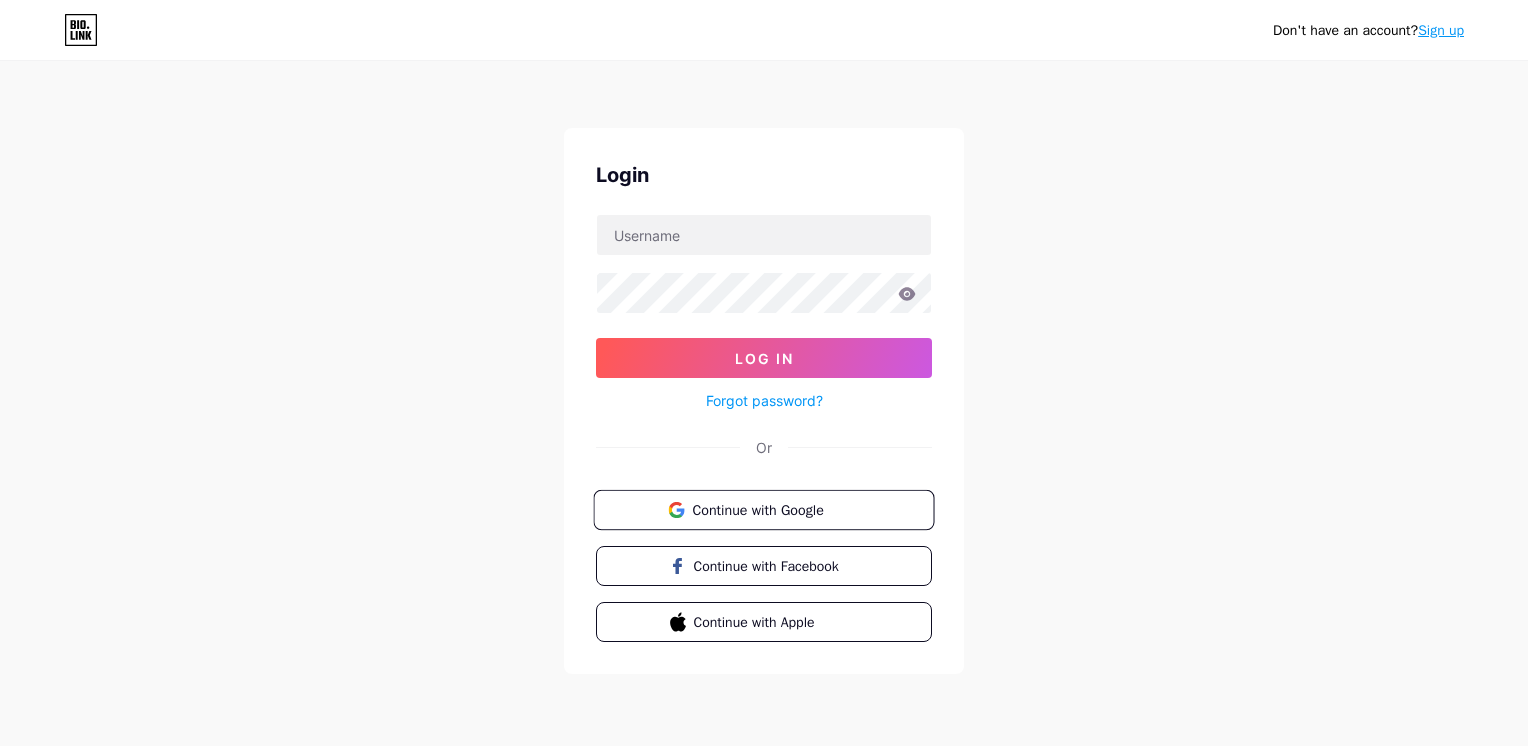 click on "Continue with Google" at bounding box center [775, 509] 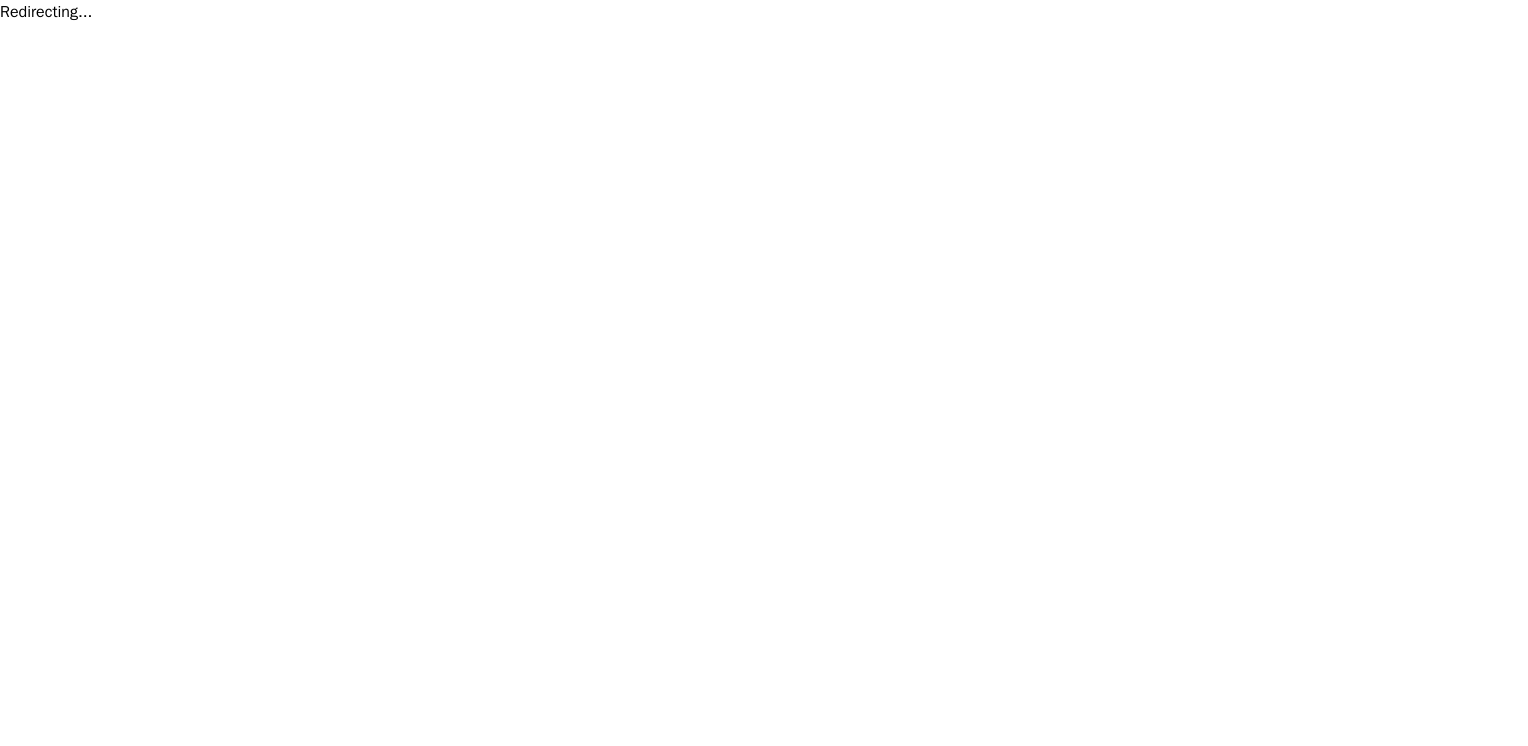 scroll, scrollTop: 0, scrollLeft: 0, axis: both 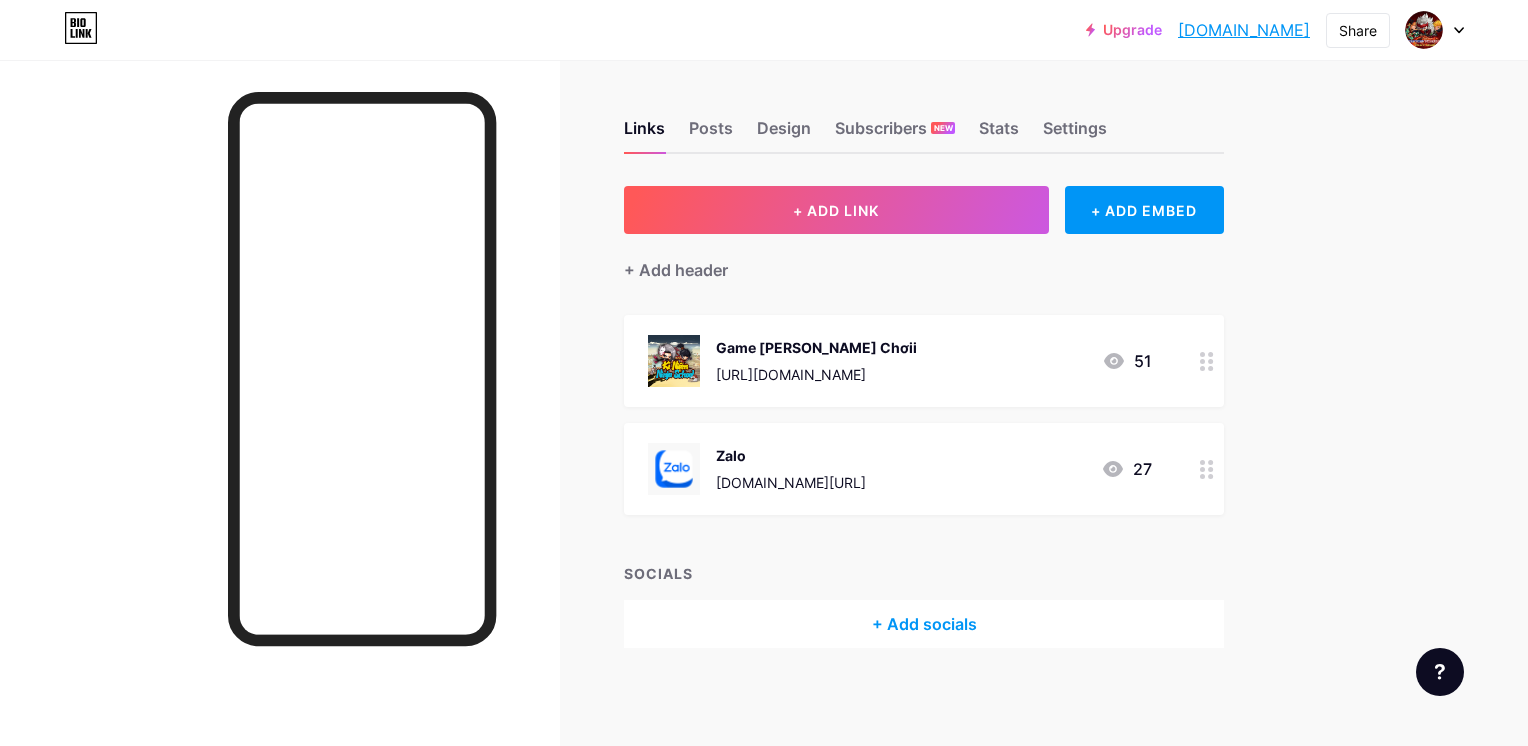 click at bounding box center (674, 361) 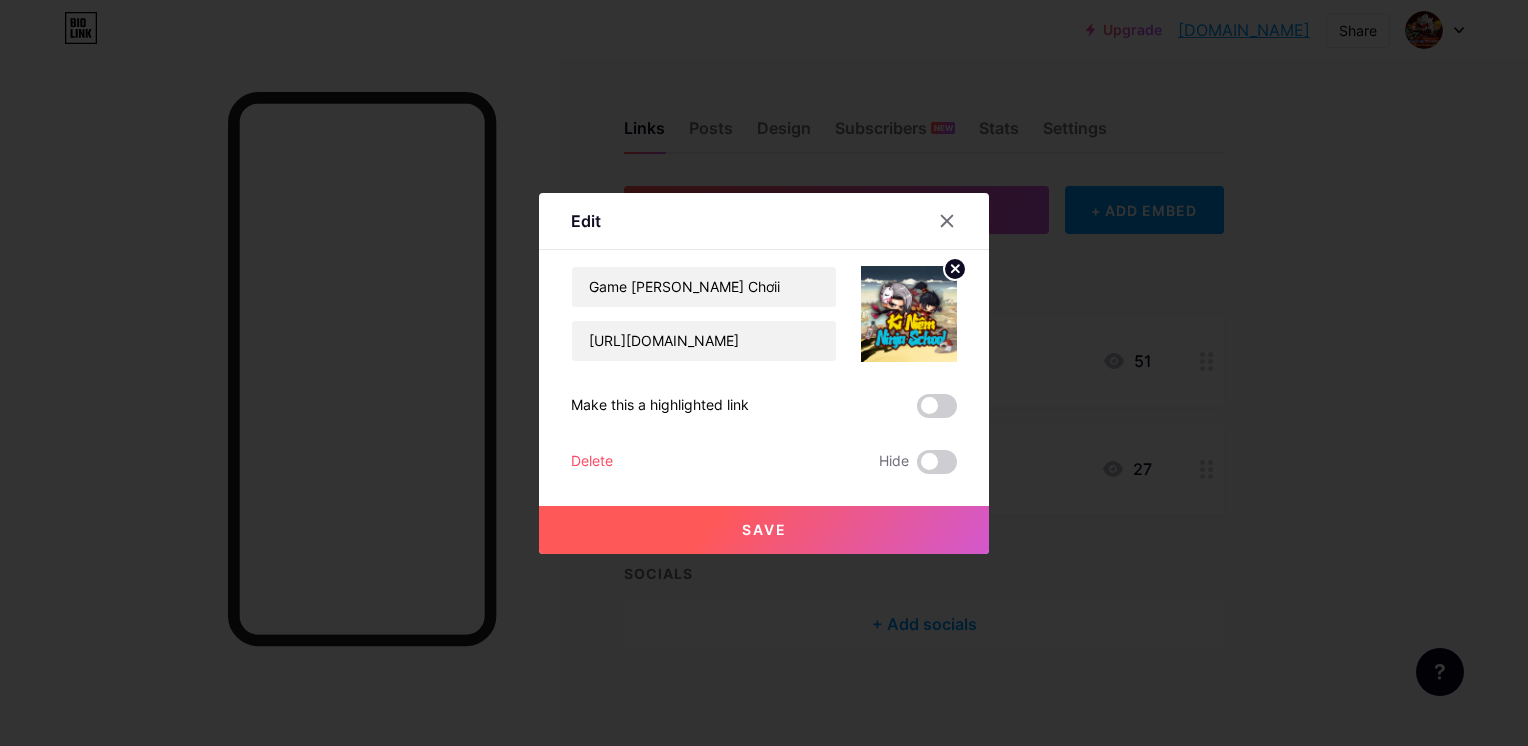 click 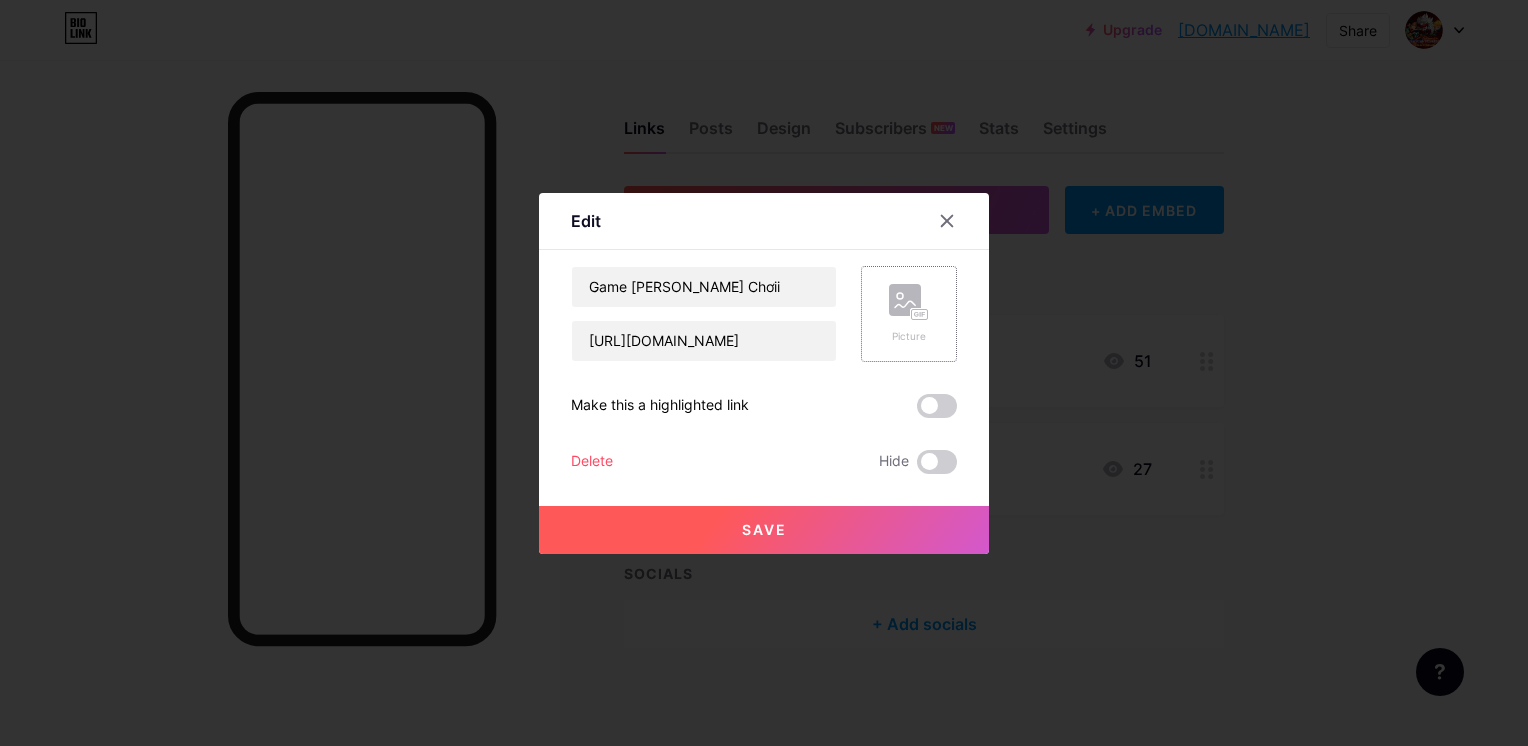 click on "Picture" at bounding box center [909, 314] 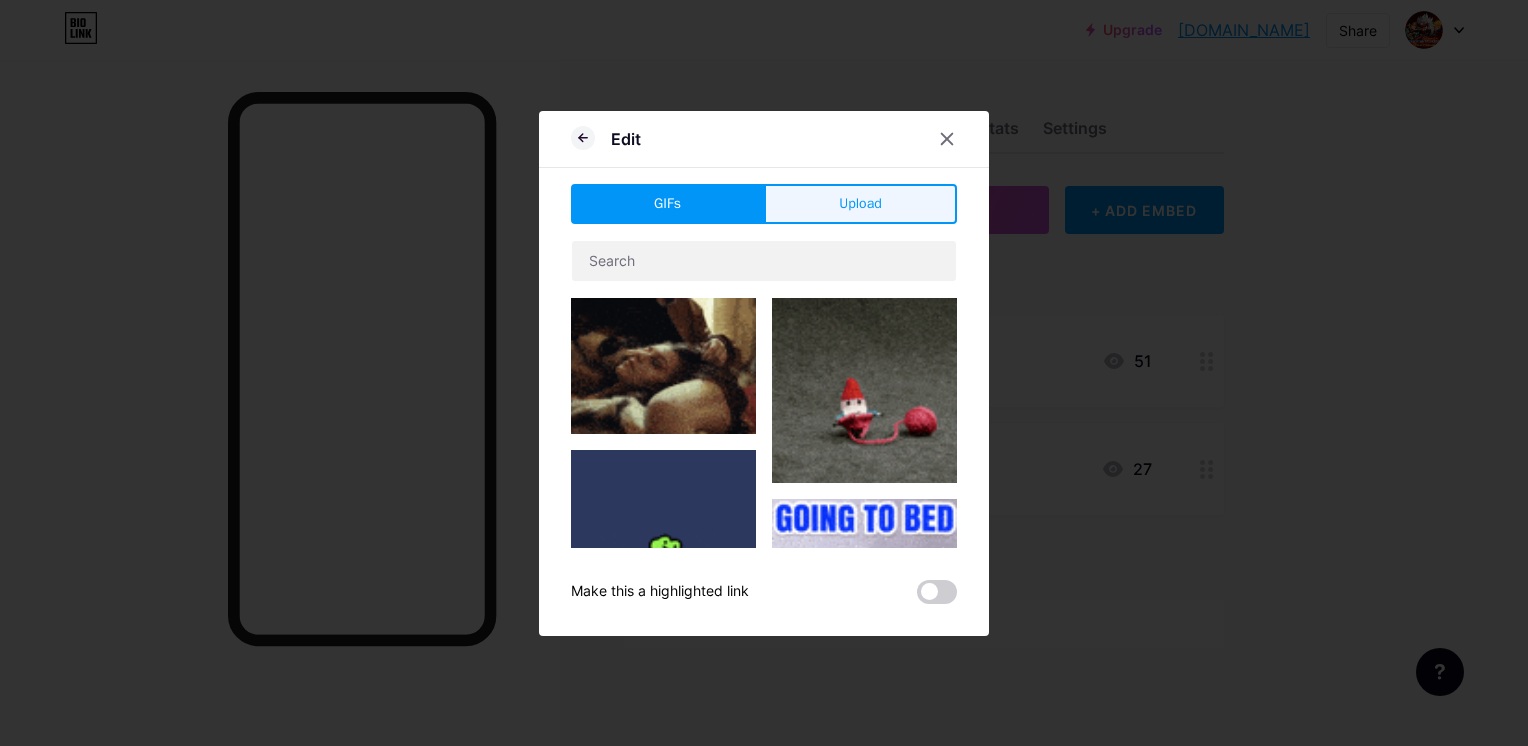 click on "Upload" at bounding box center (860, 204) 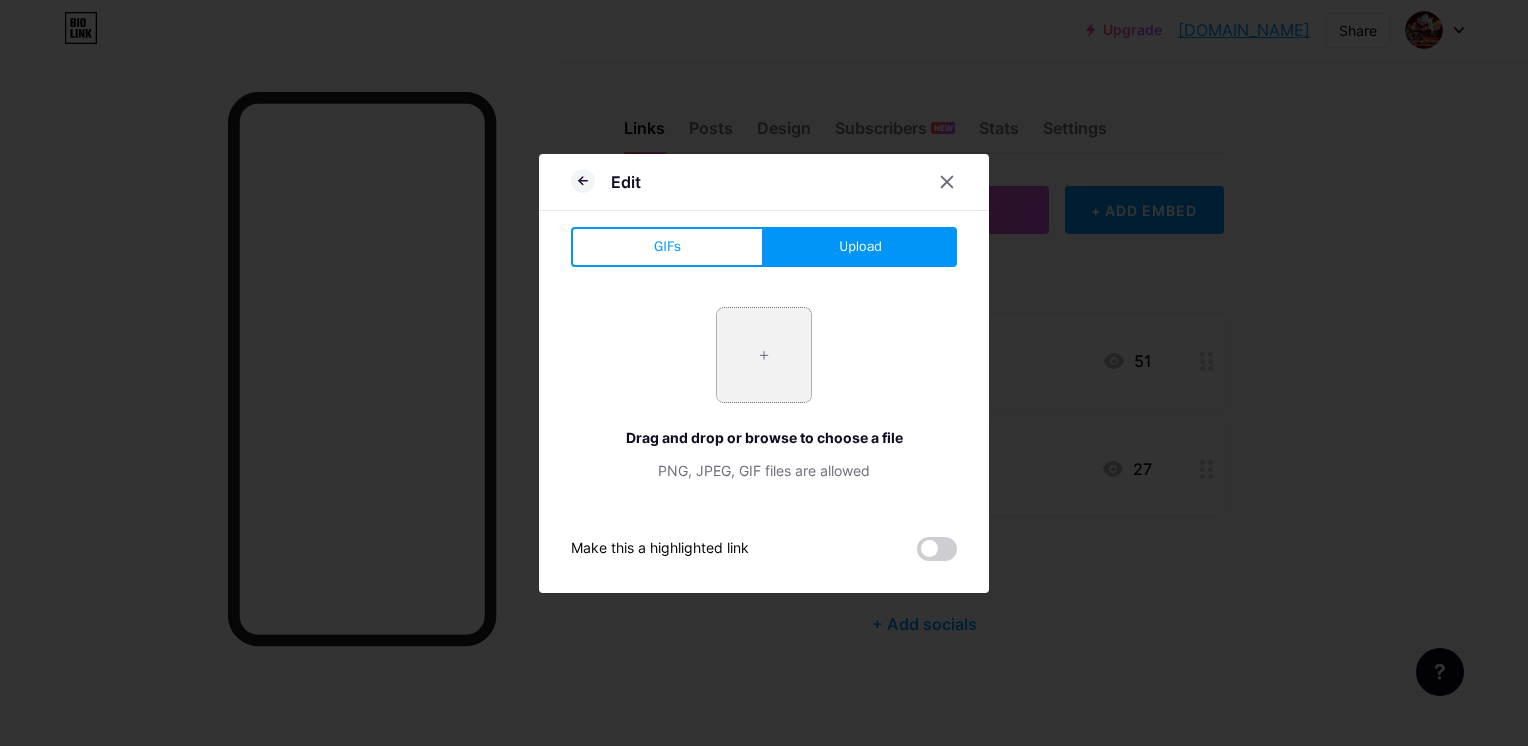 click at bounding box center (764, 355) 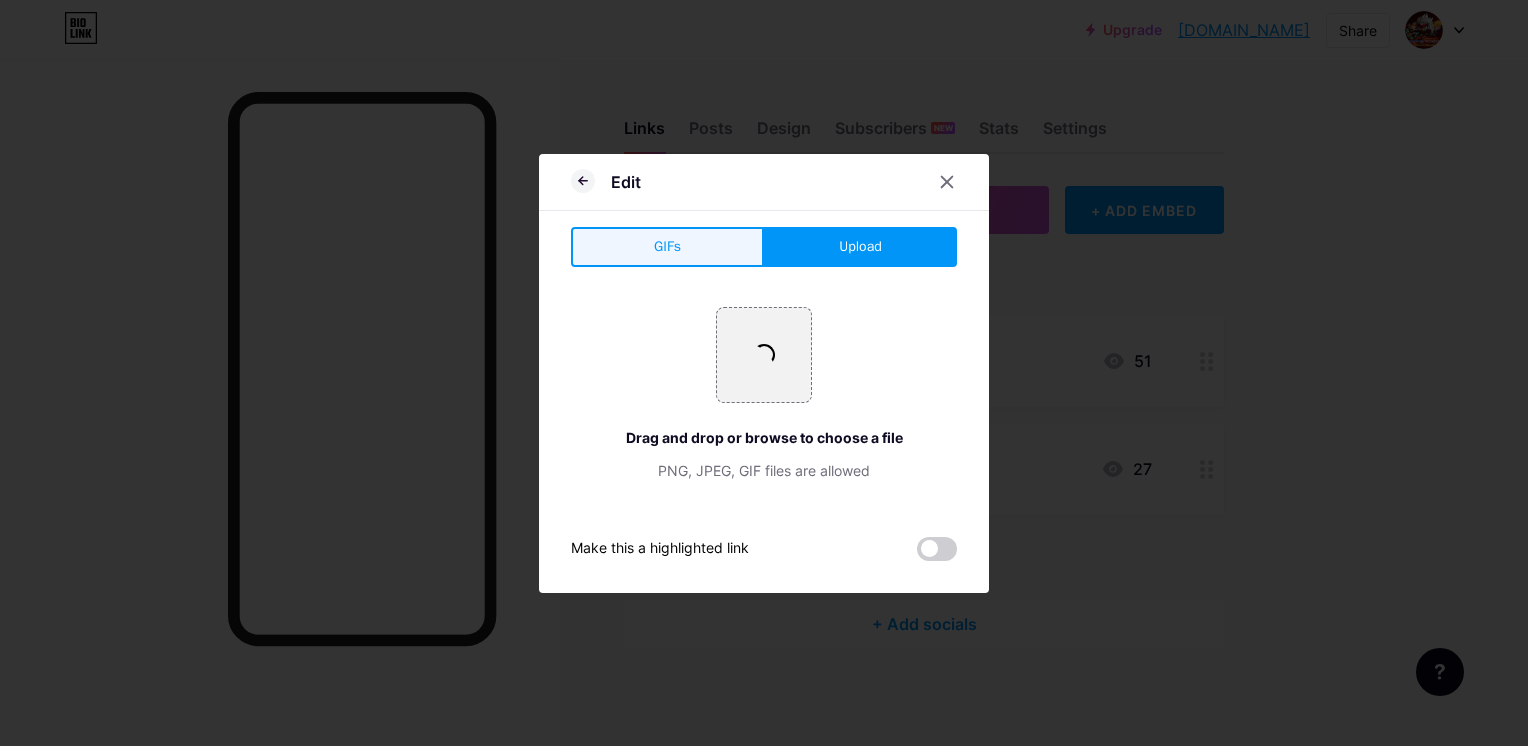 click on "GIFs" at bounding box center [667, 247] 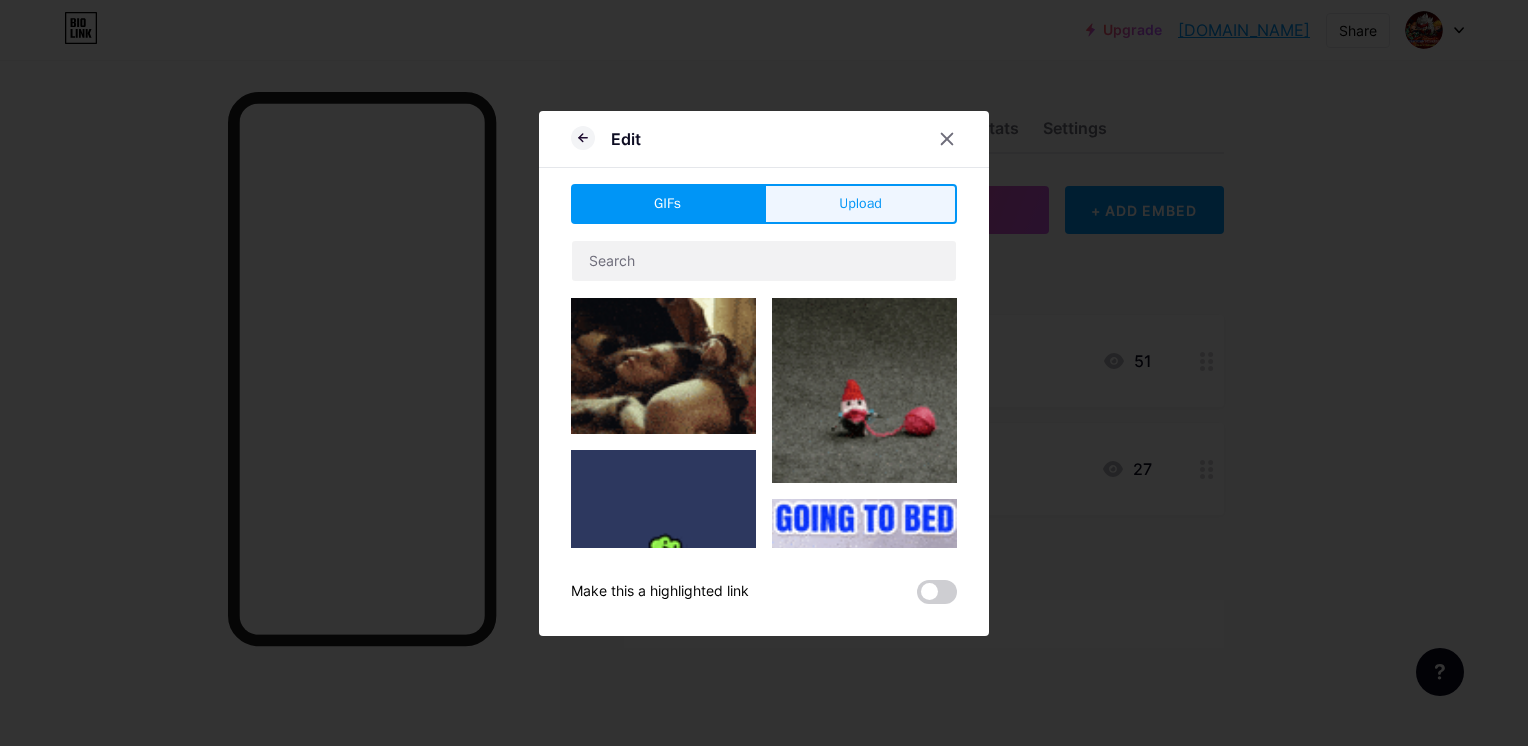 click on "Upload" at bounding box center (860, 204) 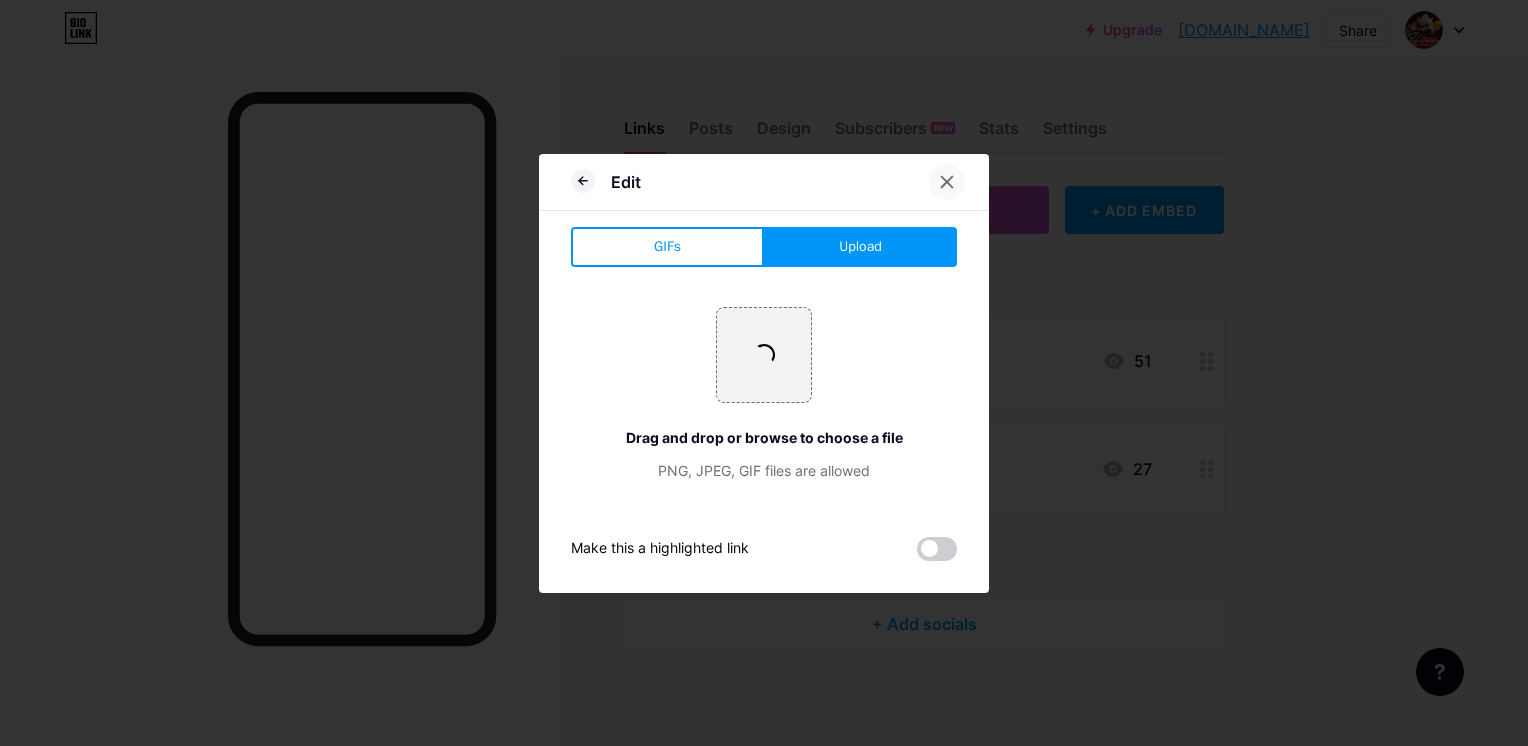 click at bounding box center (947, 182) 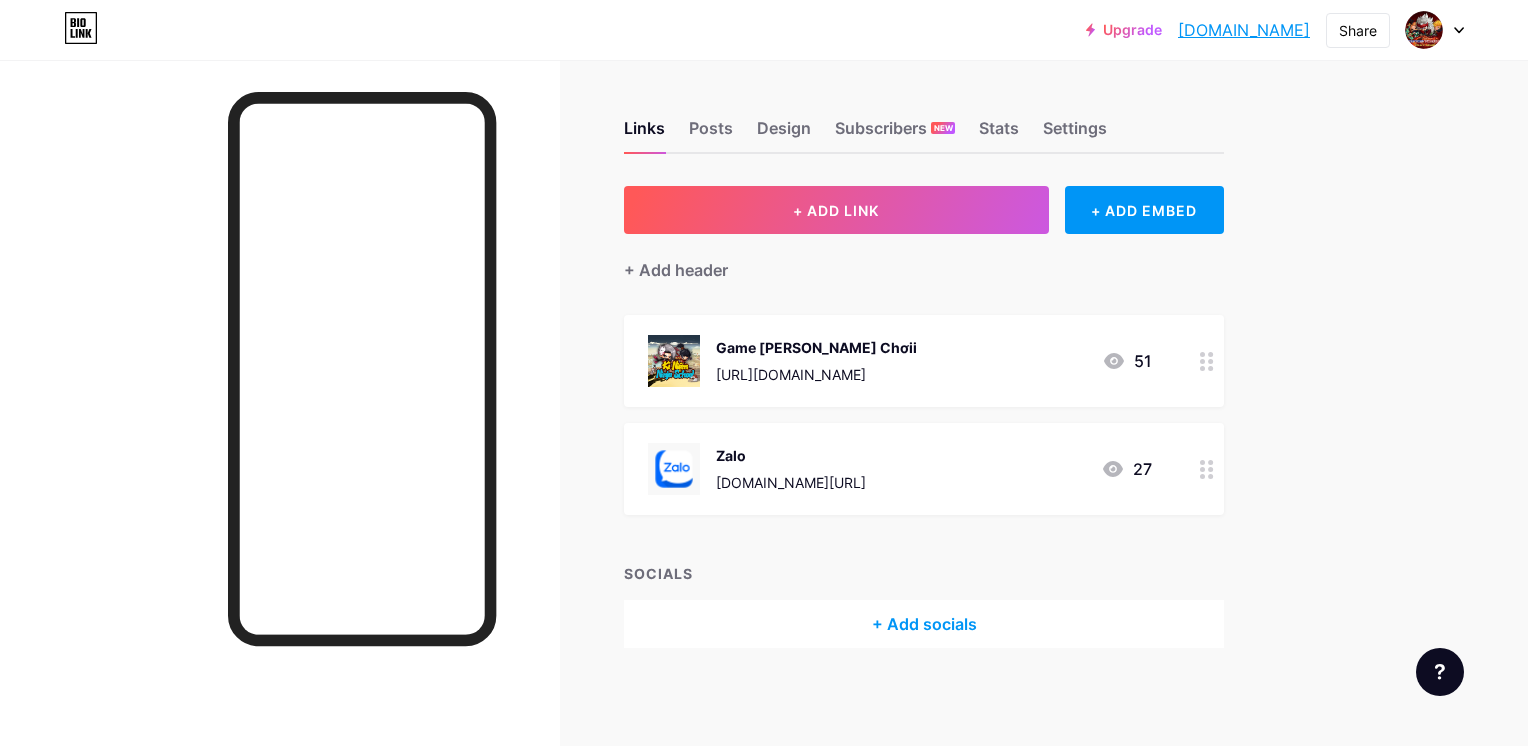 drag, startPoint x: 1212, startPoint y: 366, endPoint x: 724, endPoint y: 362, distance: 488.0164 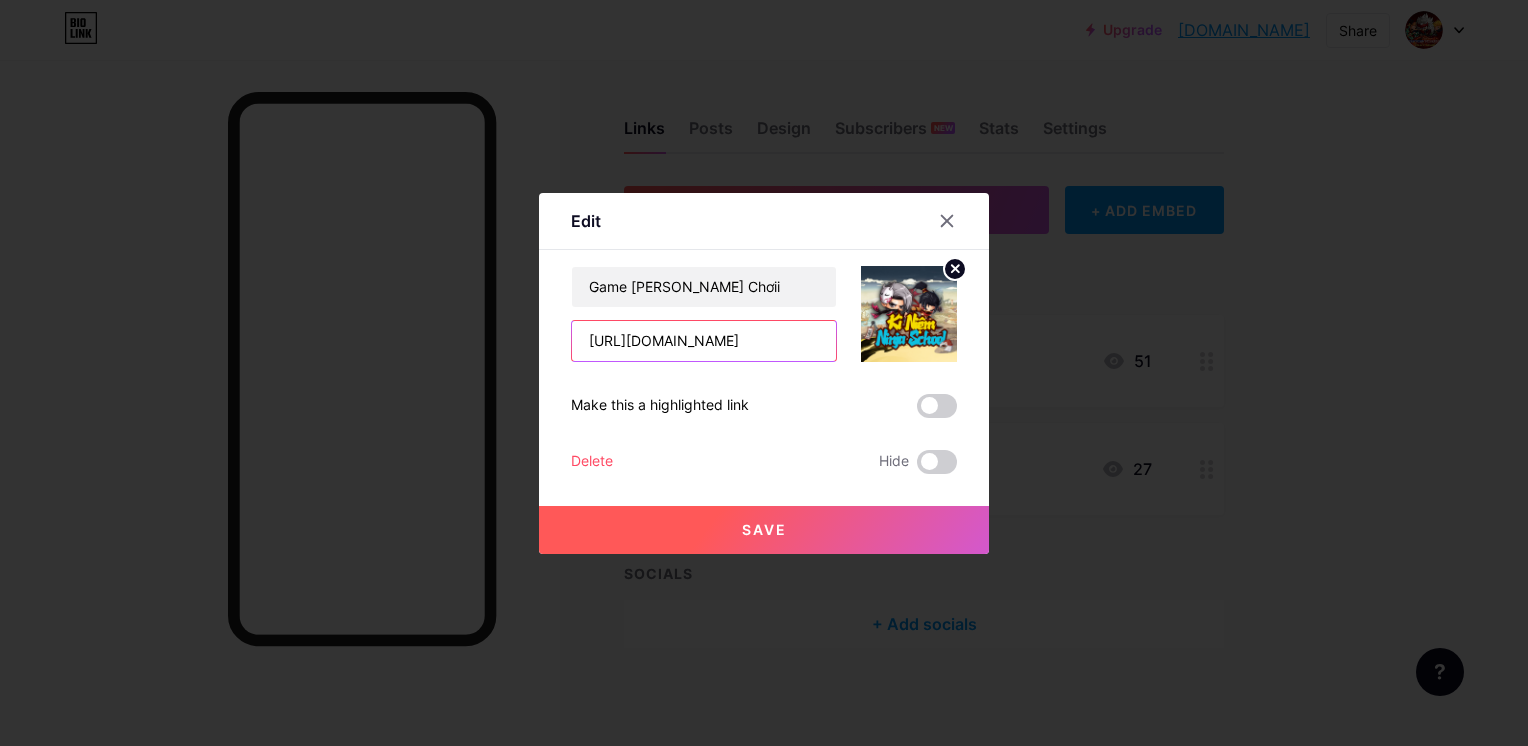 drag, startPoint x: 724, startPoint y: 342, endPoint x: 224, endPoint y: 347, distance: 500.025 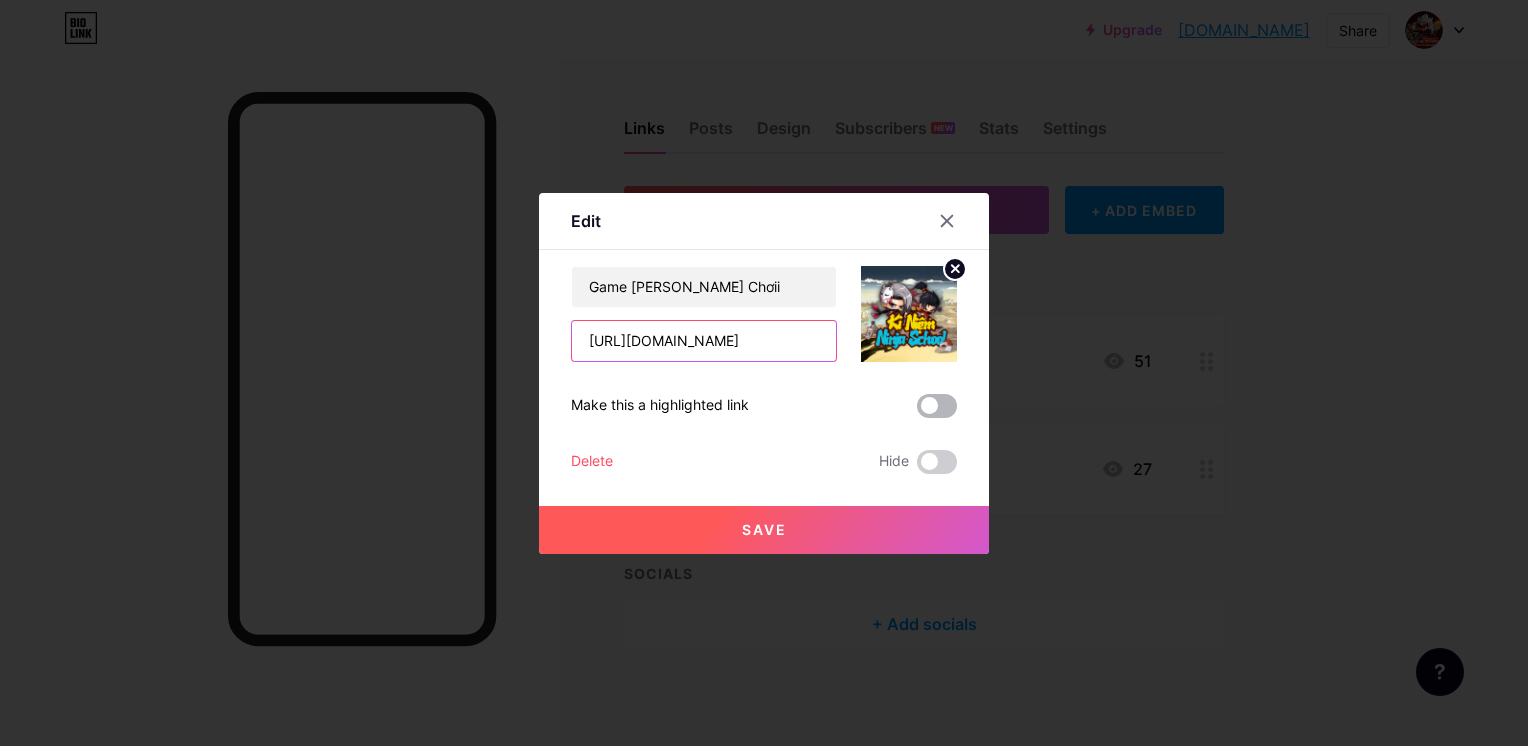 type on "[URL][DOMAIN_NAME]" 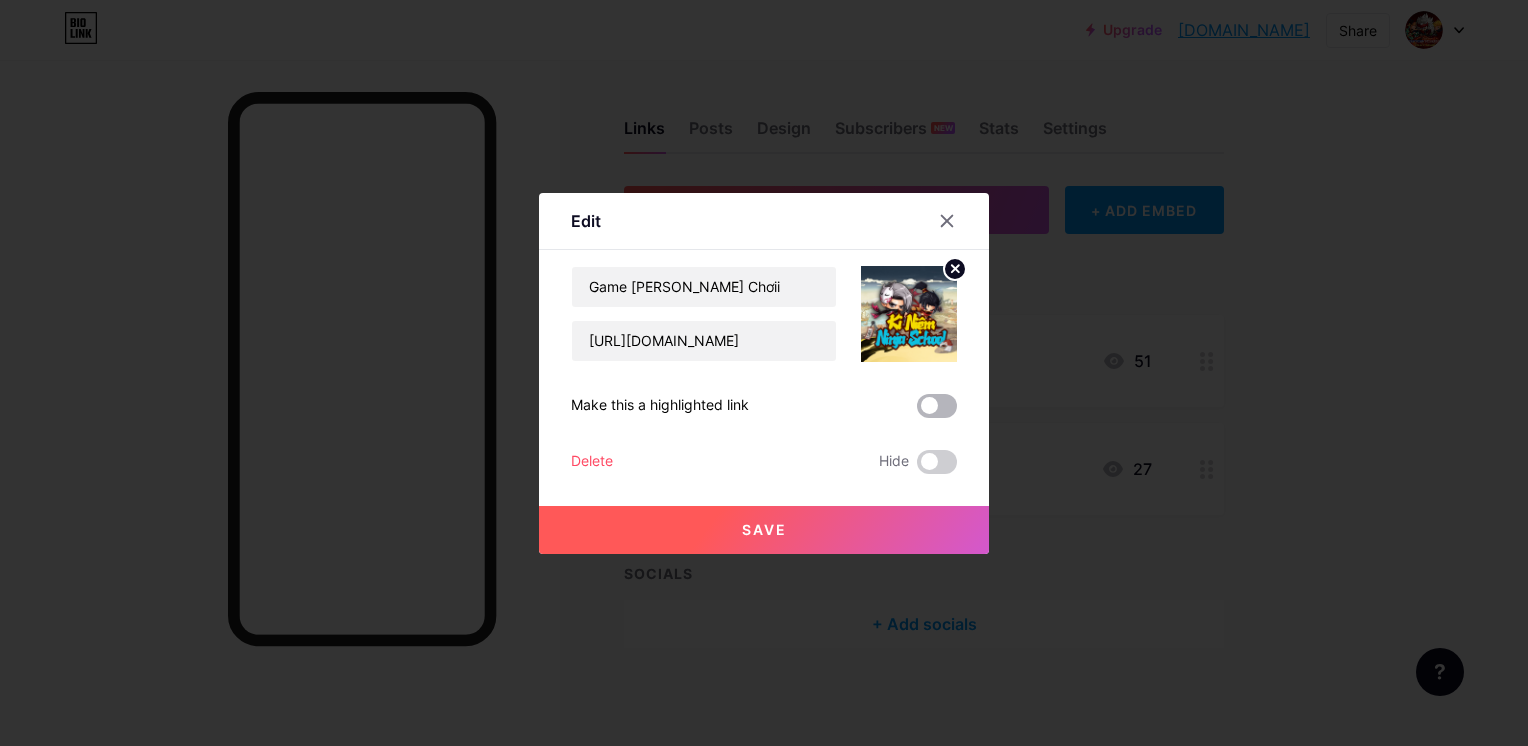 click at bounding box center [937, 406] 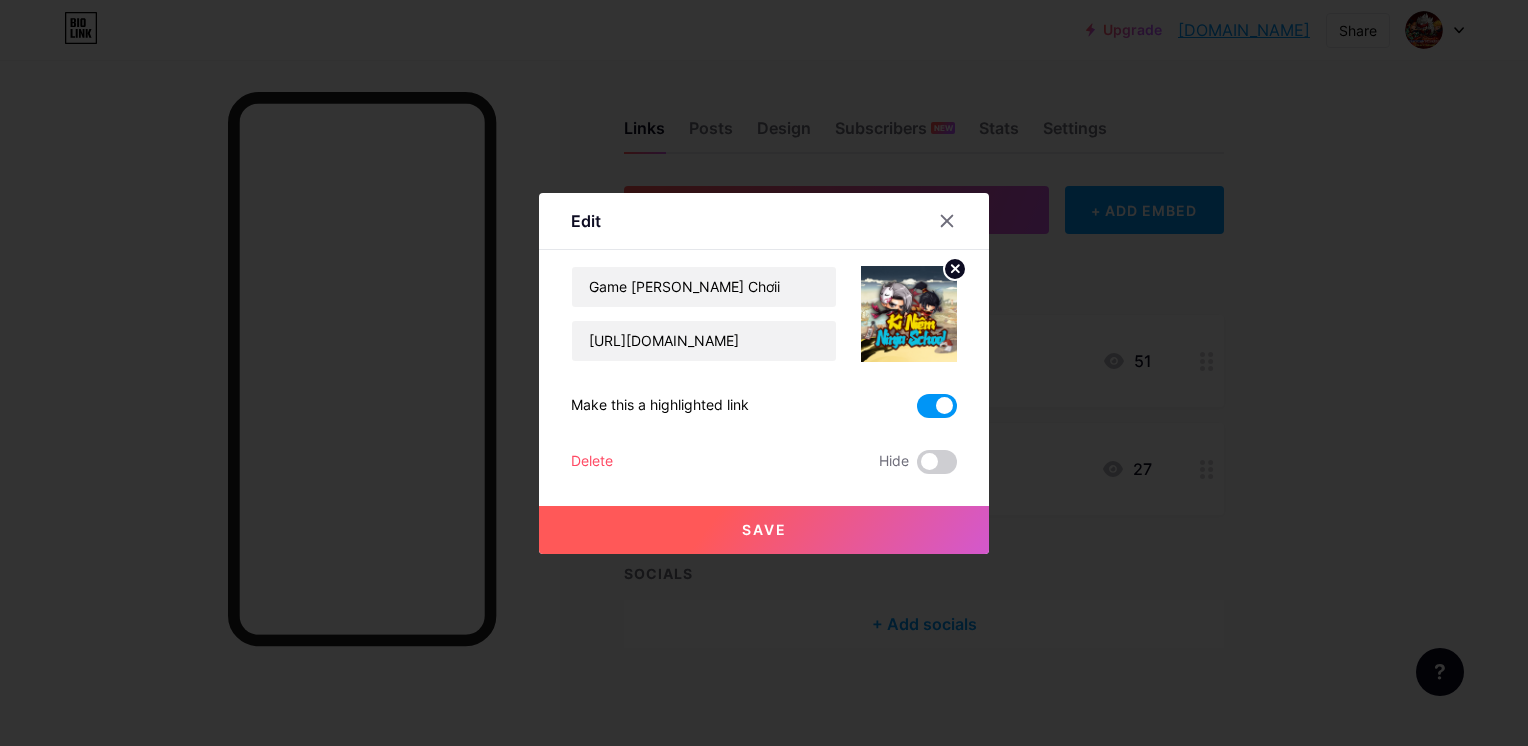 click 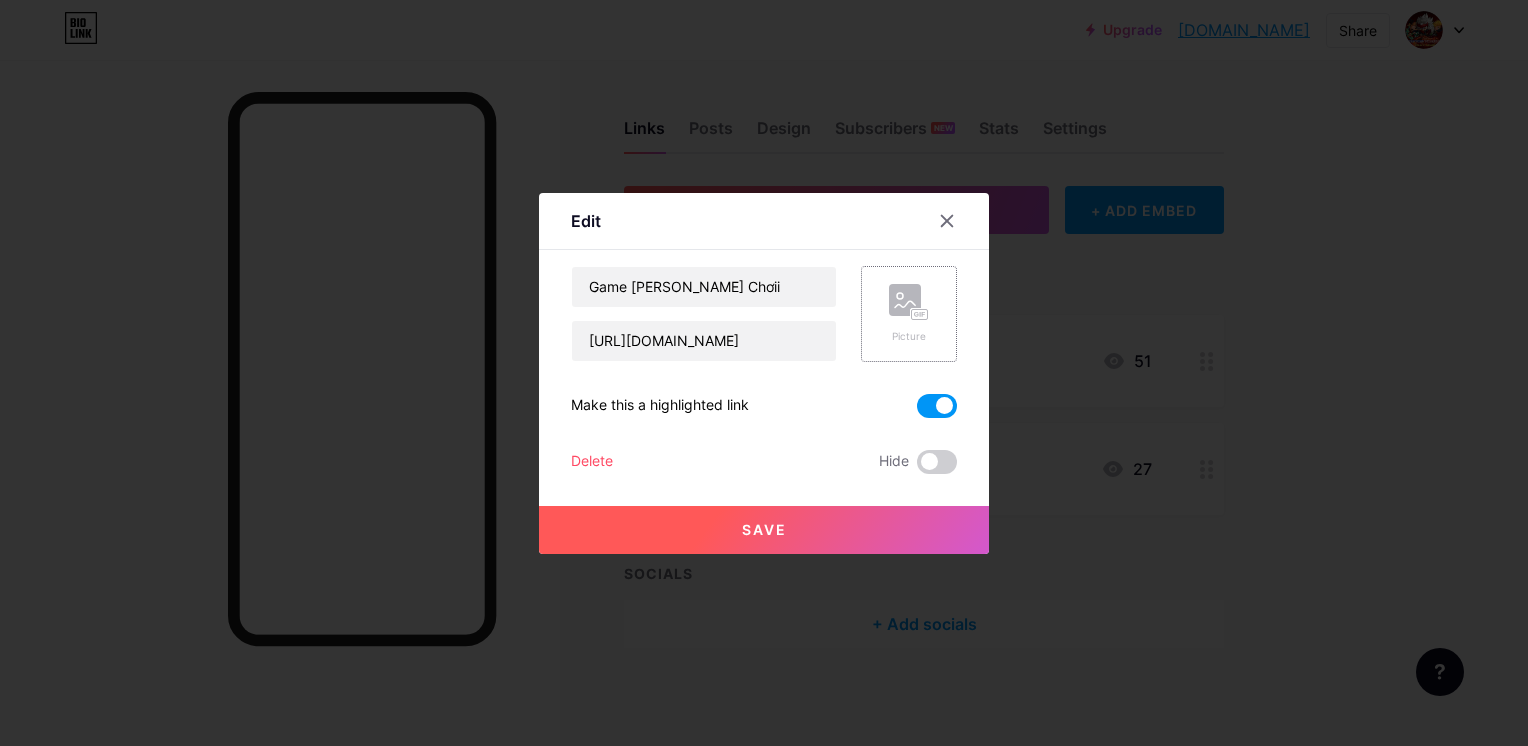 click 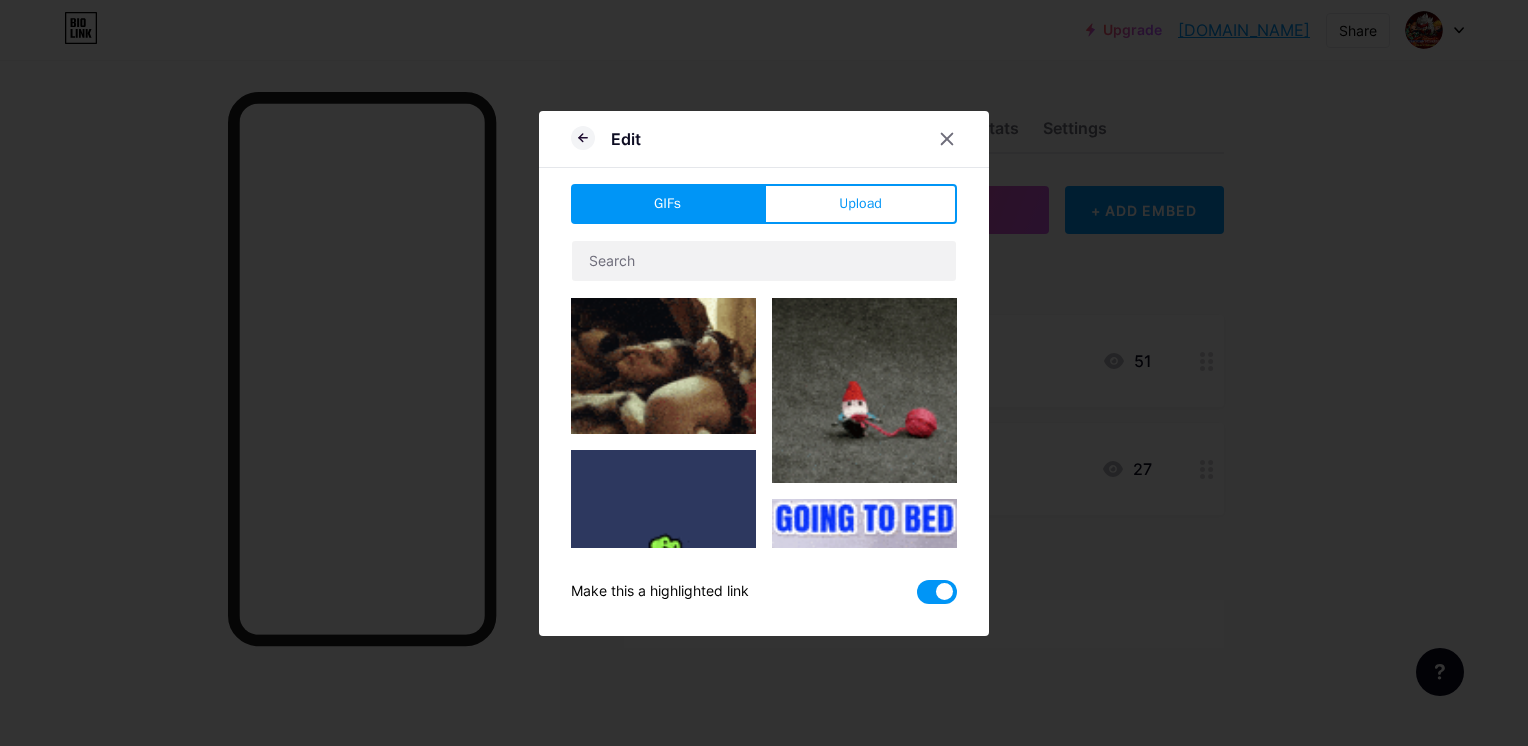click on "GIFs     Upload       Content
YouTube
Play YouTube video without leaving your page.
ADD
Vimeo
Play Vimeo video without leaving your page.
ADD
Tiktok
Grow your TikTok following
ADD
Tweet
Embed a tweet.
ADD
Reddit
Showcase your Reddit profile
ADD
Spotify
Embed Spotify to play the preview of a track.
ADD
Twitch
Play Twitch video without leaving your page.
ADD
ADD
ADD" at bounding box center [764, 394] 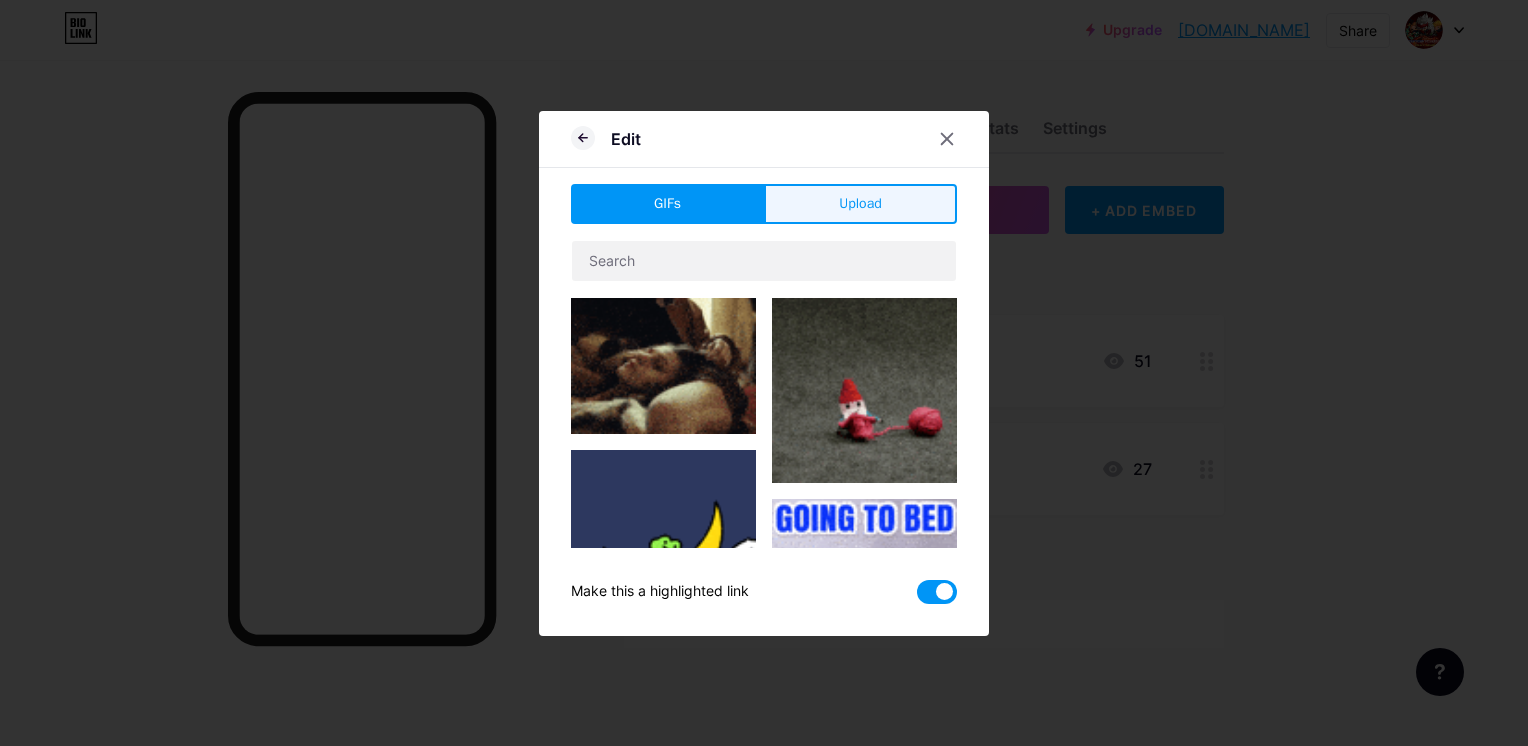 click on "Upload" at bounding box center (860, 204) 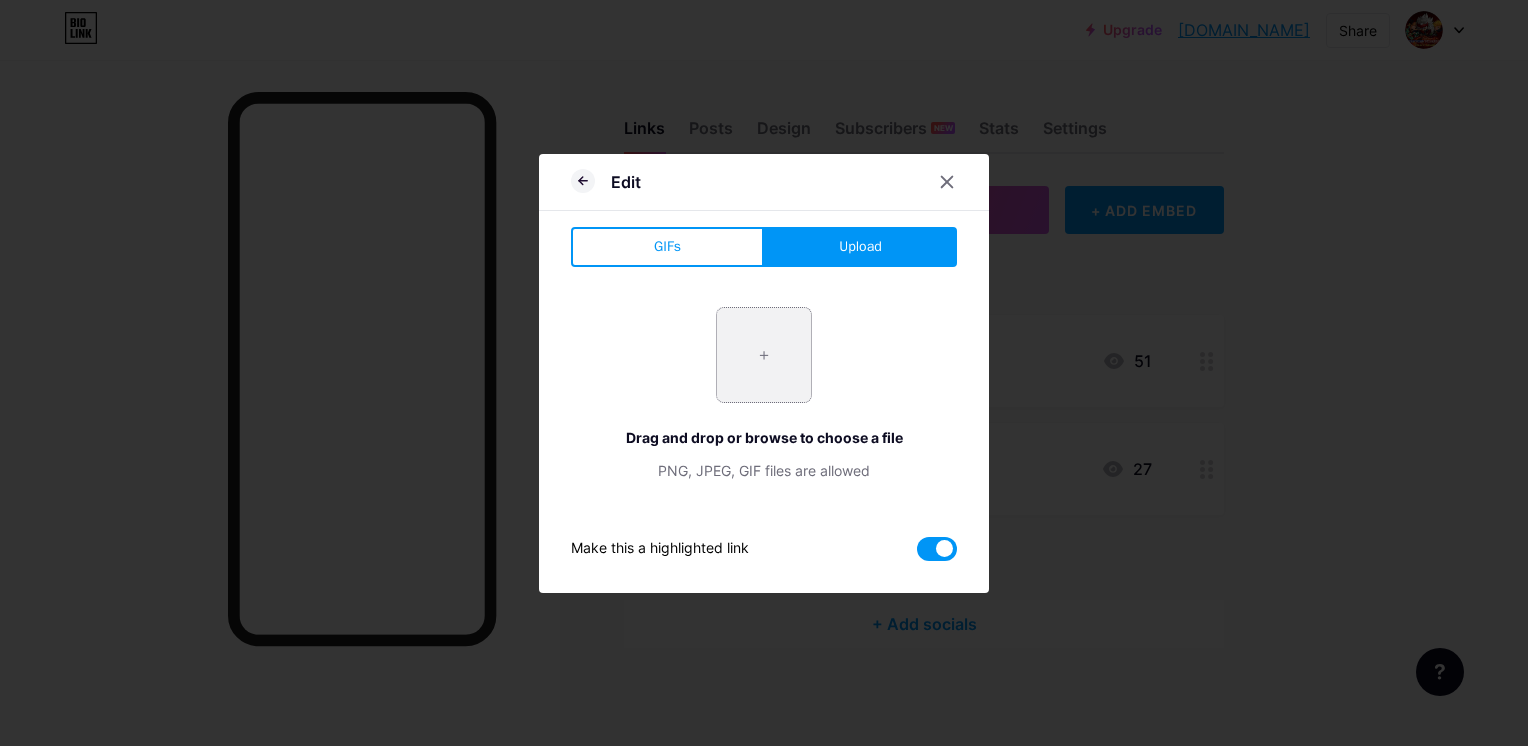 click at bounding box center [764, 355] 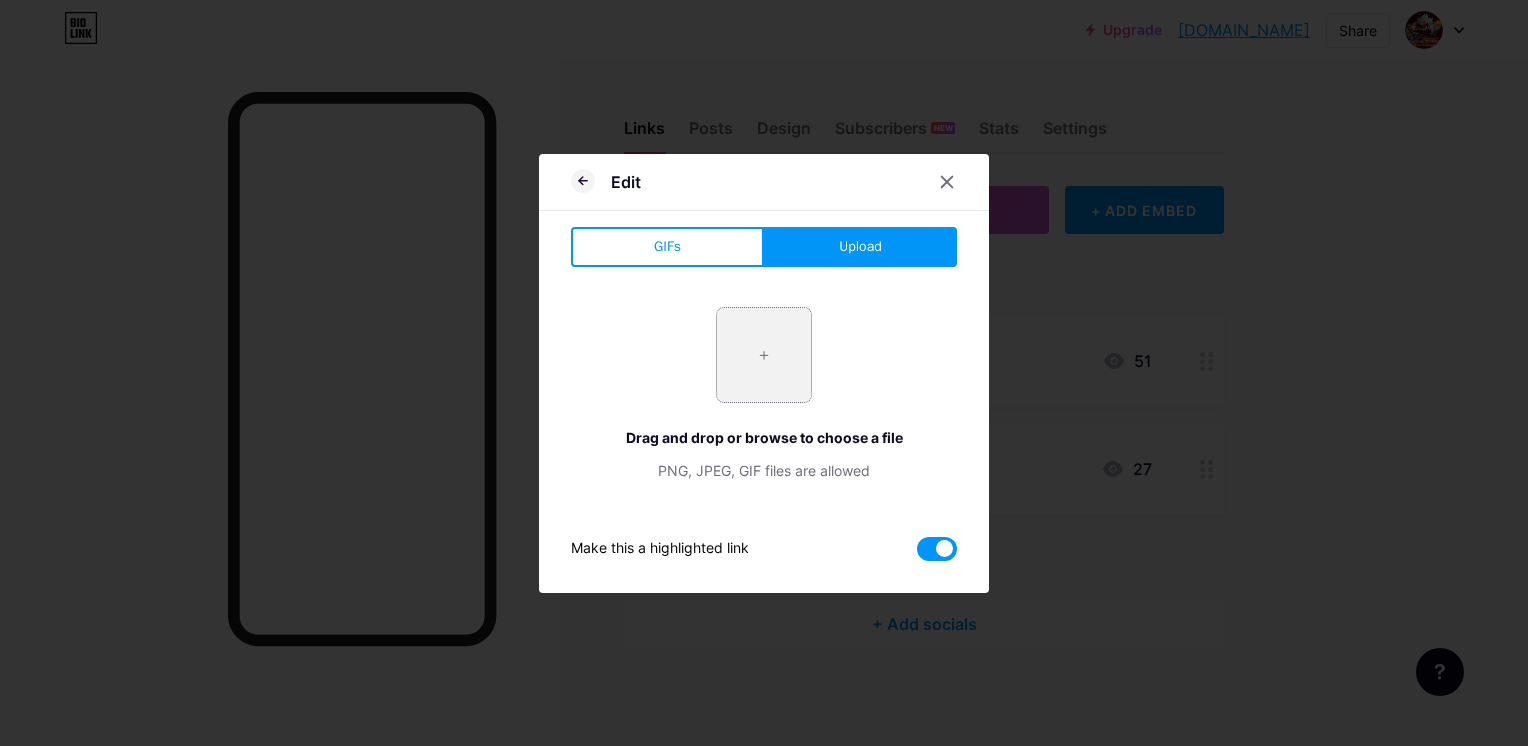 type on "C:\fakepath\phuongdev.png" 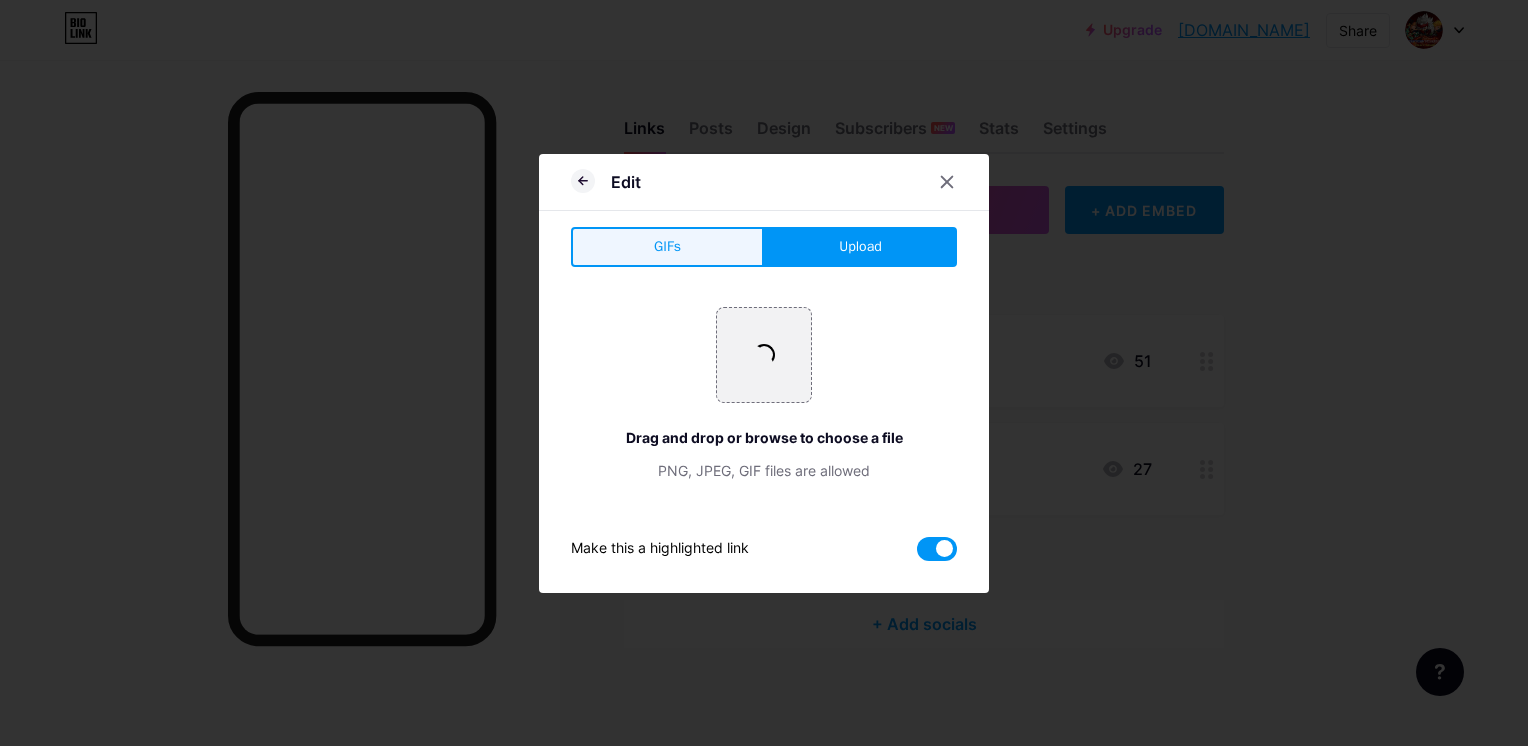 click on "GIFs" at bounding box center [667, 247] 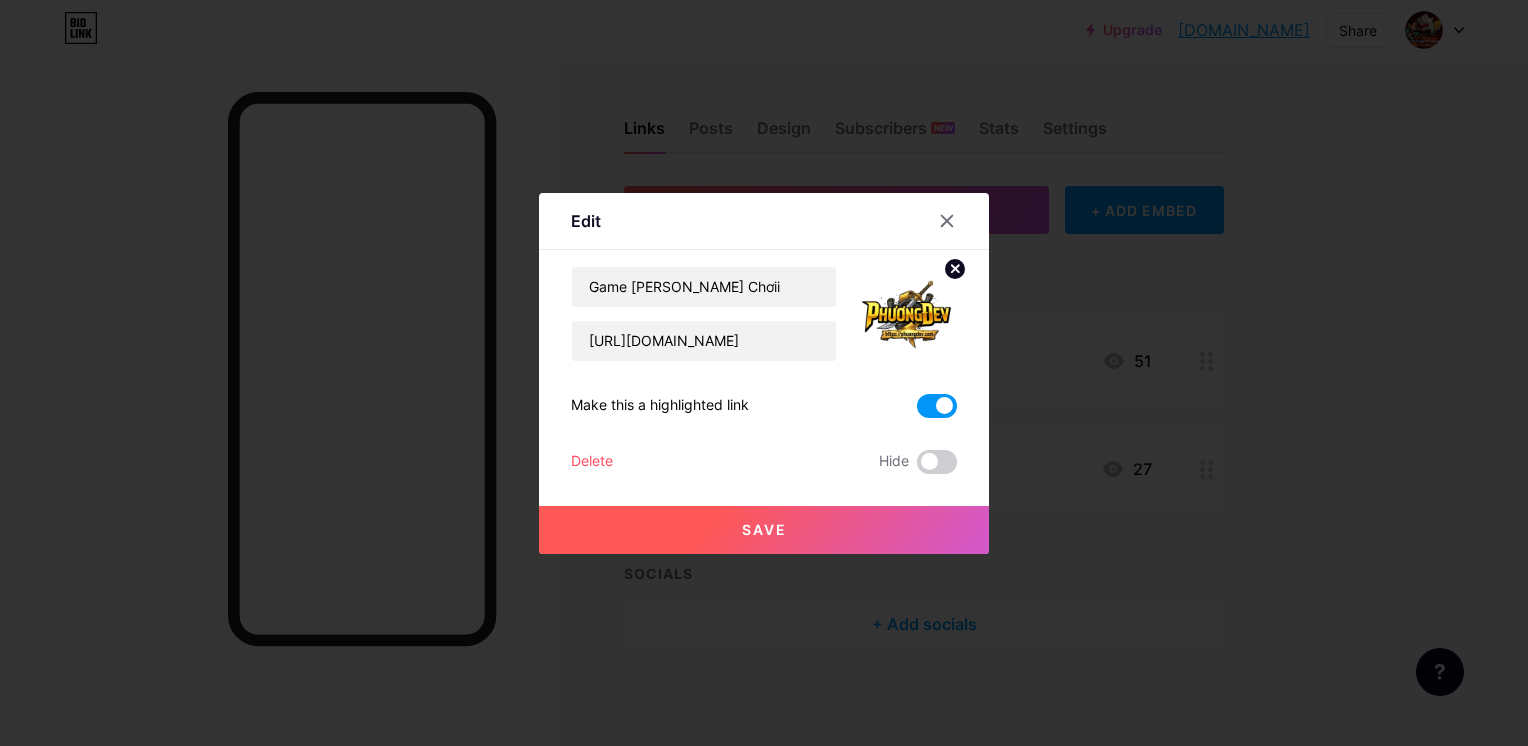 click on "Save" at bounding box center [764, 529] 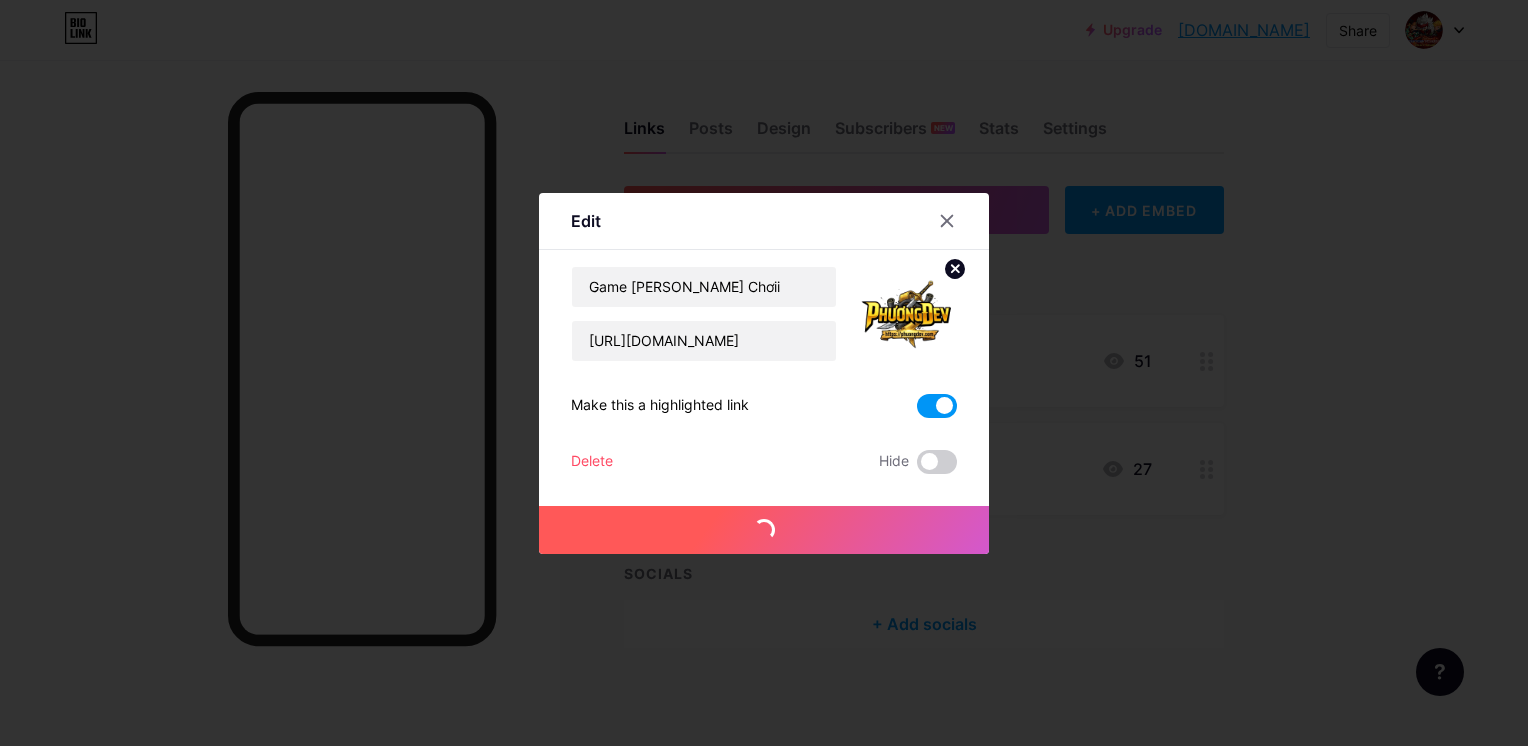 click 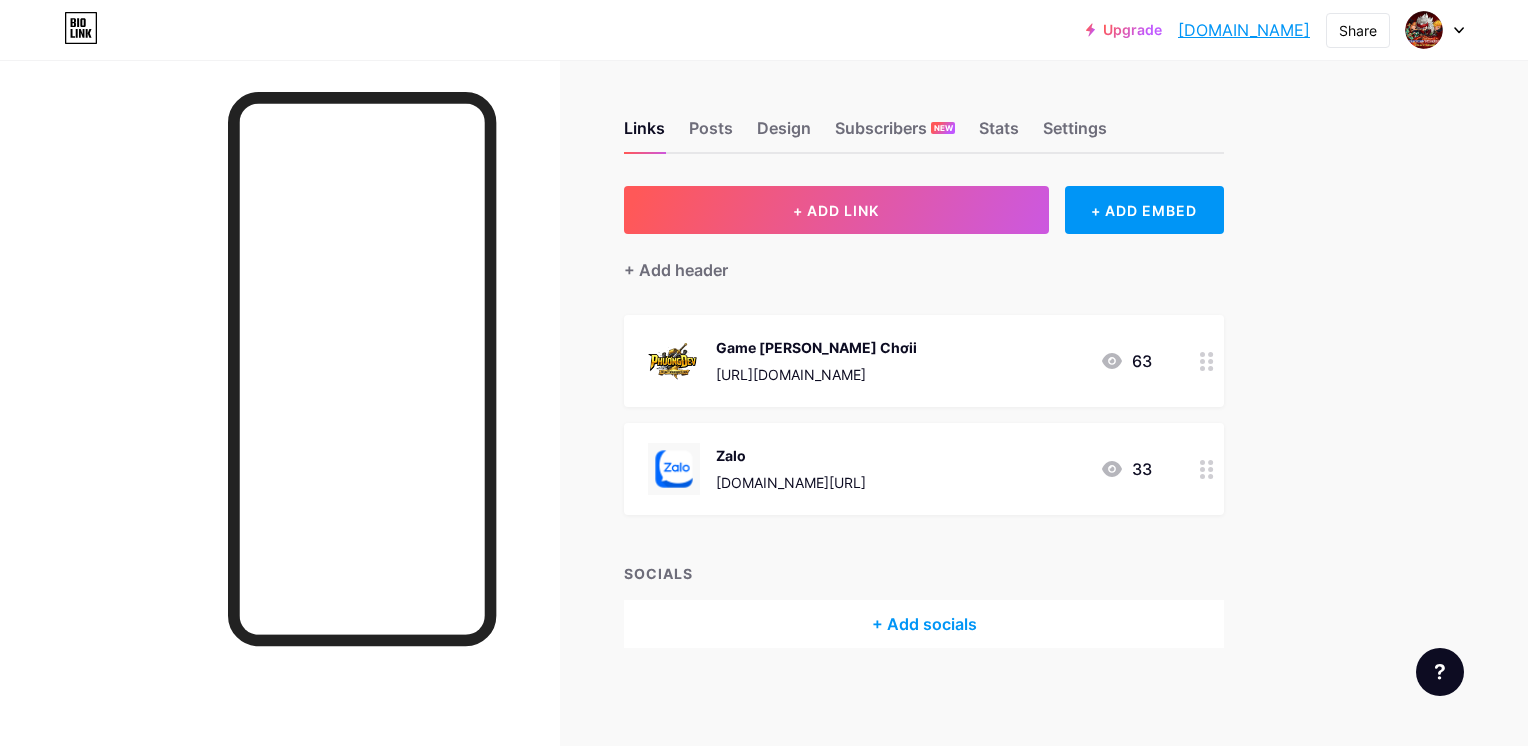 click on "+ ADD LINK     + ADD EMBED
+ Add header
Game [PERSON_NAME] Chơii
[URL][DOMAIN_NAME]
63
[GEOGRAPHIC_DATA]
[DOMAIN_NAME][URL]
33
SOCIALS     + Add socials" at bounding box center (924, 417) 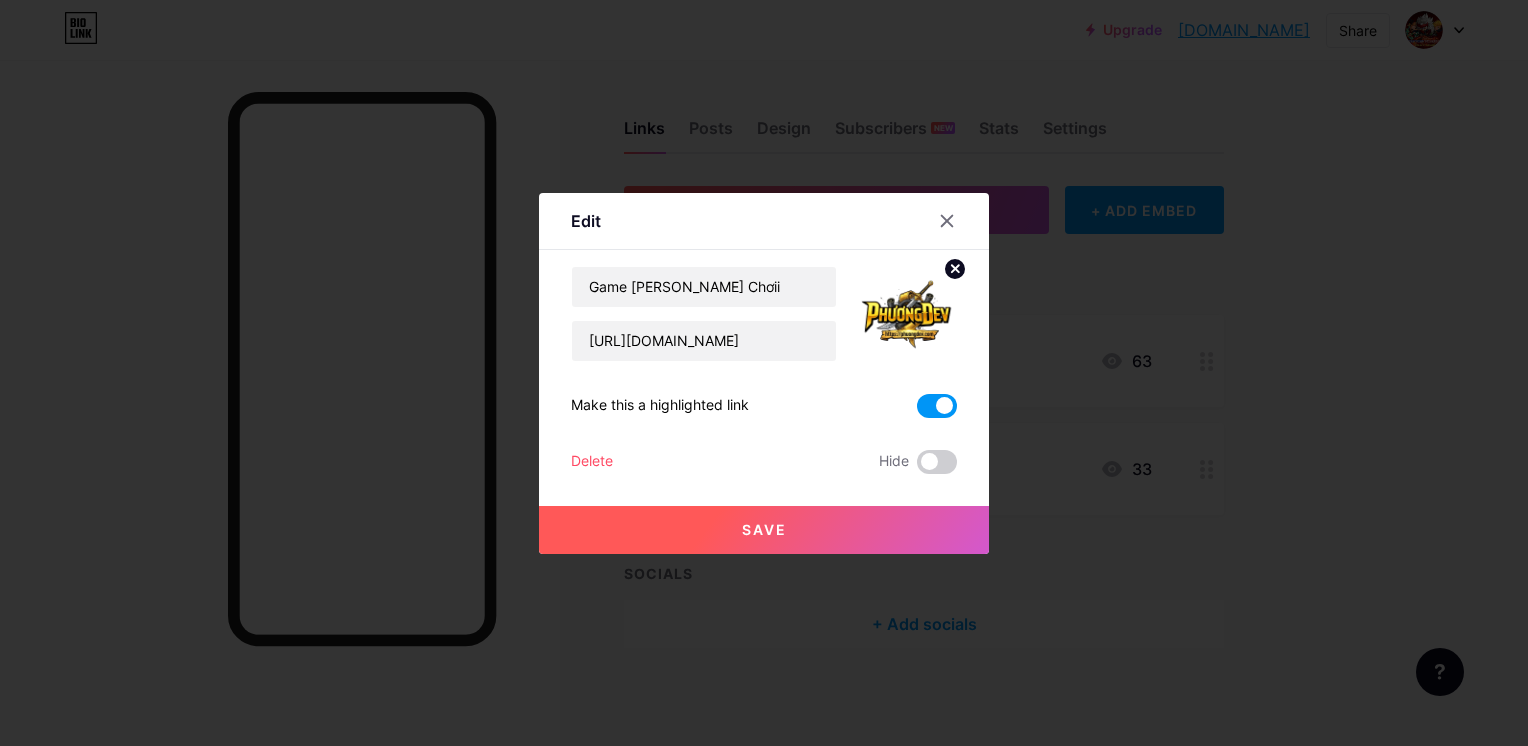 click at bounding box center [909, 314] 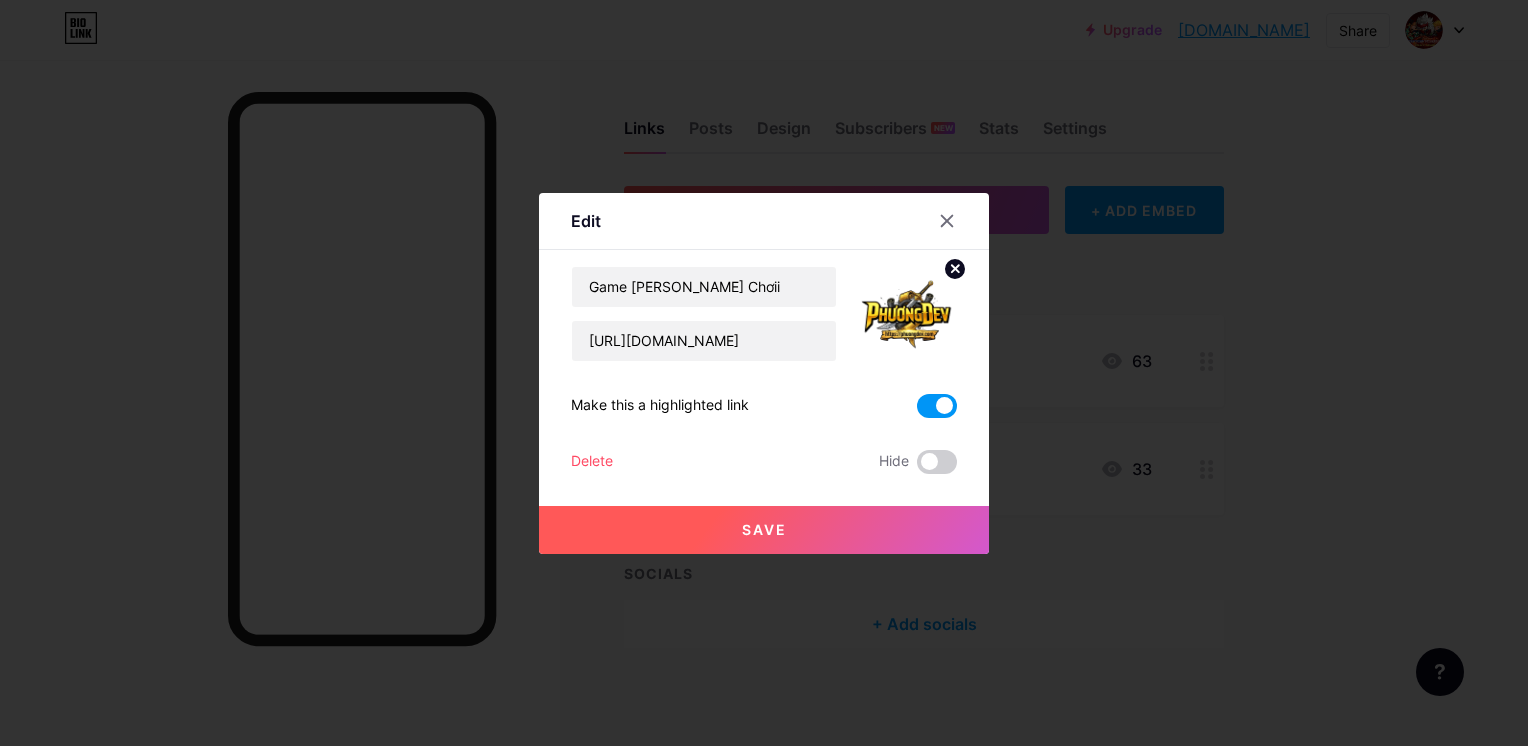 click 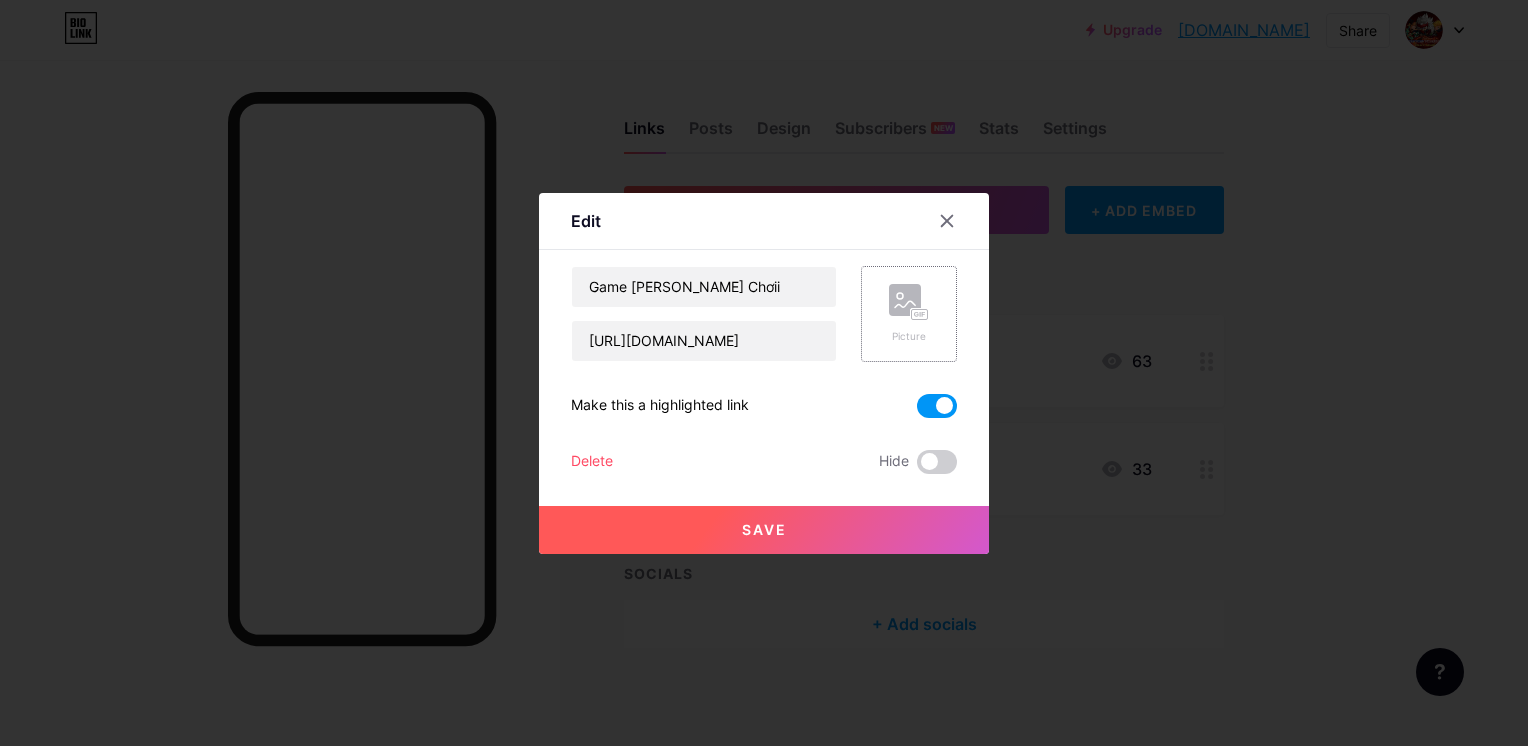 click on "Picture" at bounding box center (909, 314) 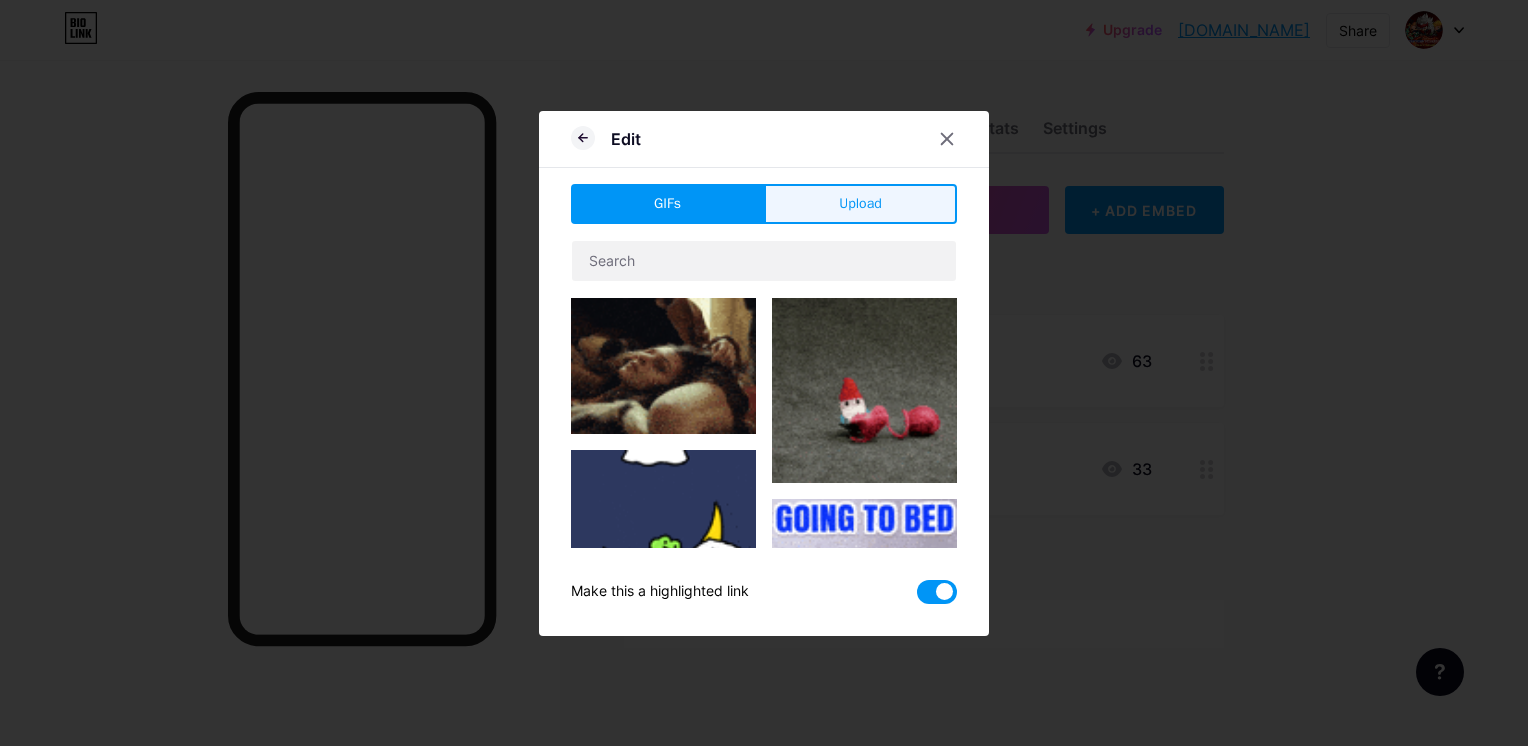 click on "Upload" at bounding box center [860, 203] 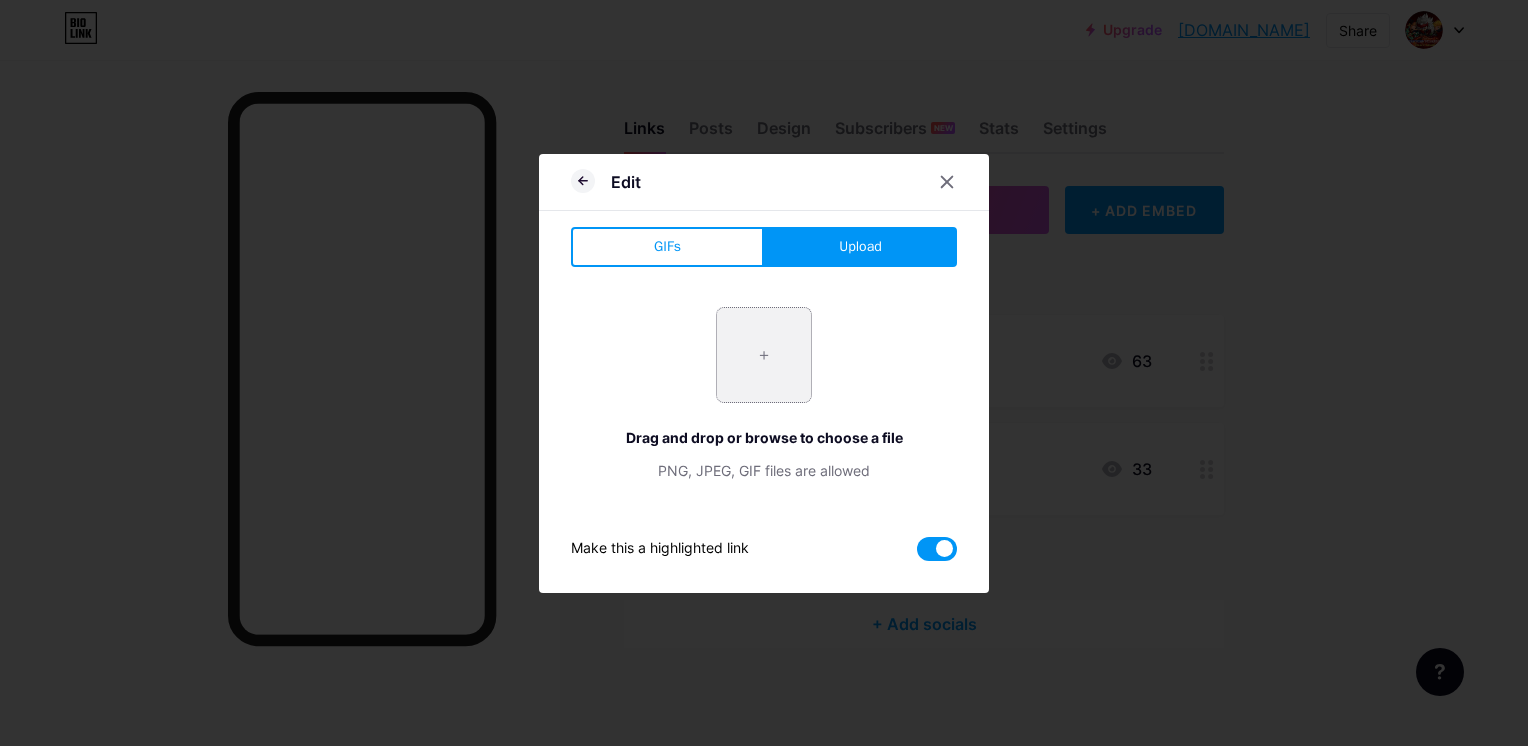 click at bounding box center (764, 355) 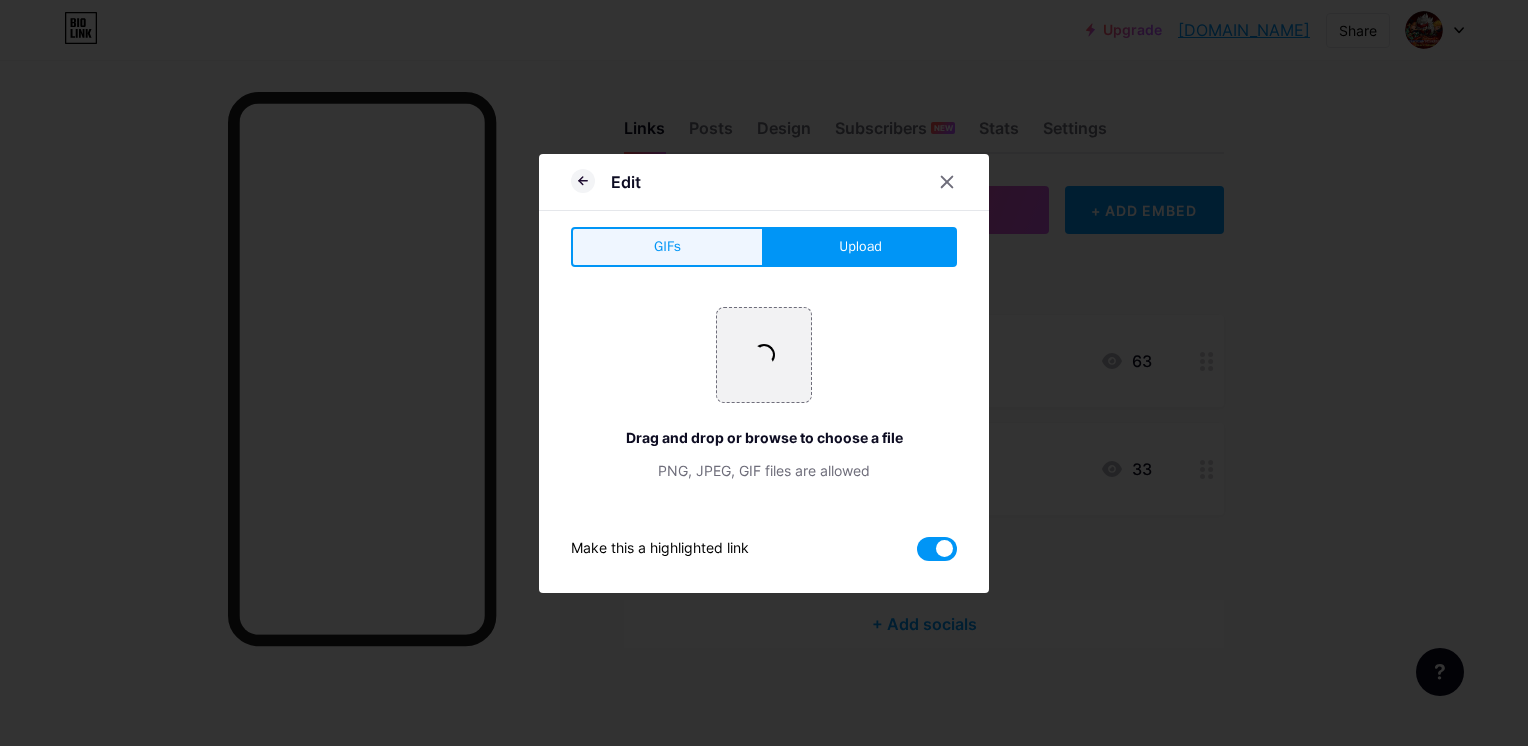 click on "GIFs" at bounding box center [667, 246] 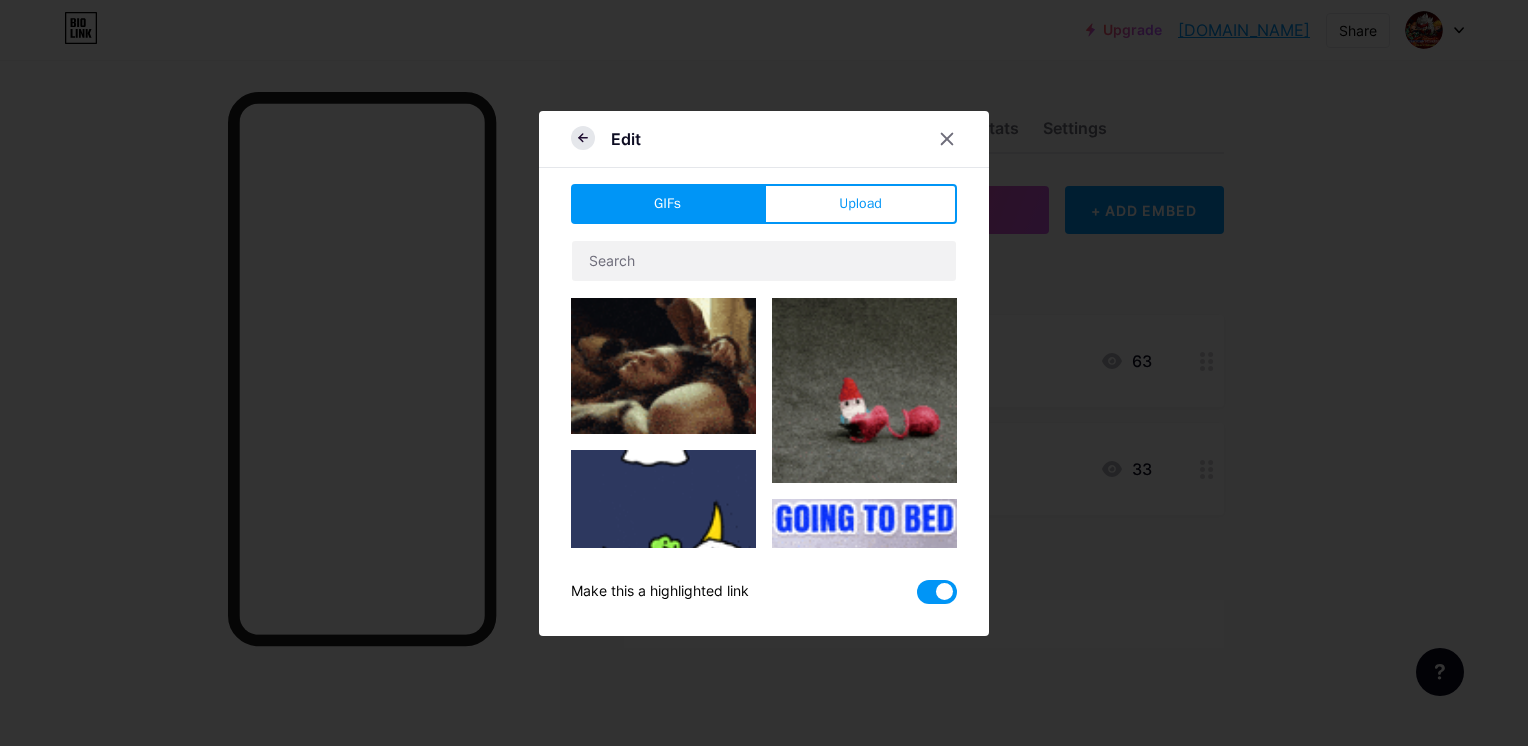click 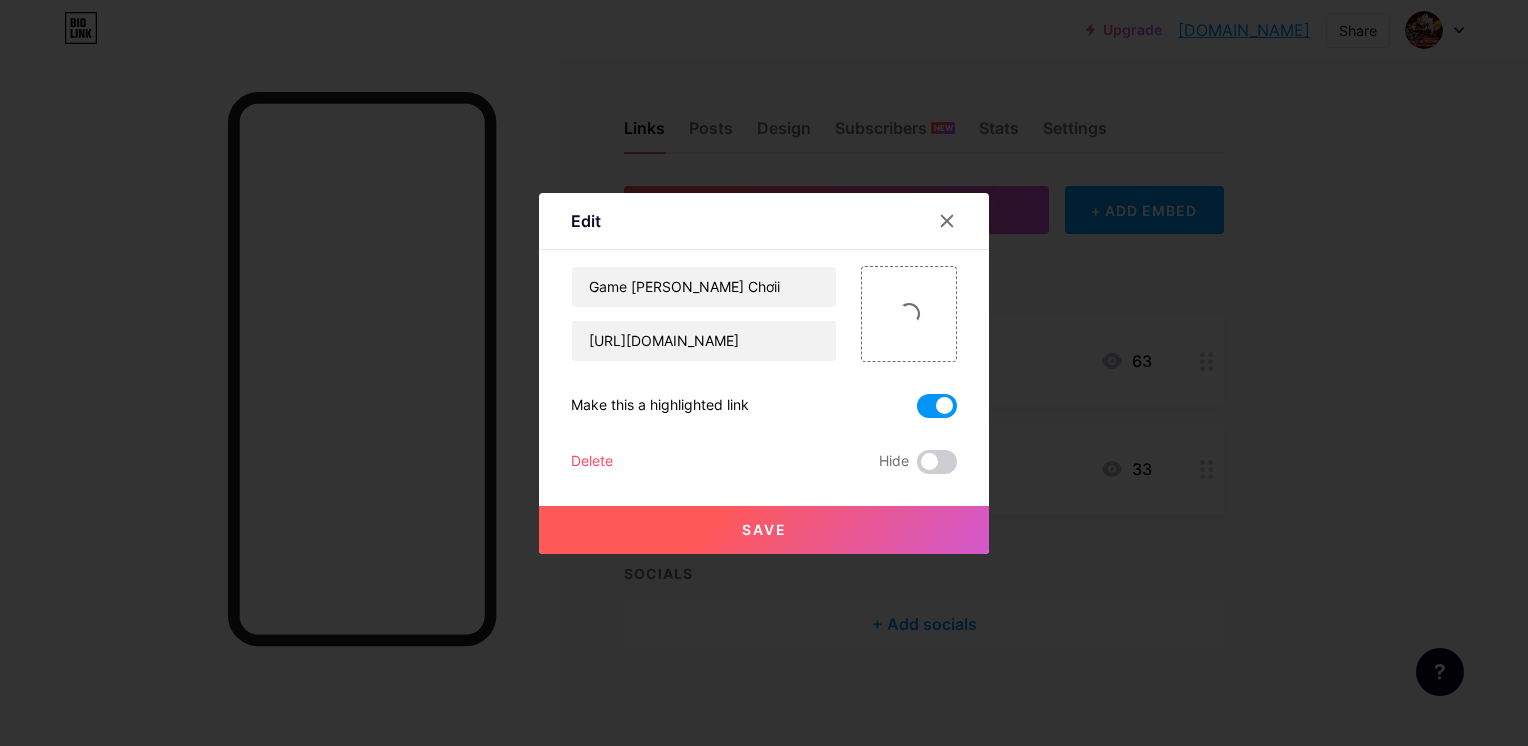 click on "Save" at bounding box center [764, 529] 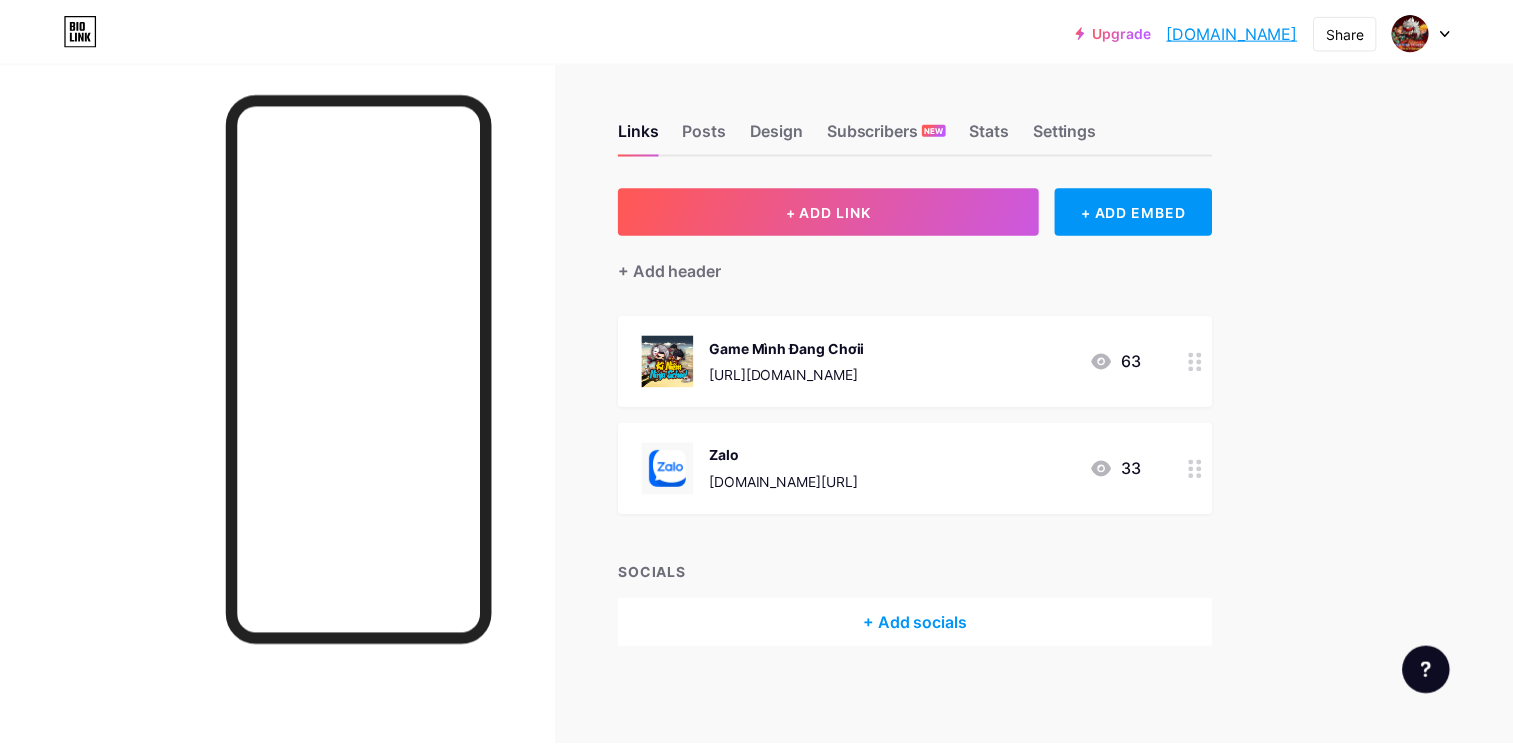 scroll, scrollTop: 0, scrollLeft: 0, axis: both 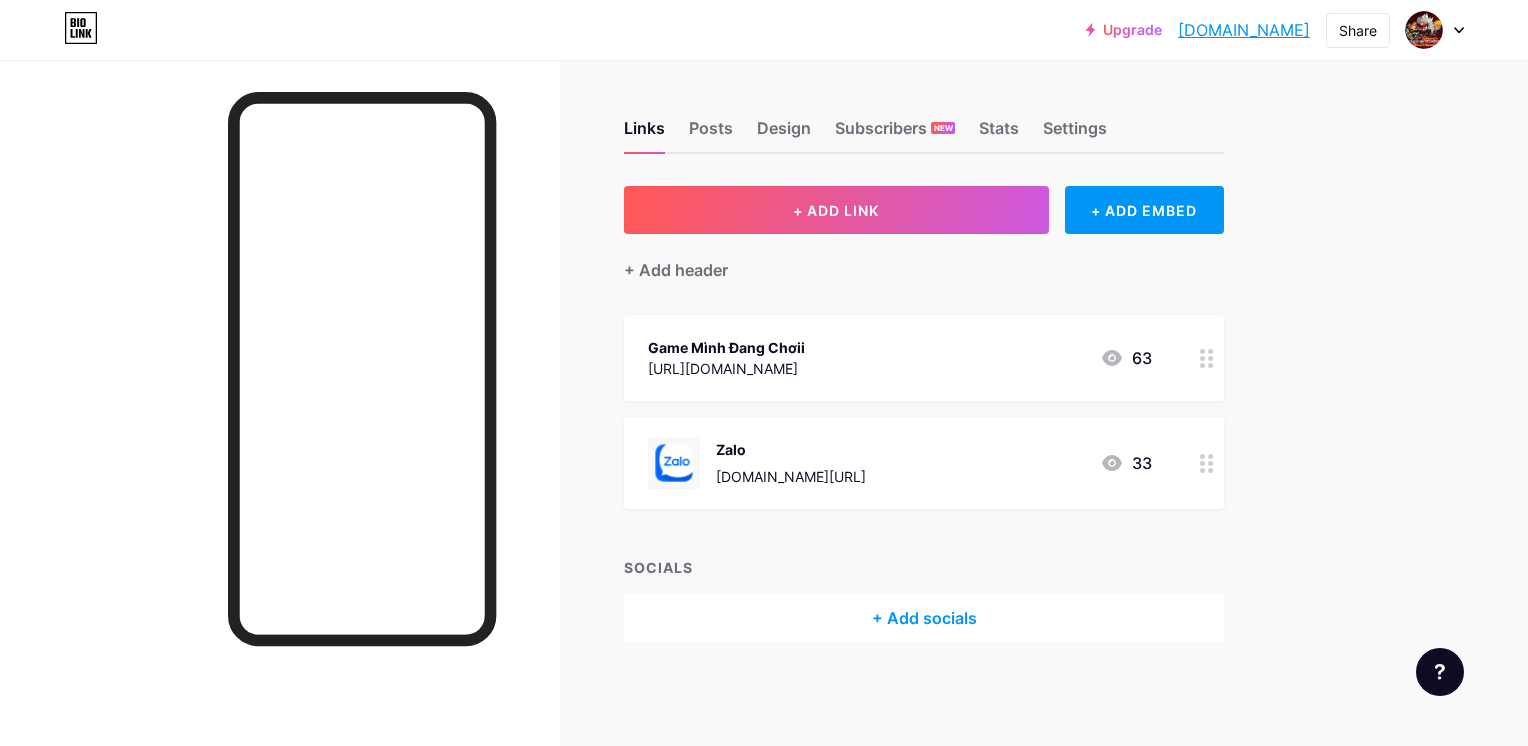 click on "Game Mình Đang Chơii
https://ninjaschoolorigin.com
63" at bounding box center (900, 358) 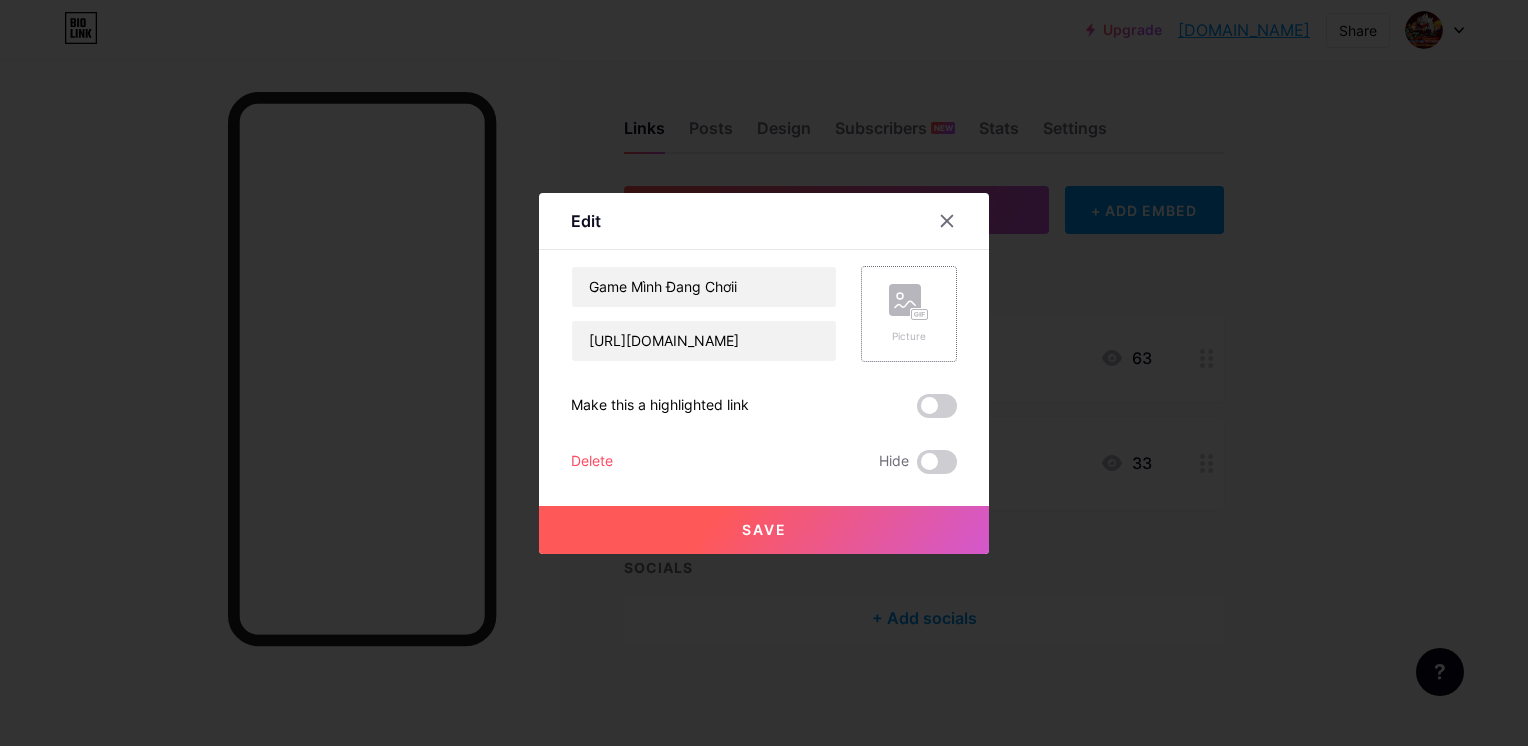 click on "Picture" at bounding box center [909, 314] 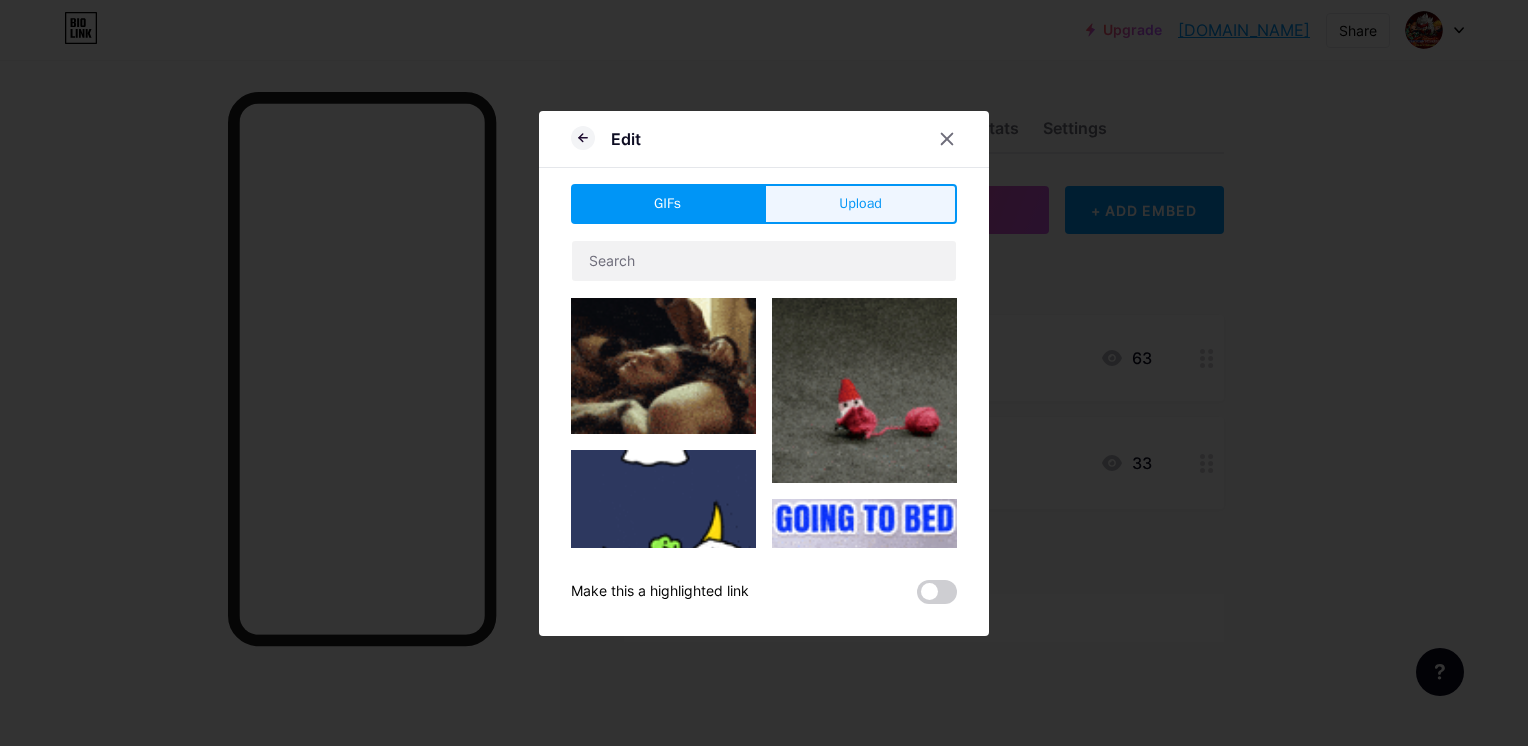 click on "Upload" at bounding box center [860, 204] 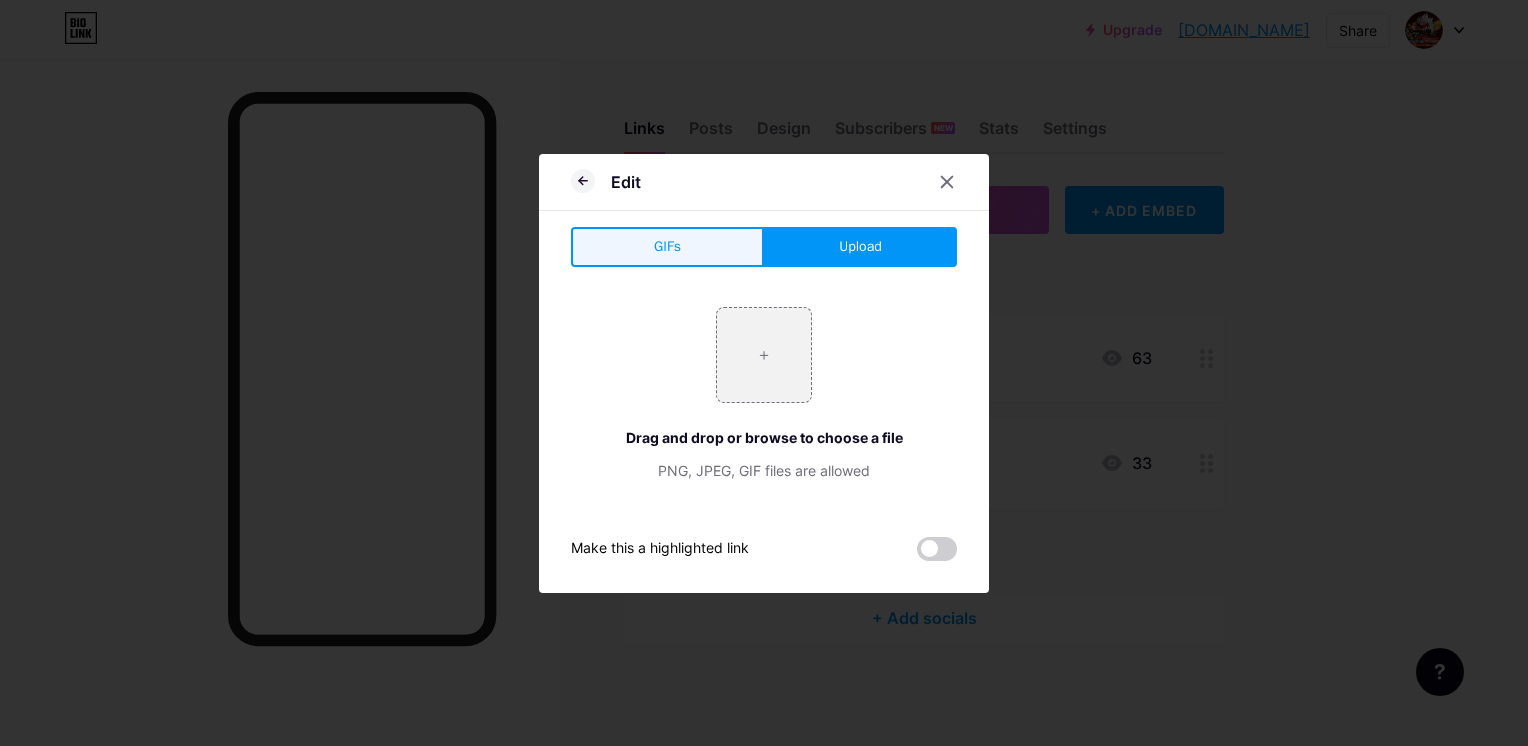 click on "GIFs" at bounding box center [667, 246] 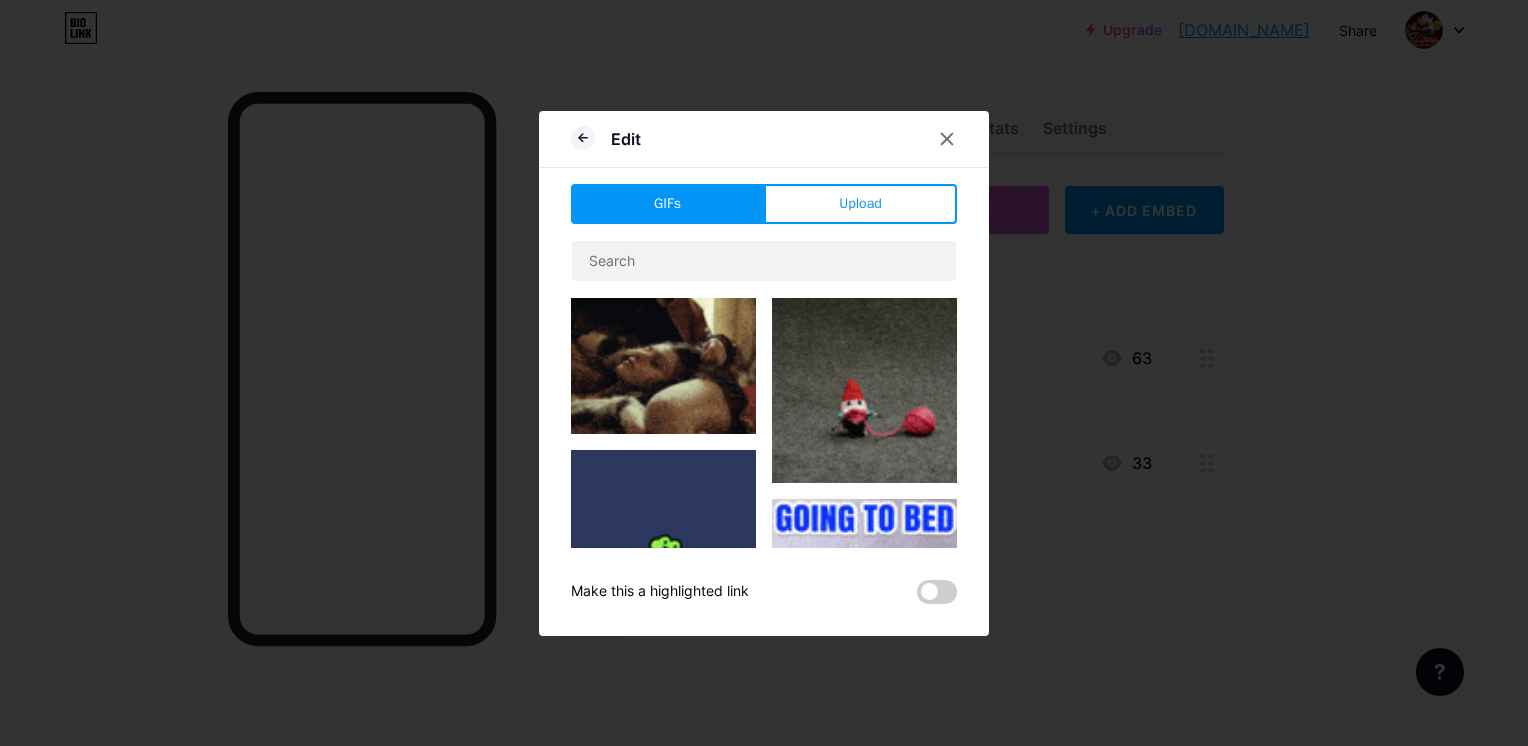 drag, startPoint x: 859, startPoint y: 211, endPoint x: 823, endPoint y: 278, distance: 76.05919 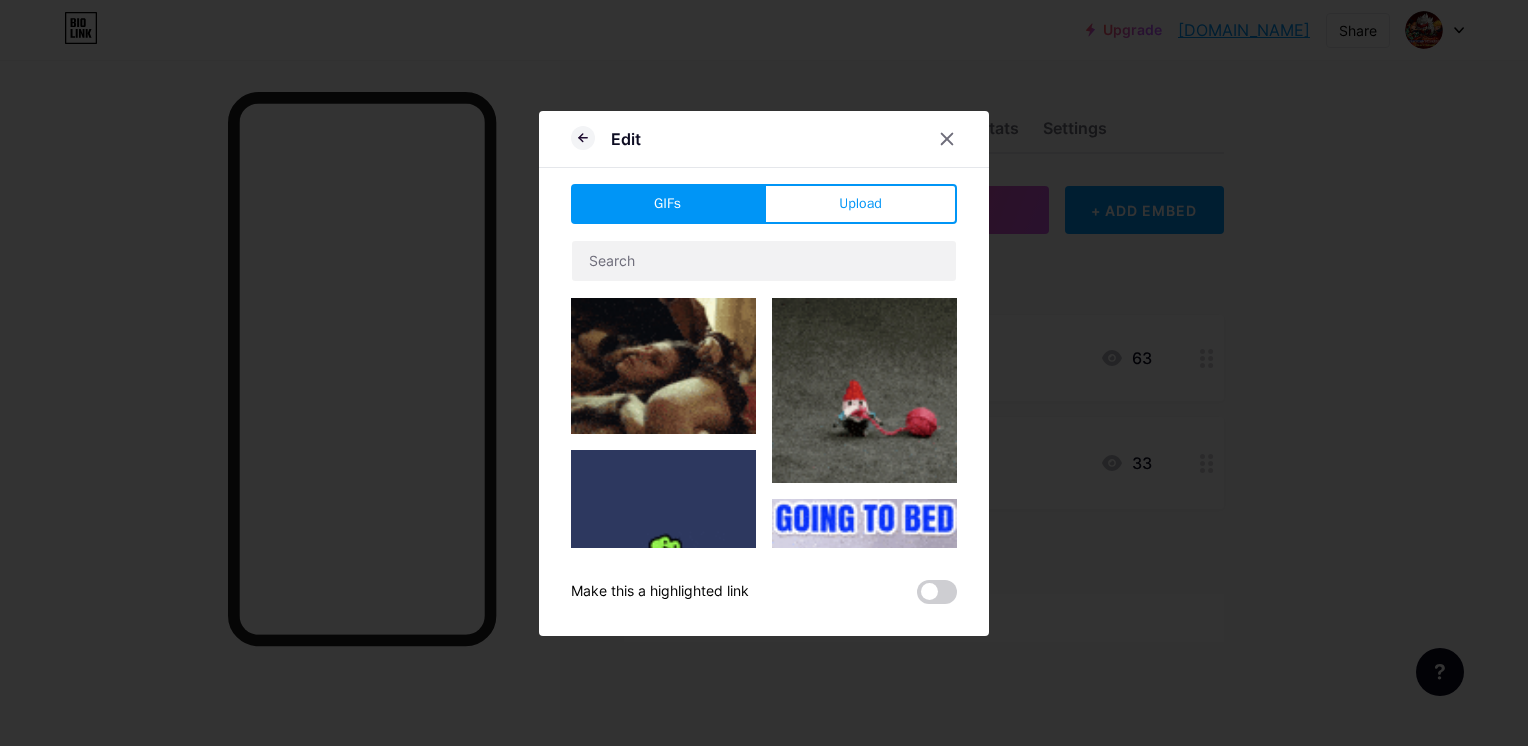 click on "Upload" at bounding box center [860, 203] 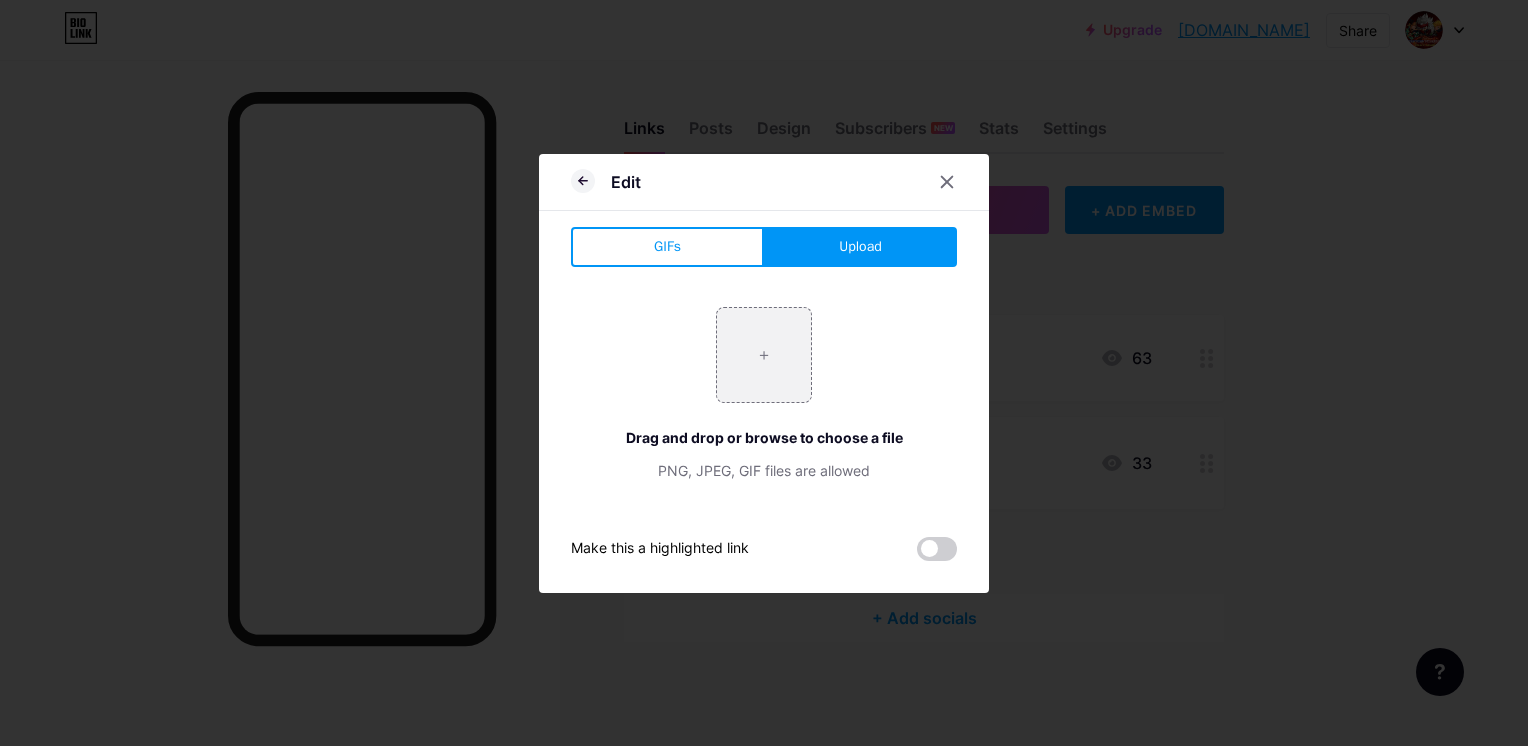 click on "+       Drag and drop or browse to choose a file   PNG, JPEG, GIF files are allowed" at bounding box center [764, 394] 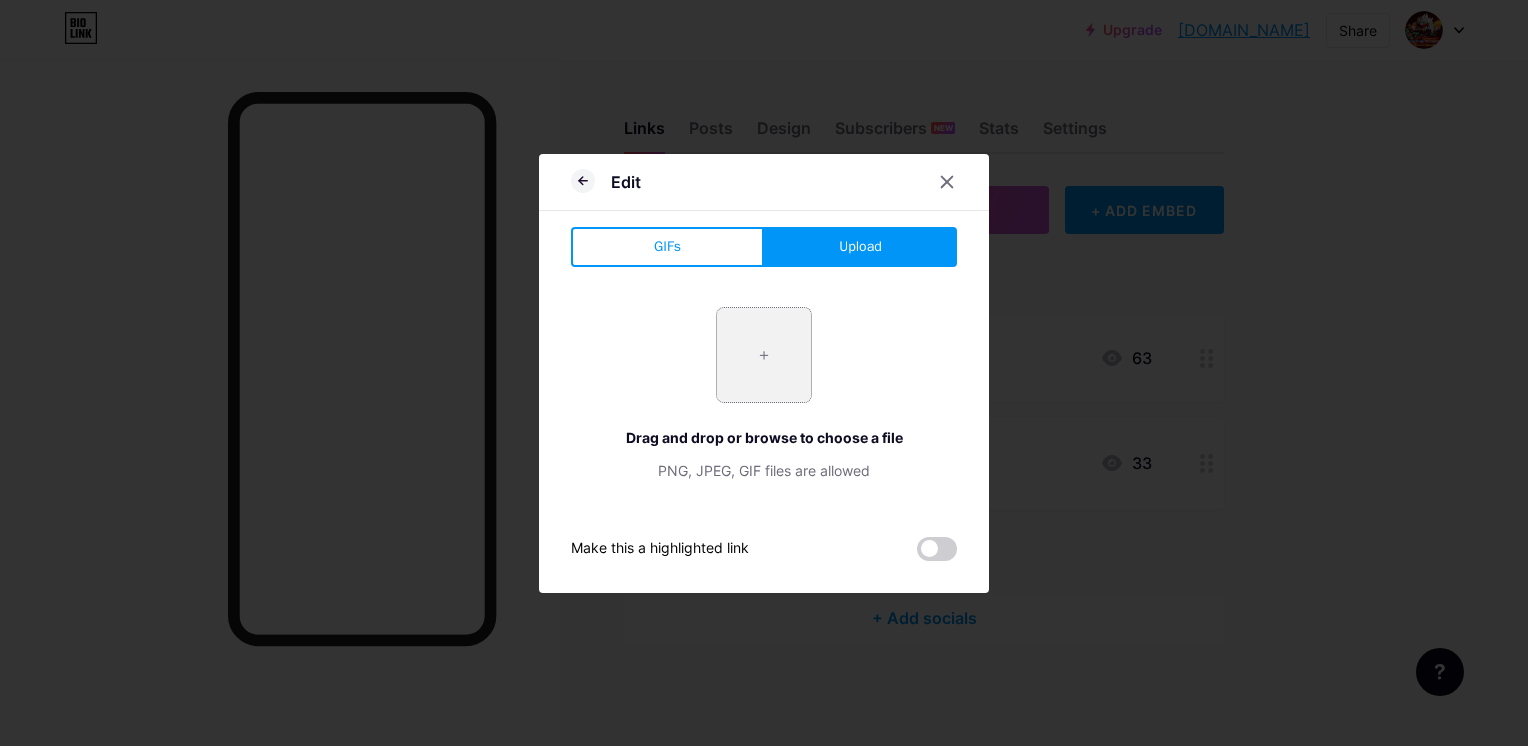 click at bounding box center [764, 355] 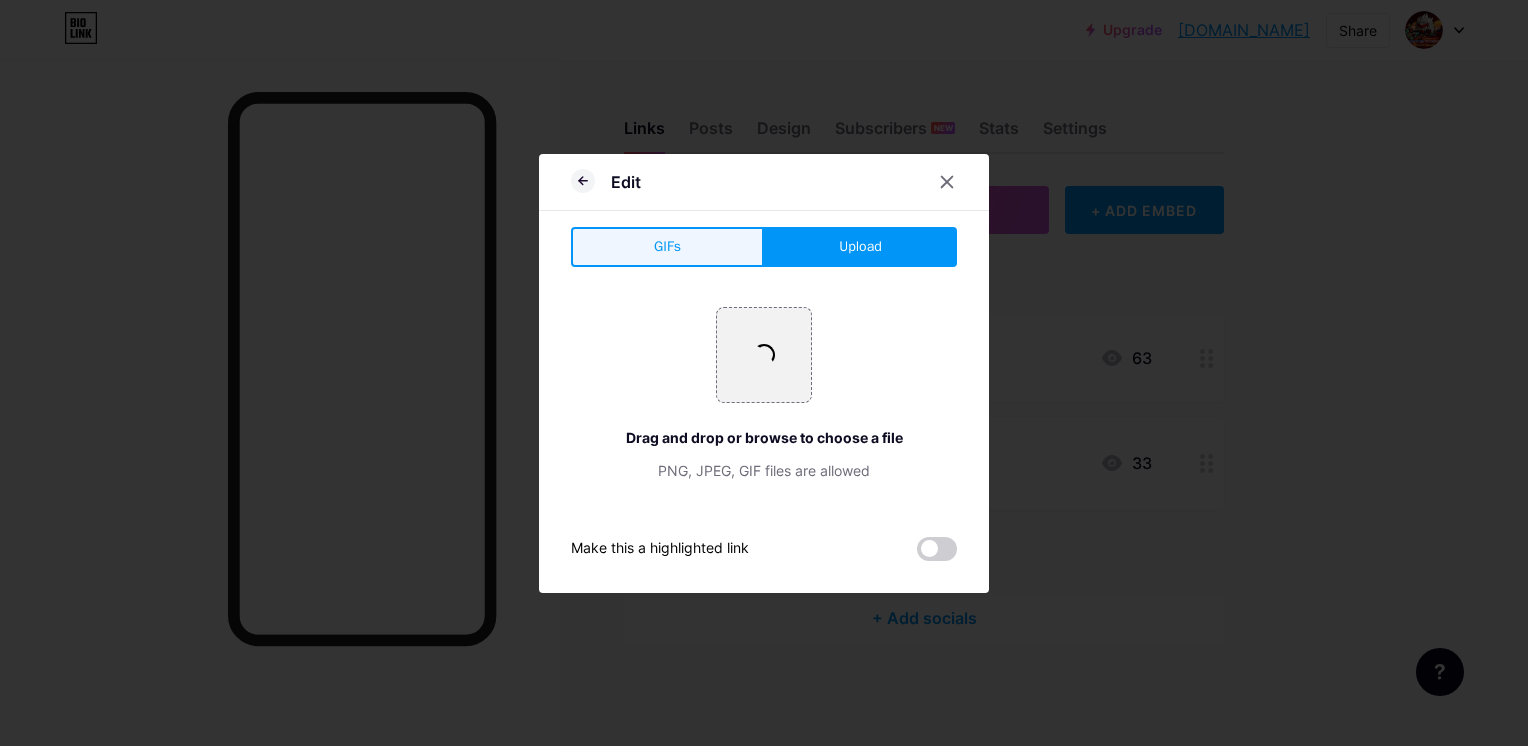 click on "GIFs" at bounding box center [667, 247] 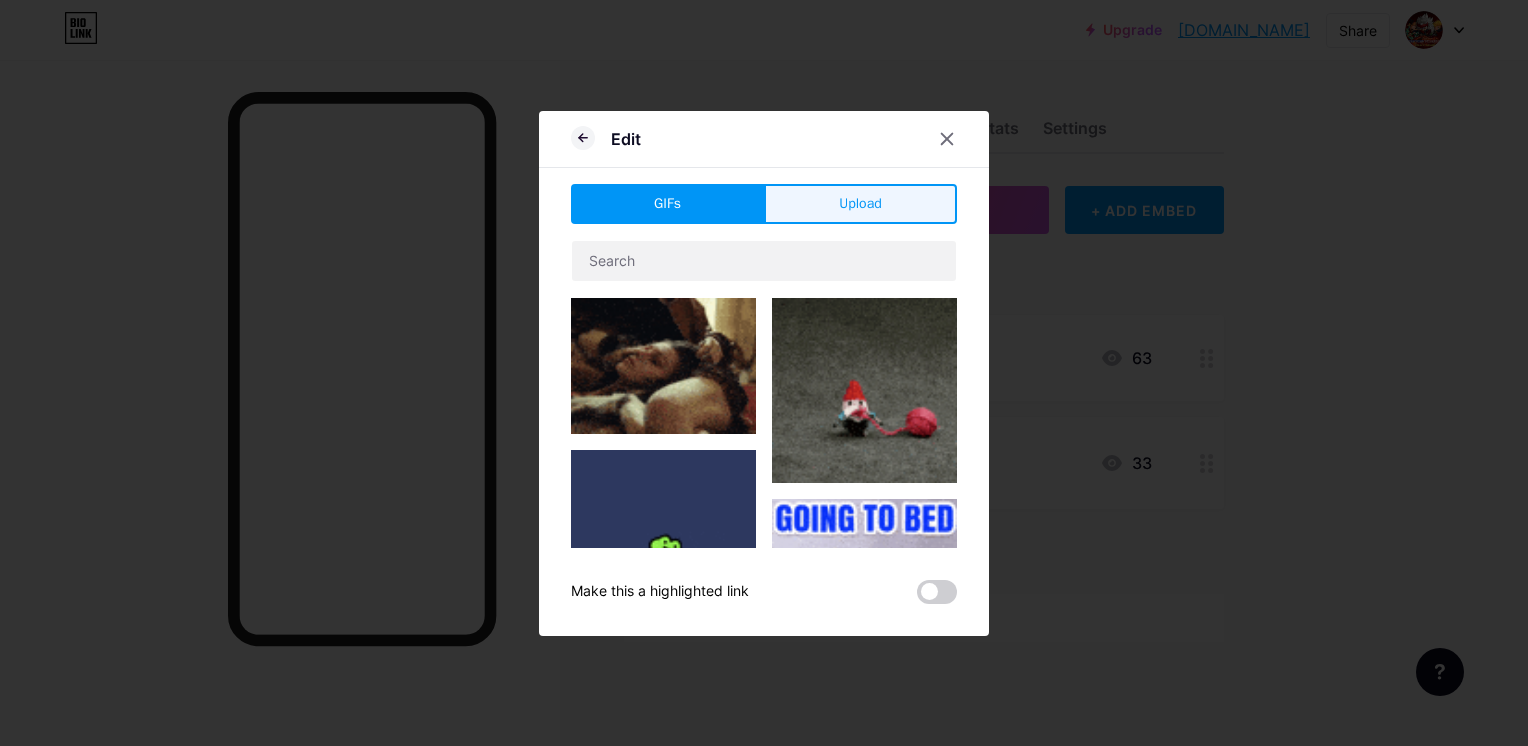 click on "Upload" at bounding box center [860, 204] 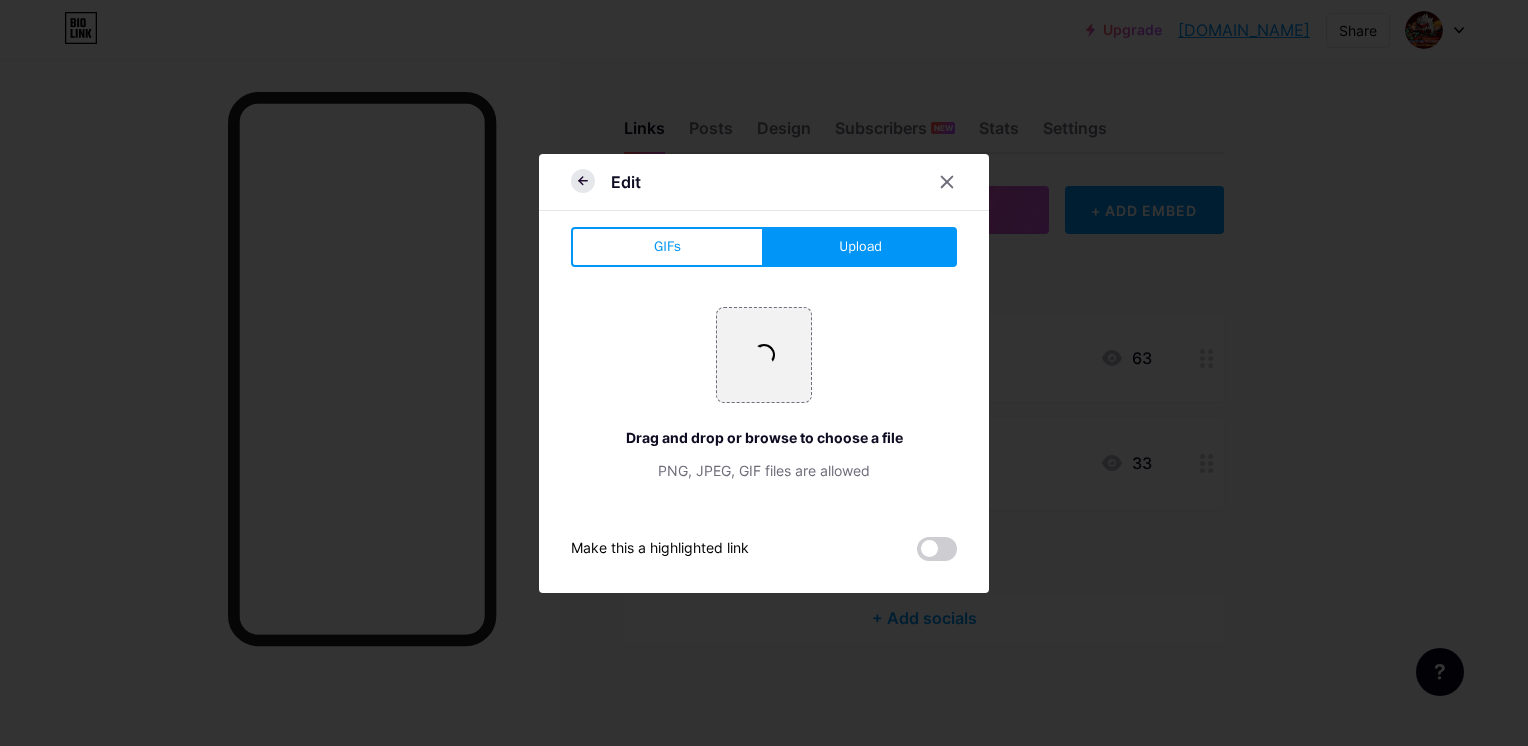 click 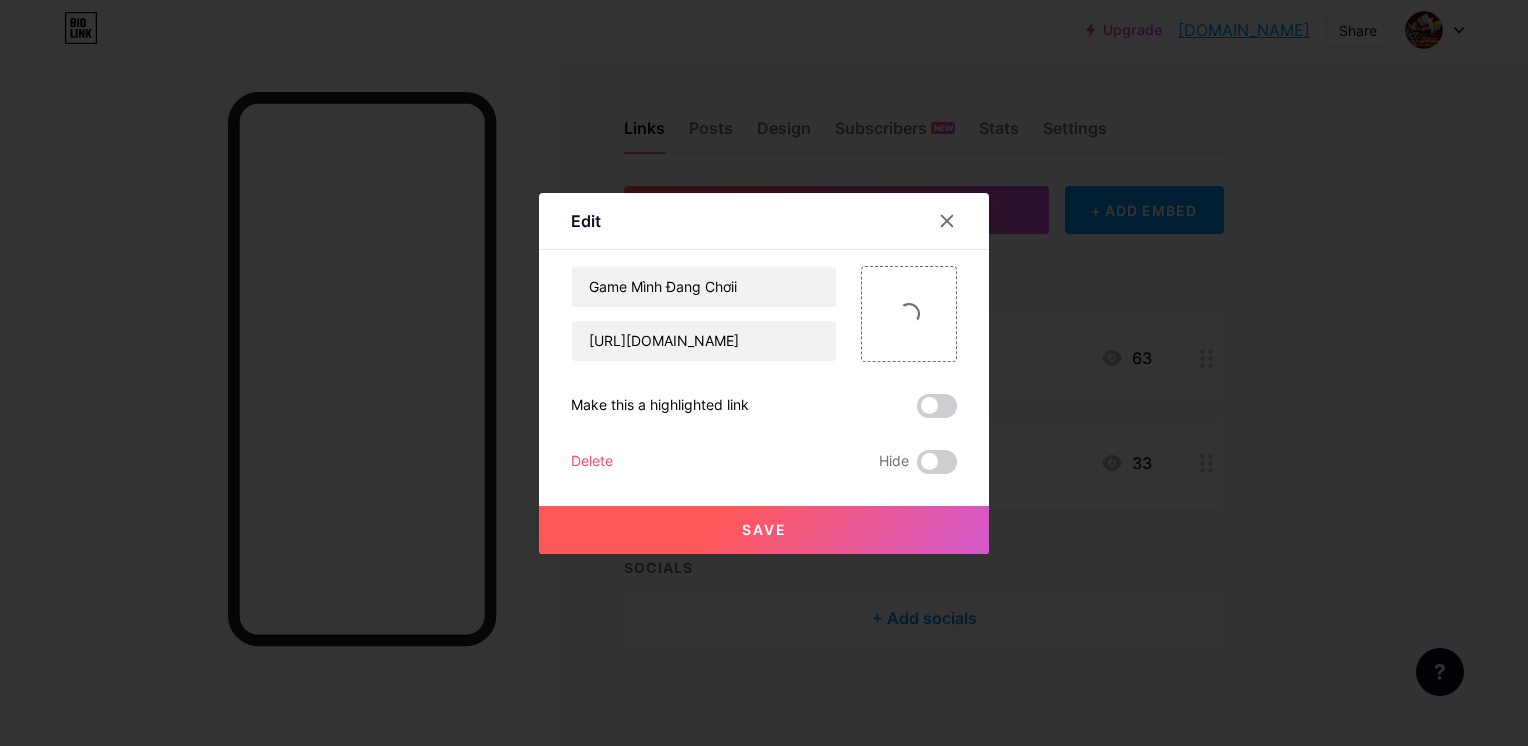 click on "Save" at bounding box center (764, 529) 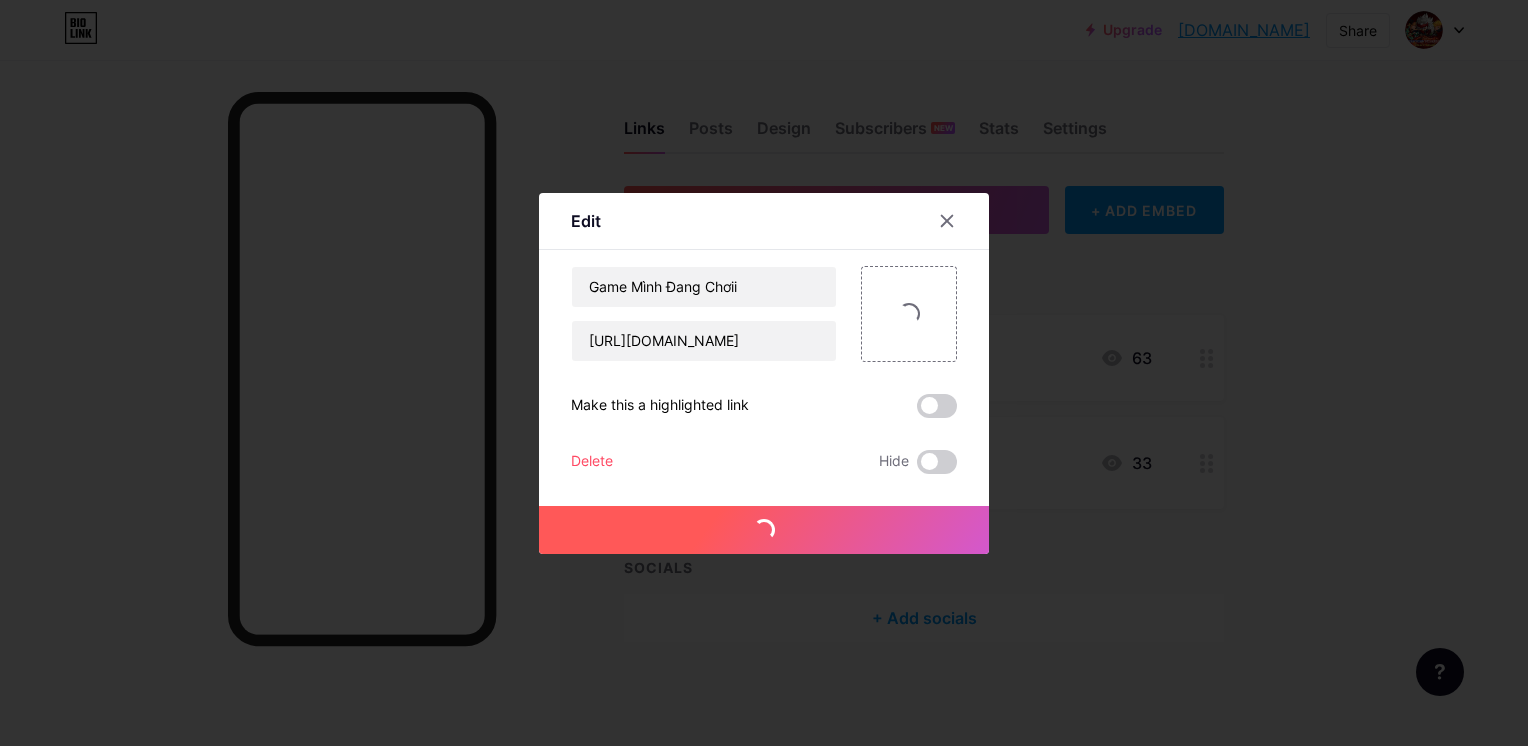 click on "Game Mình Đang Chơii
https://ninjaschoolorigin.com
63
Edit           Content
YouTube
Play YouTube video without leaving your page.
ADD
Vimeo
Play Vimeo video without leaving your page.
ADD
Tiktok
Grow your TikTok following
ADD
Tweet
Embed a tweet.
ADD
Reddit
Showcase your Reddit profile
ADD
Spotify
Embed Spotify to play the preview of a track.
ADD
Twitch" at bounding box center (924, 412) 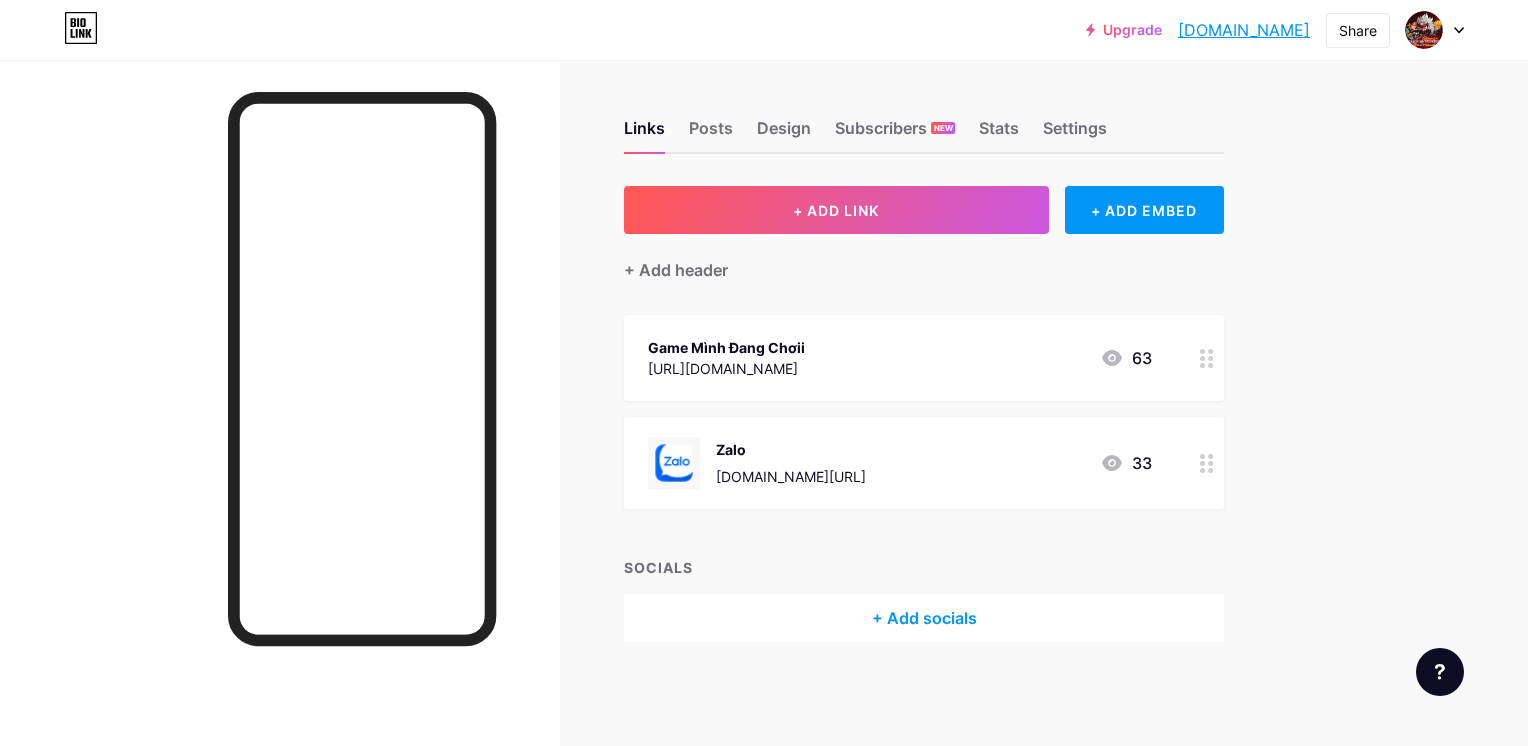 click on "Game Mình Đang Chơii
https://ninjaschoolorigin.com
63" at bounding box center (900, 358) 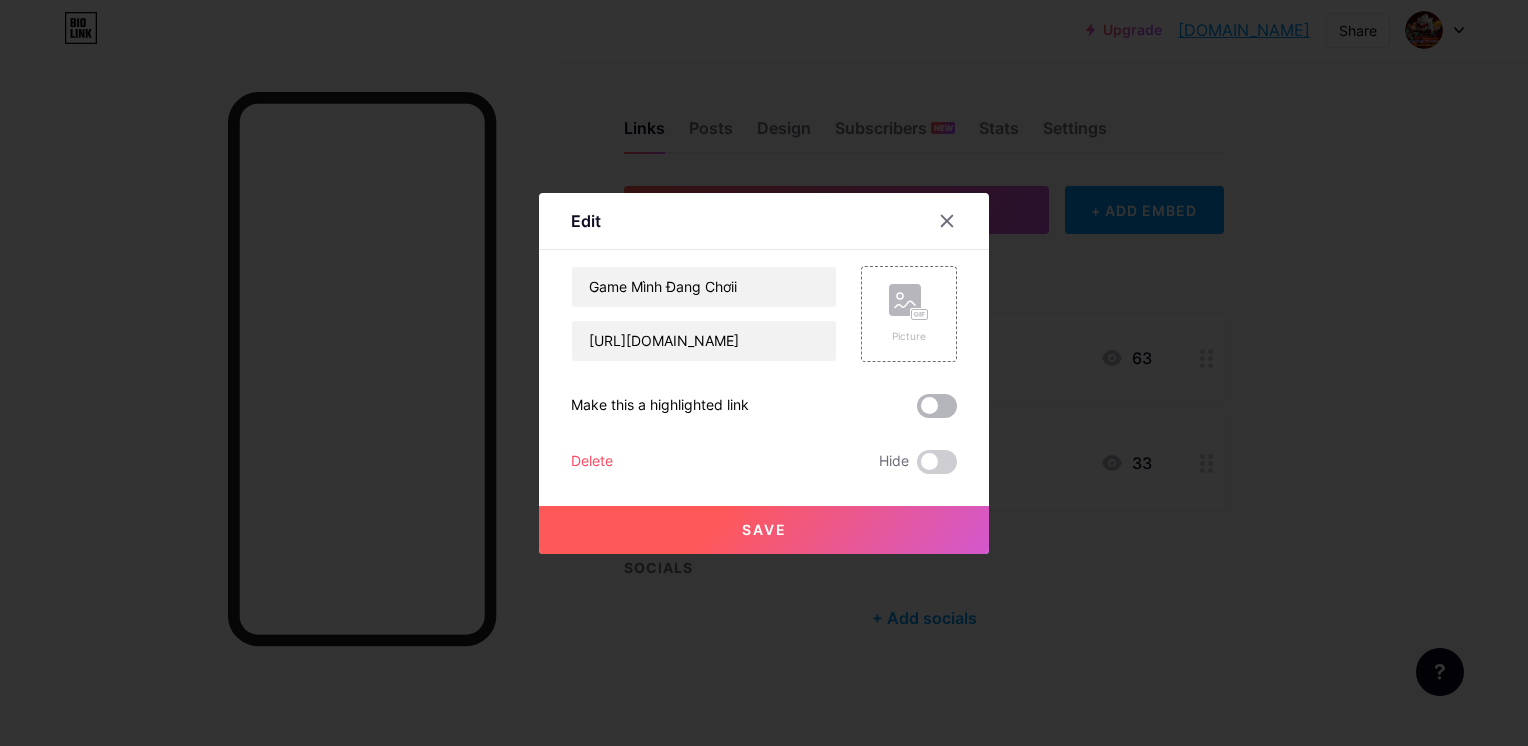click at bounding box center (937, 406) 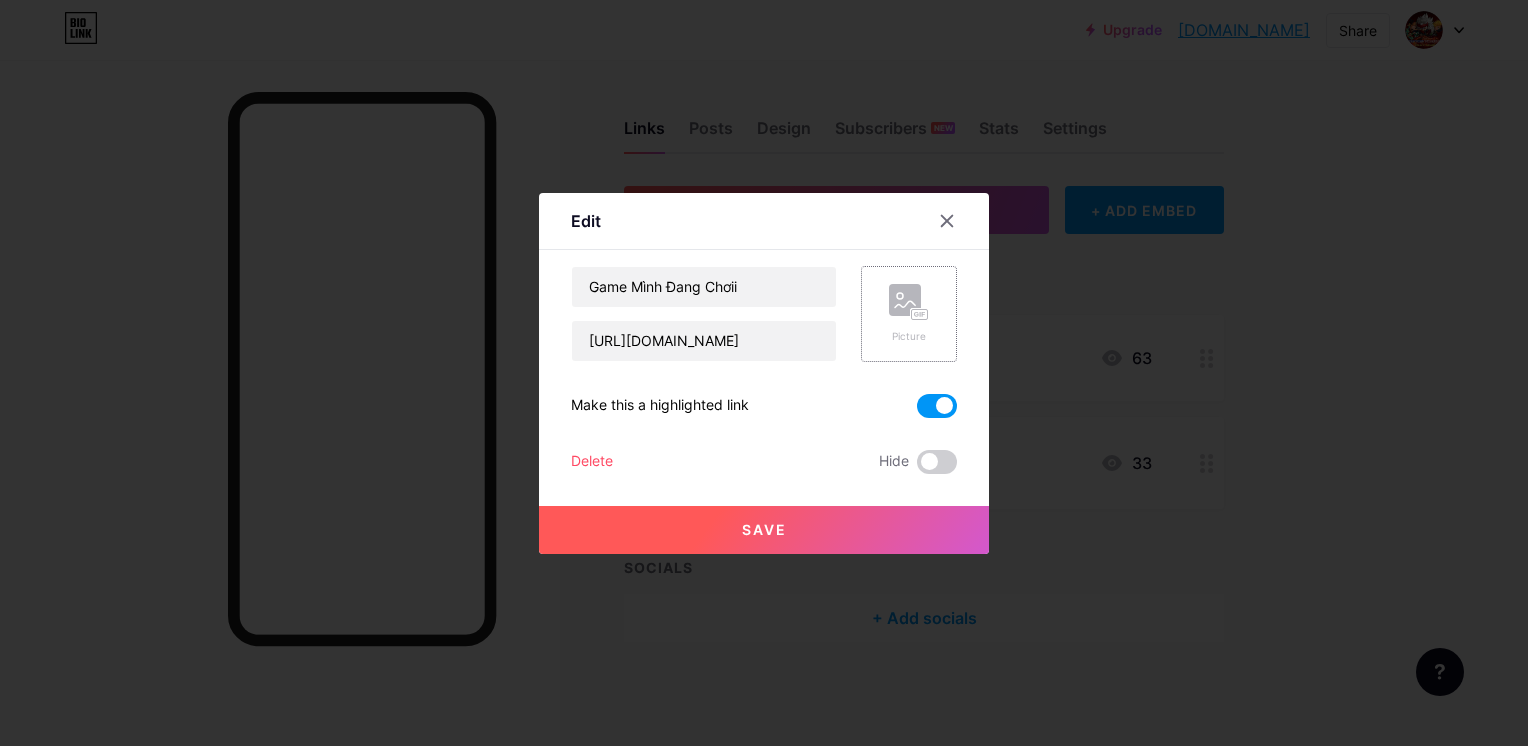 click on "Picture" at bounding box center [909, 314] 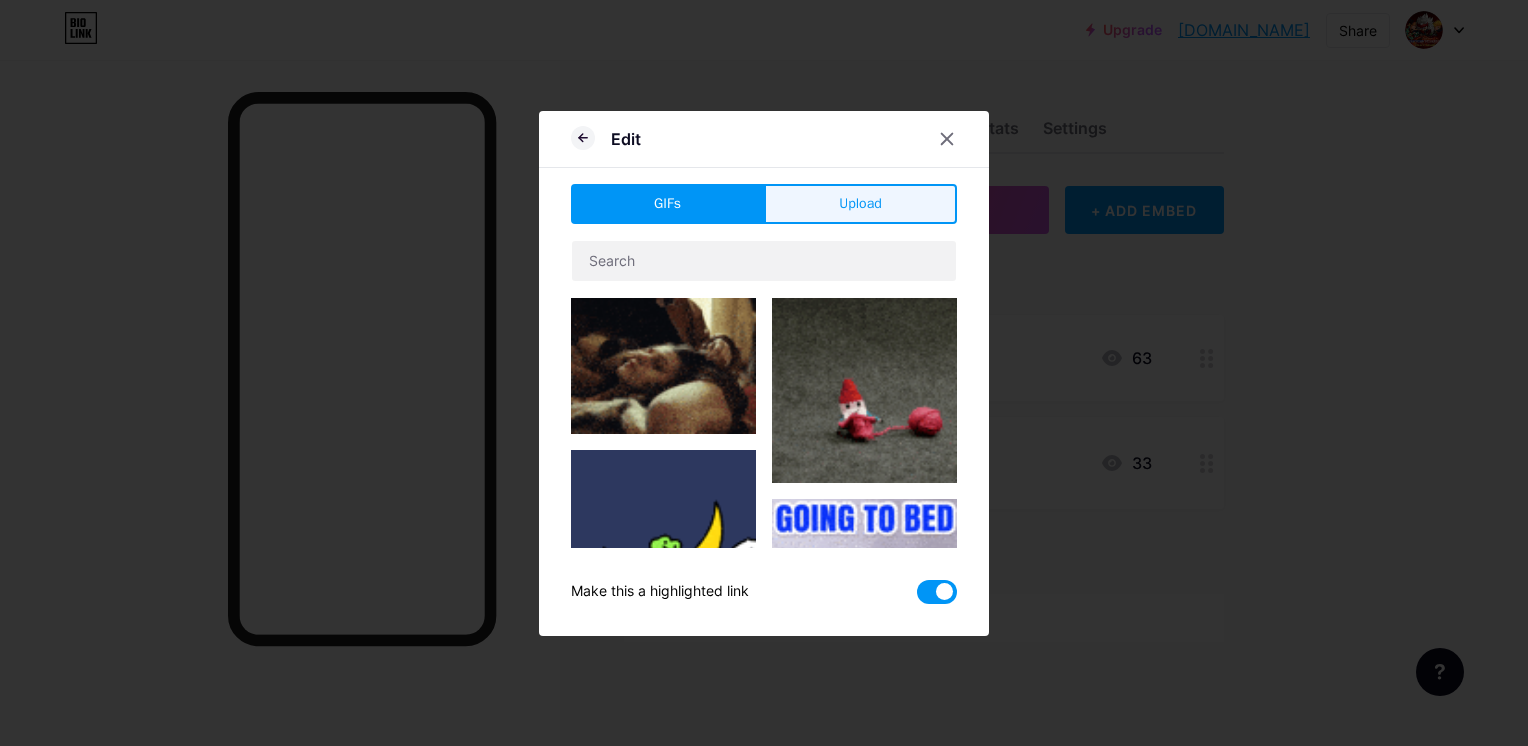 click on "Upload" at bounding box center [860, 203] 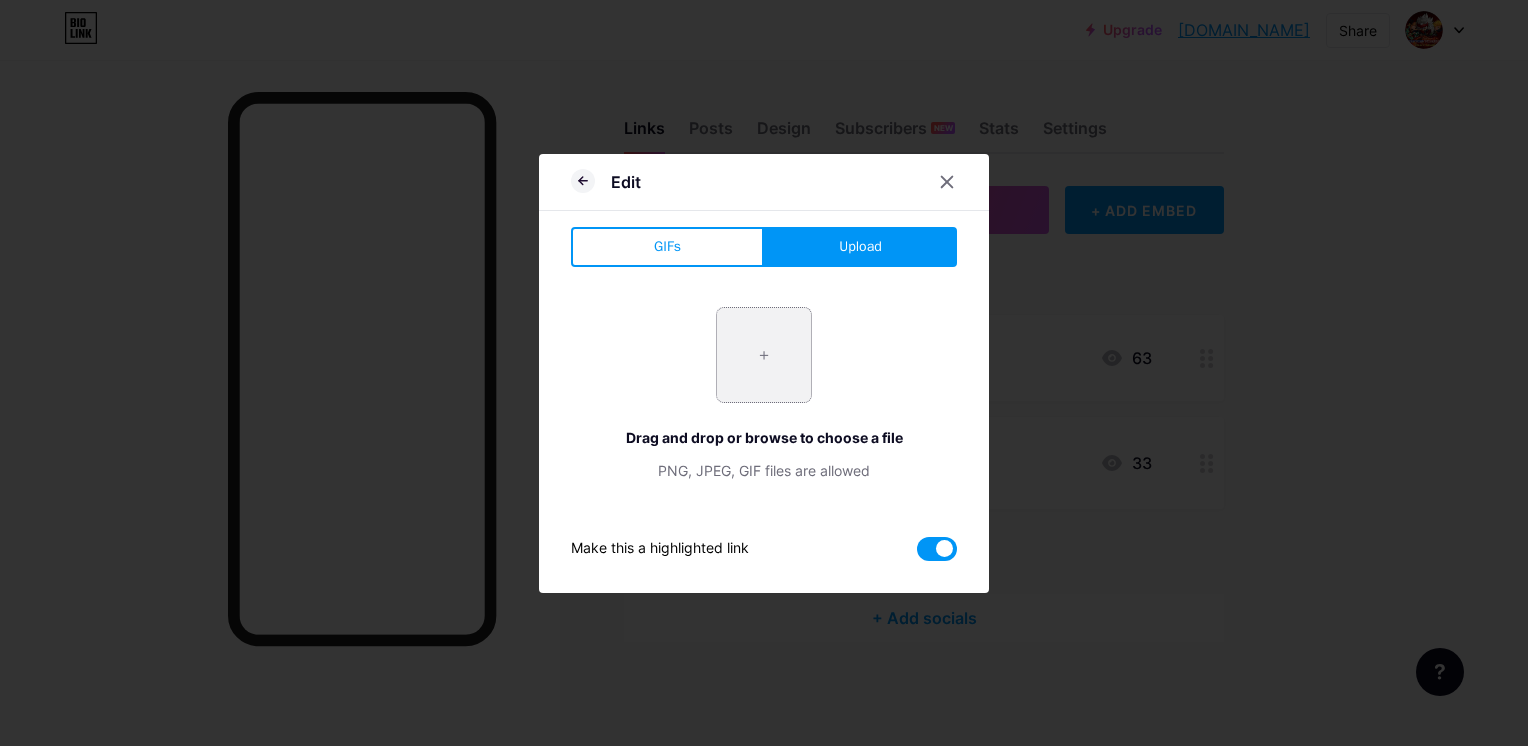 click at bounding box center (764, 355) 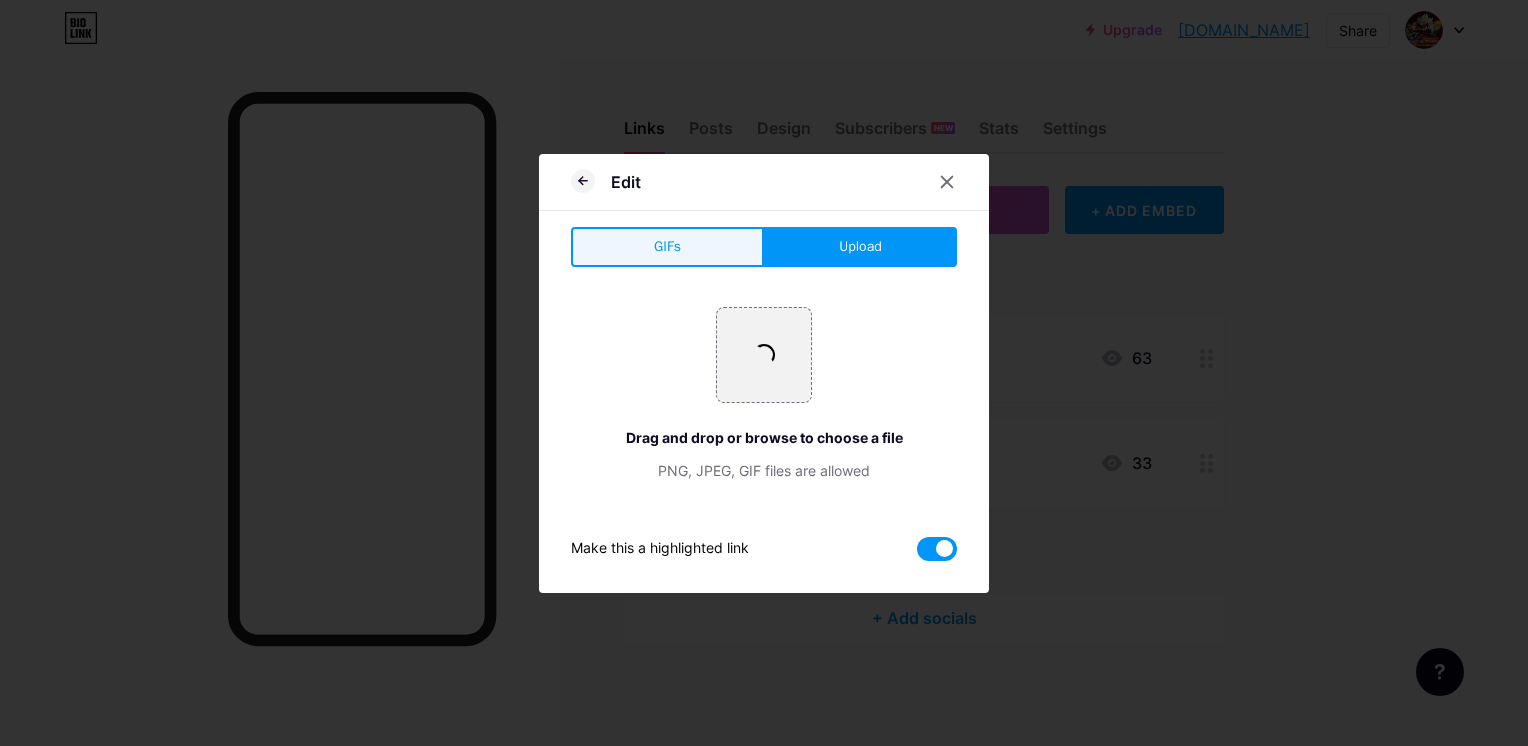 click on "GIFs" at bounding box center (667, 247) 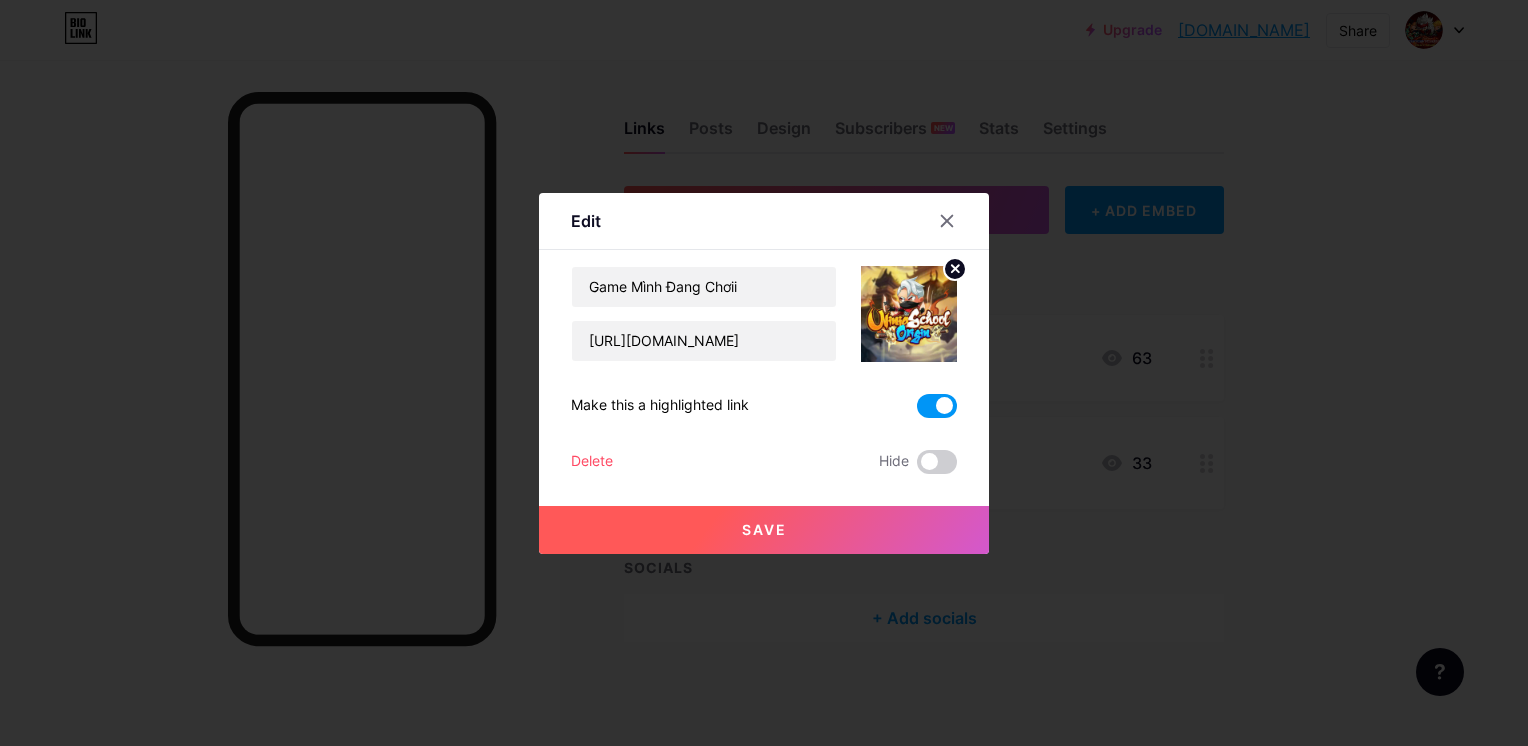 click on "Edit" at bounding box center [764, 226] 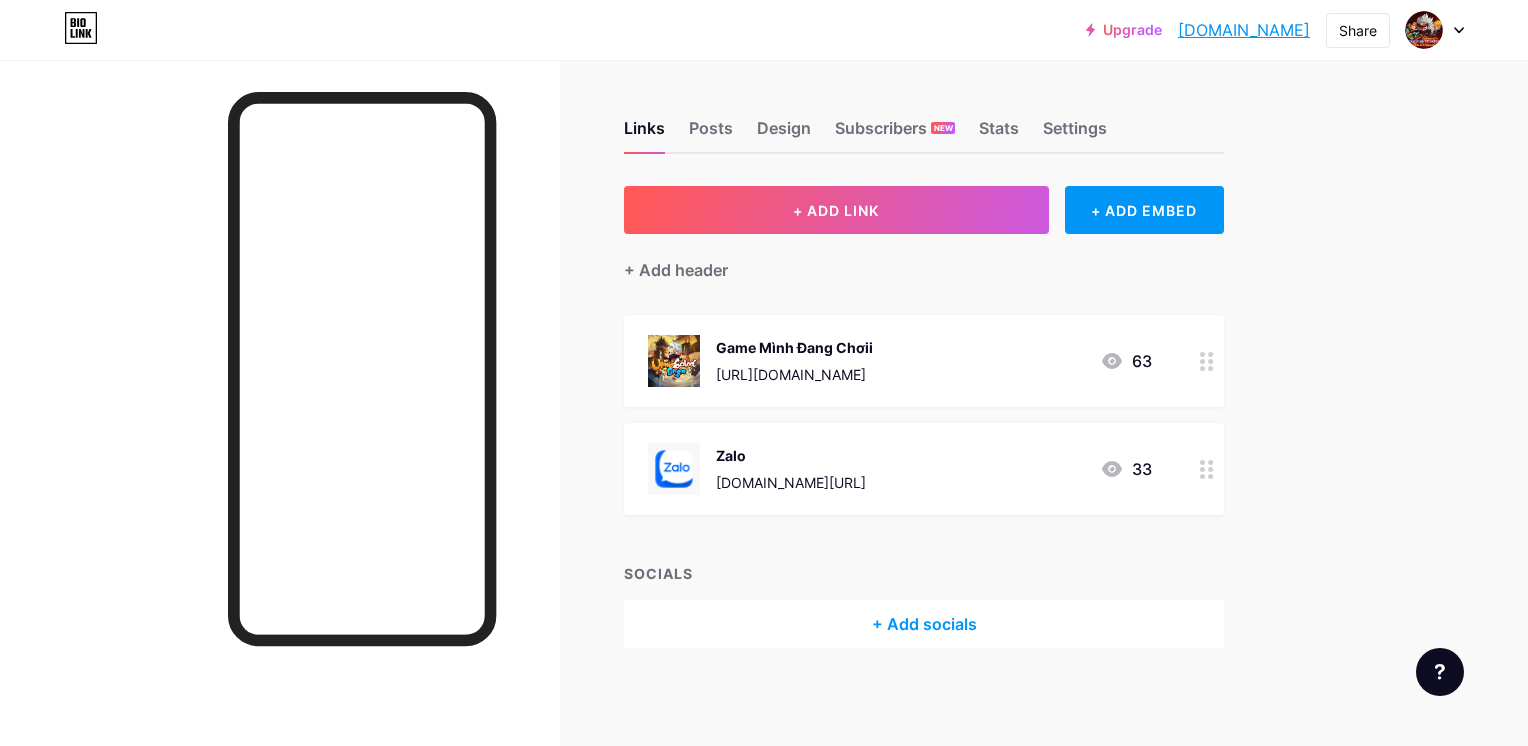 click on "Zalo
zalo.me/0393356581
33" at bounding box center (900, 469) 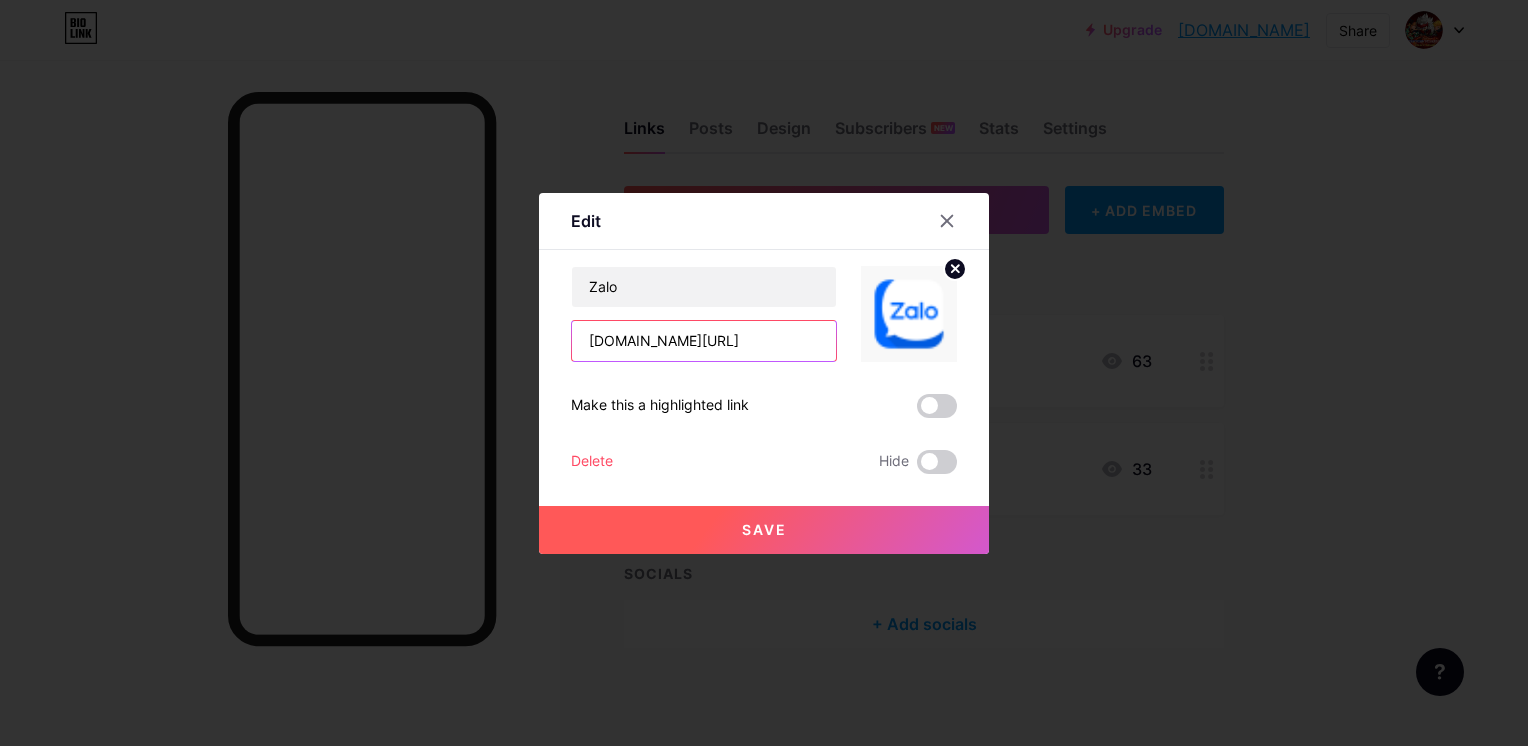 drag, startPoint x: 744, startPoint y: 331, endPoint x: 578, endPoint y: 338, distance: 166.14752 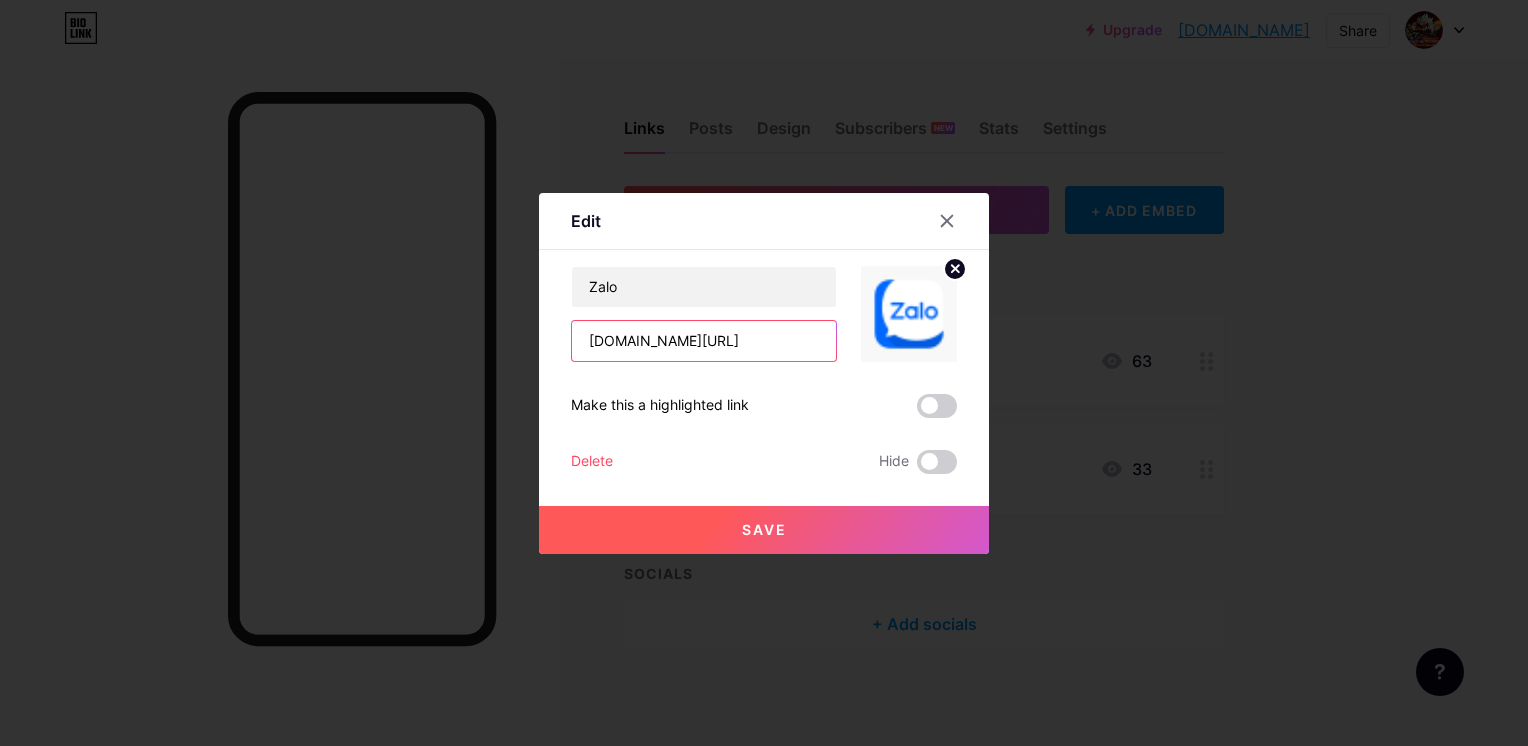 click on "[DOMAIN_NAME][URL]" at bounding box center (704, 341) 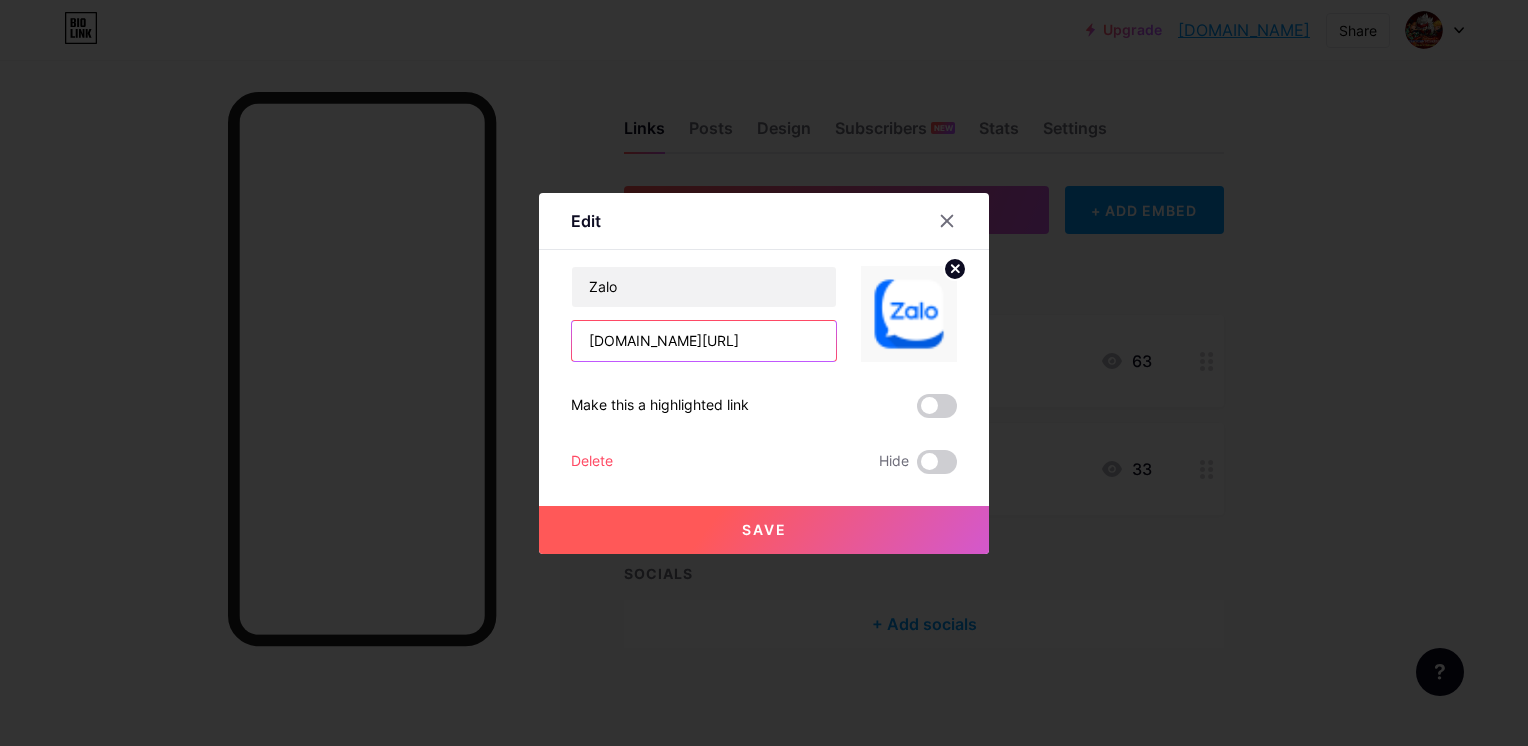 paste on "https://zalo.me/g/zwjwpd723" 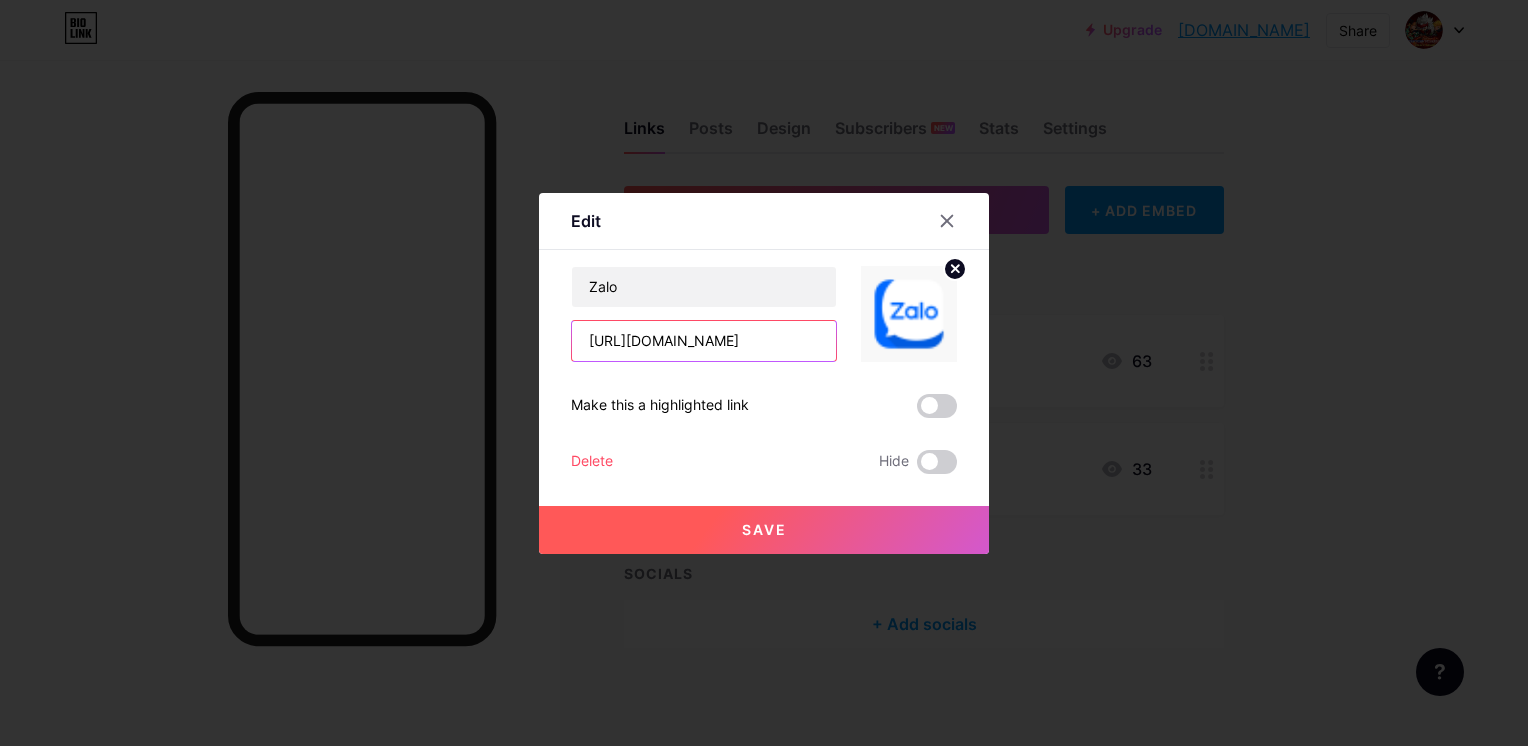 type on "https://zalo.me/g/zwjwpd723" 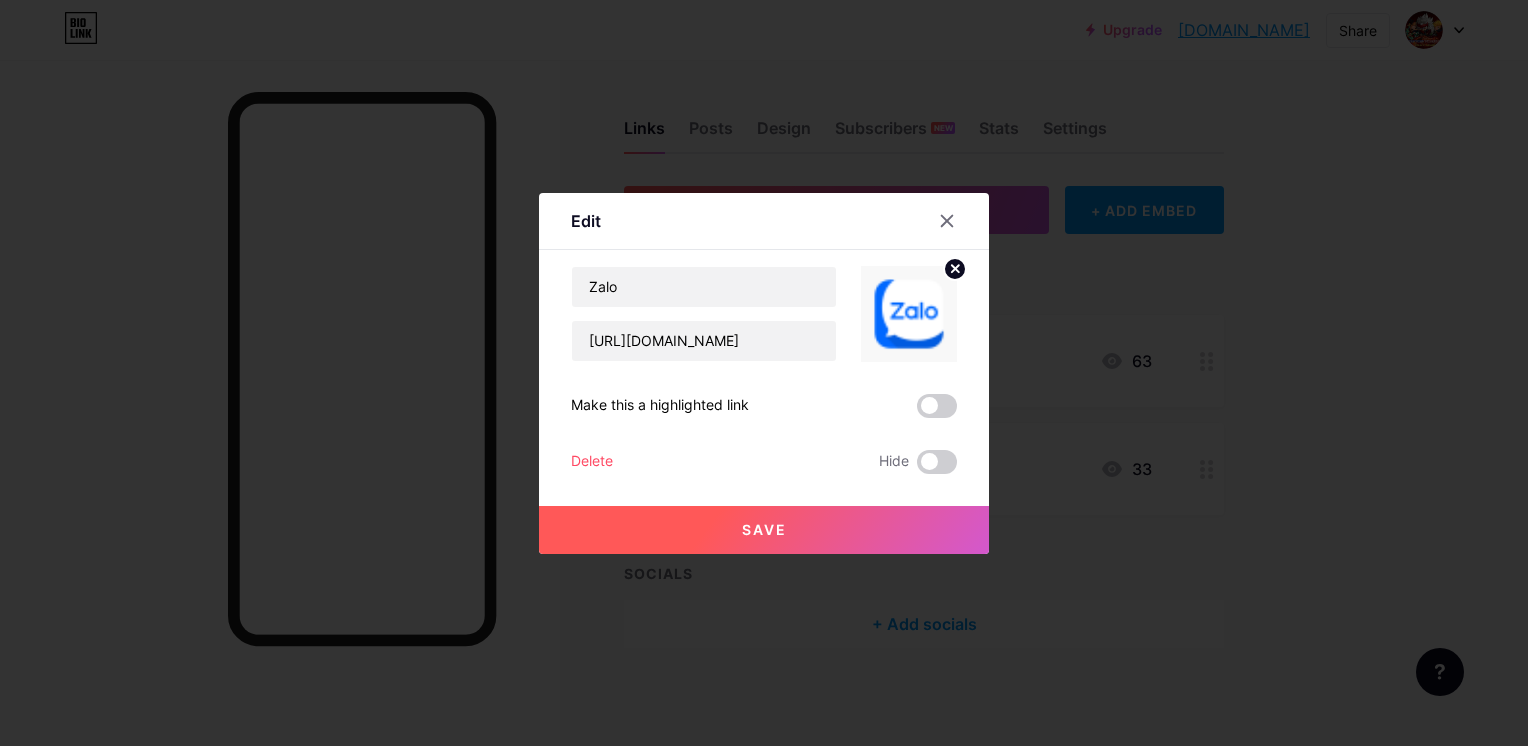 drag, startPoint x: 691, startPoint y: 307, endPoint x: 533, endPoint y: 289, distance: 159.02202 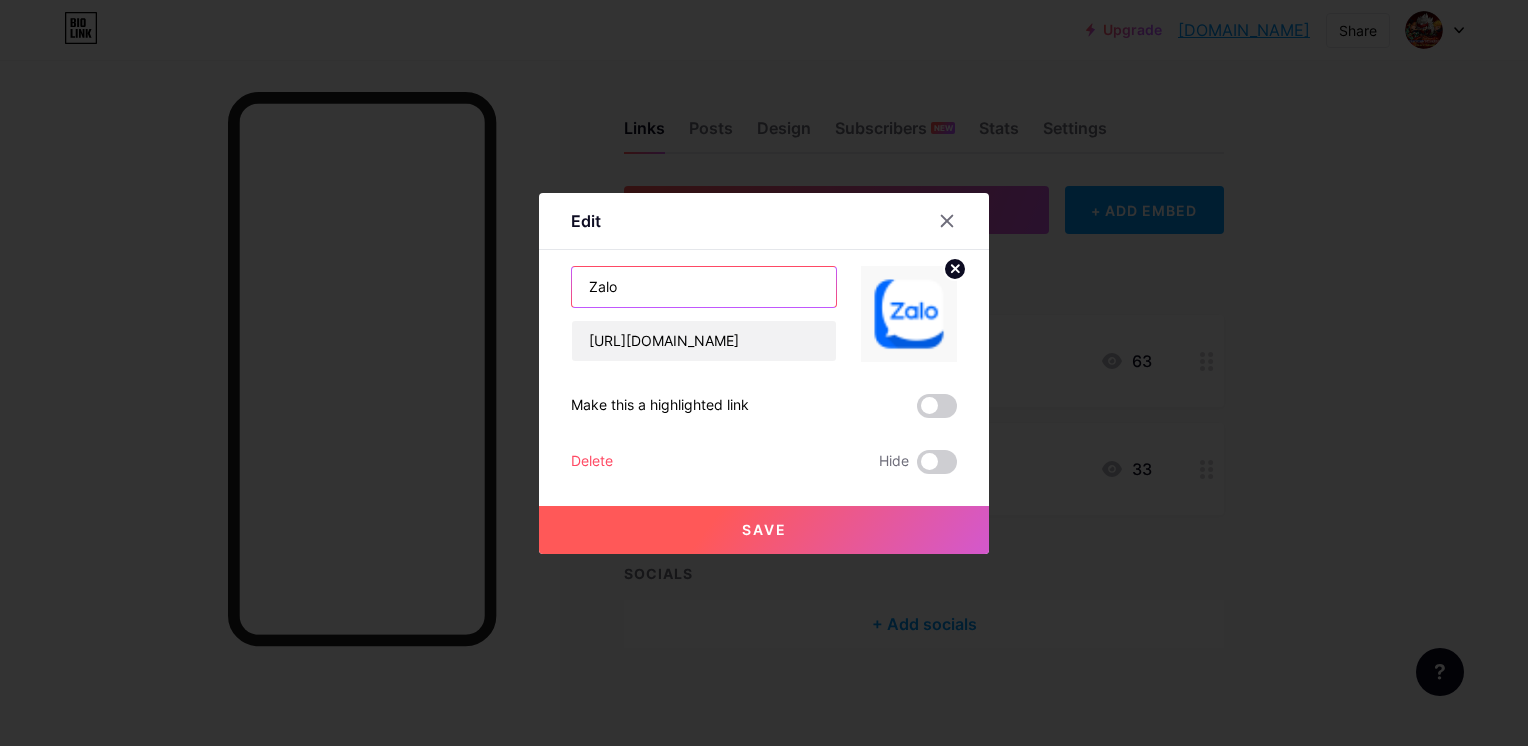 drag, startPoint x: 533, startPoint y: 289, endPoint x: 660, endPoint y: 272, distance: 128.13274 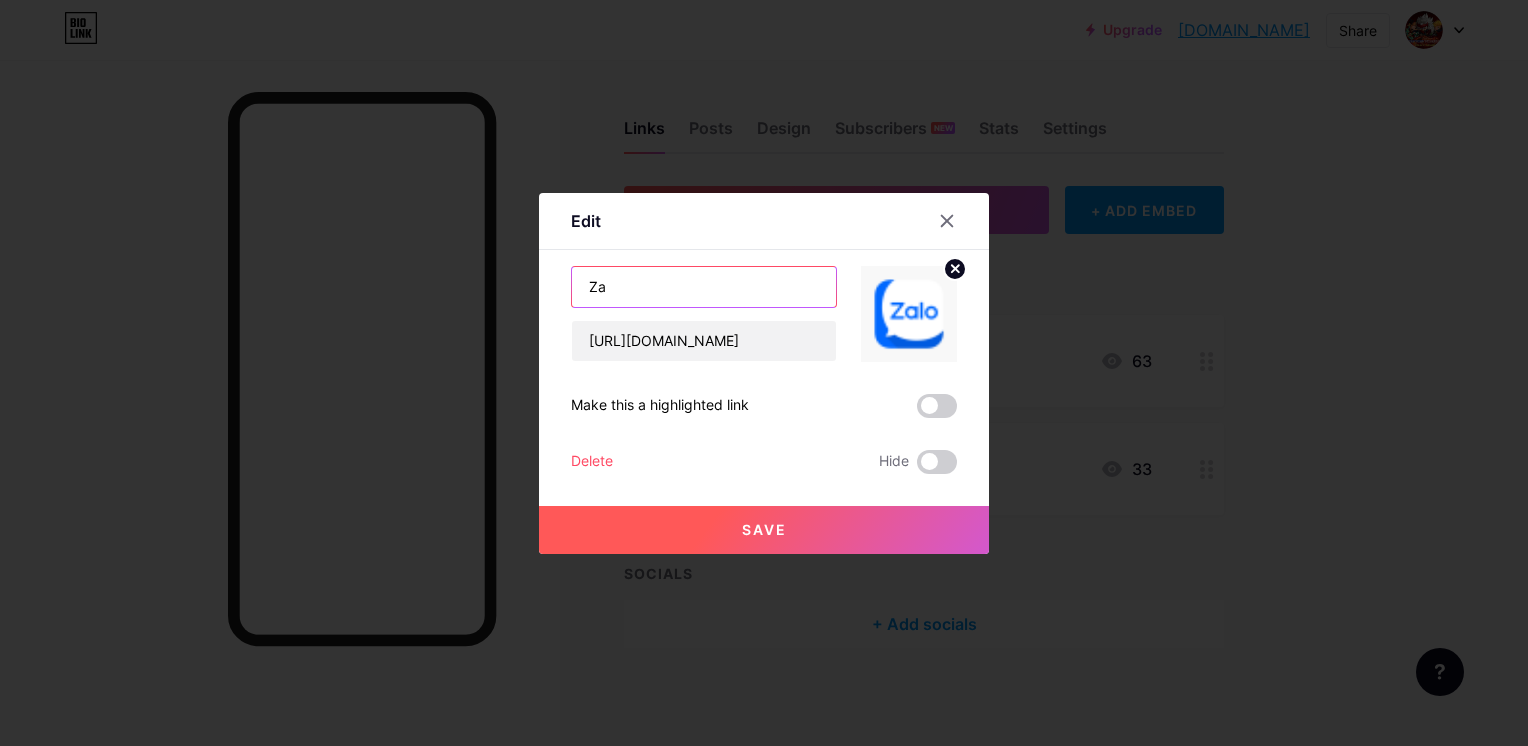 type on "Z" 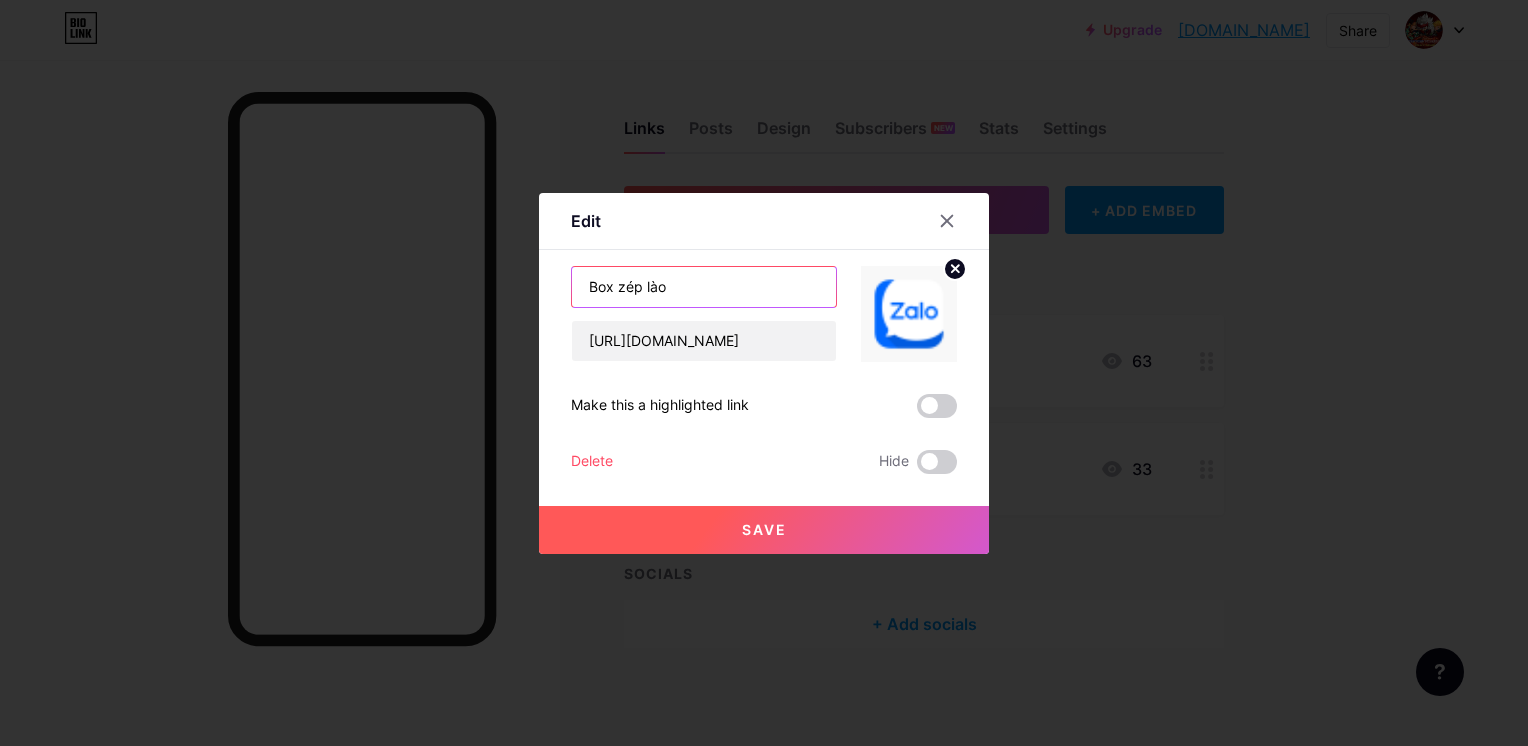 type on "Box zép lào" 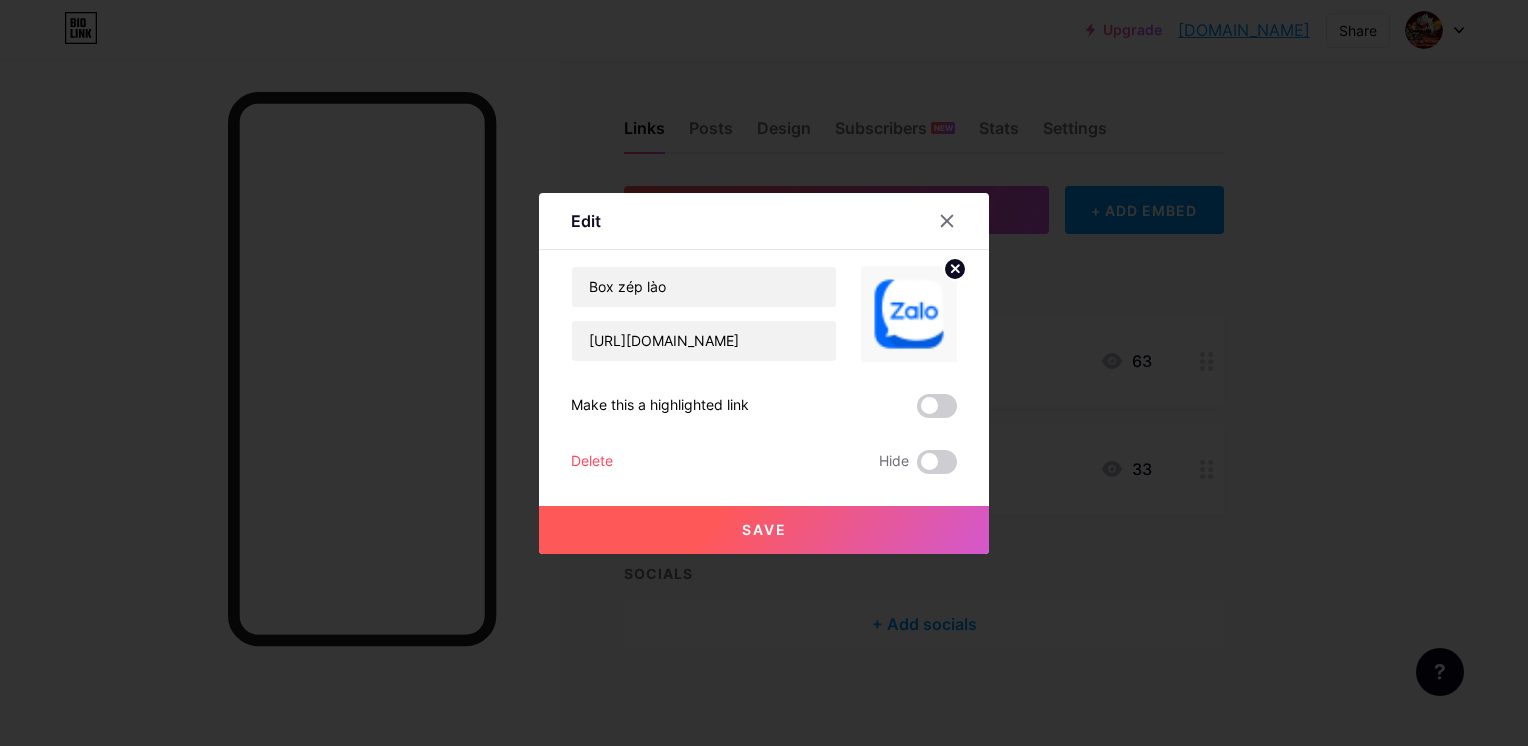 click on "Save" at bounding box center (764, 529) 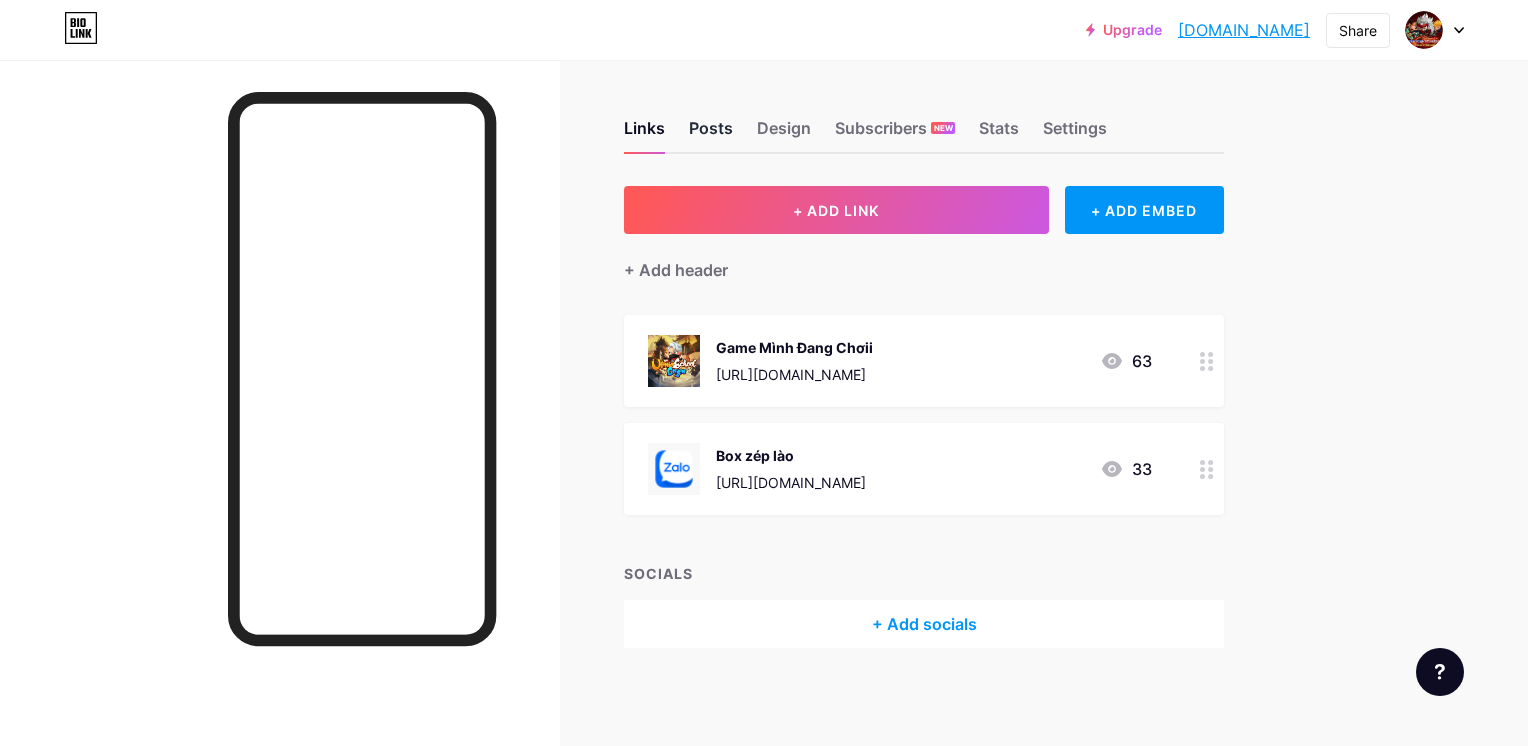 click on "Posts" at bounding box center [711, 134] 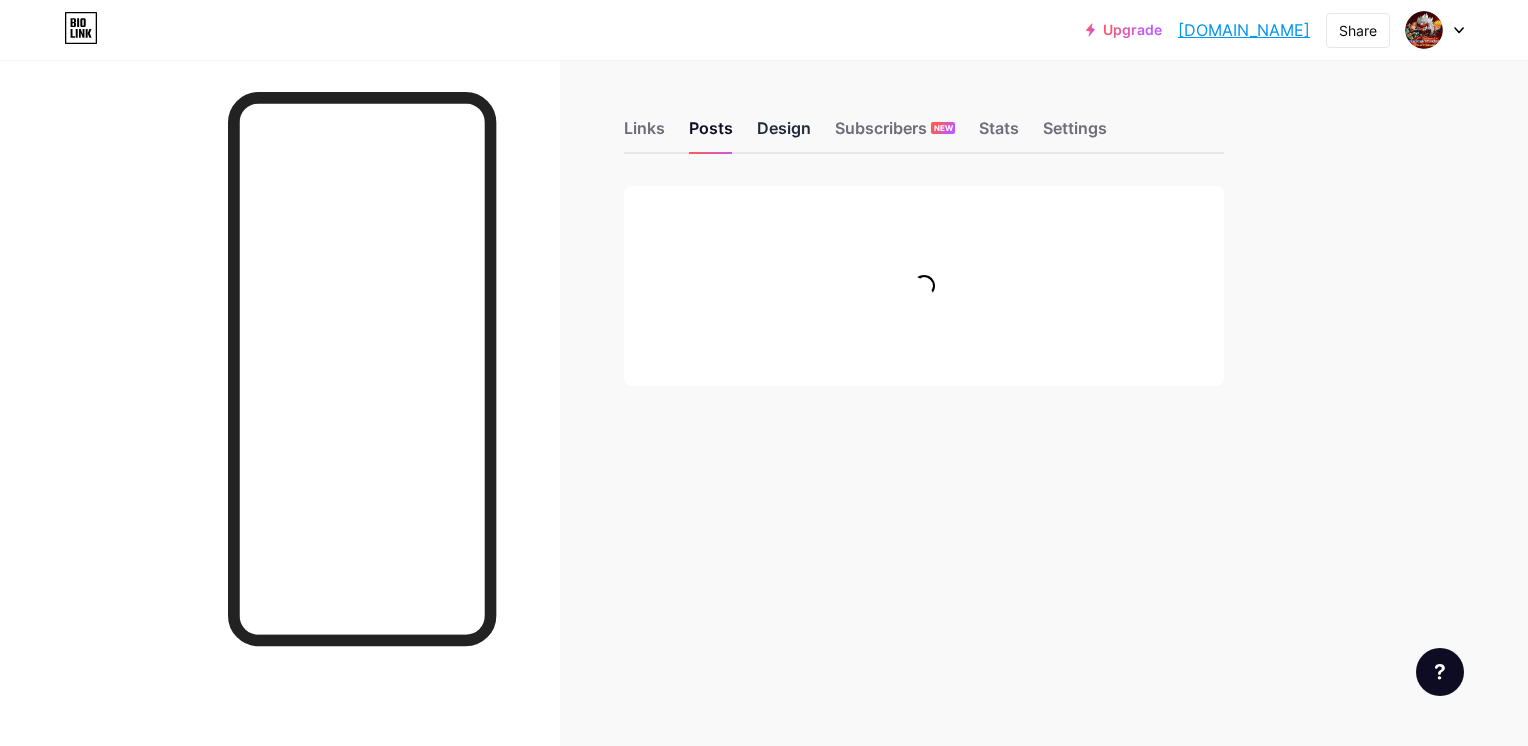 click on "Design" at bounding box center [784, 134] 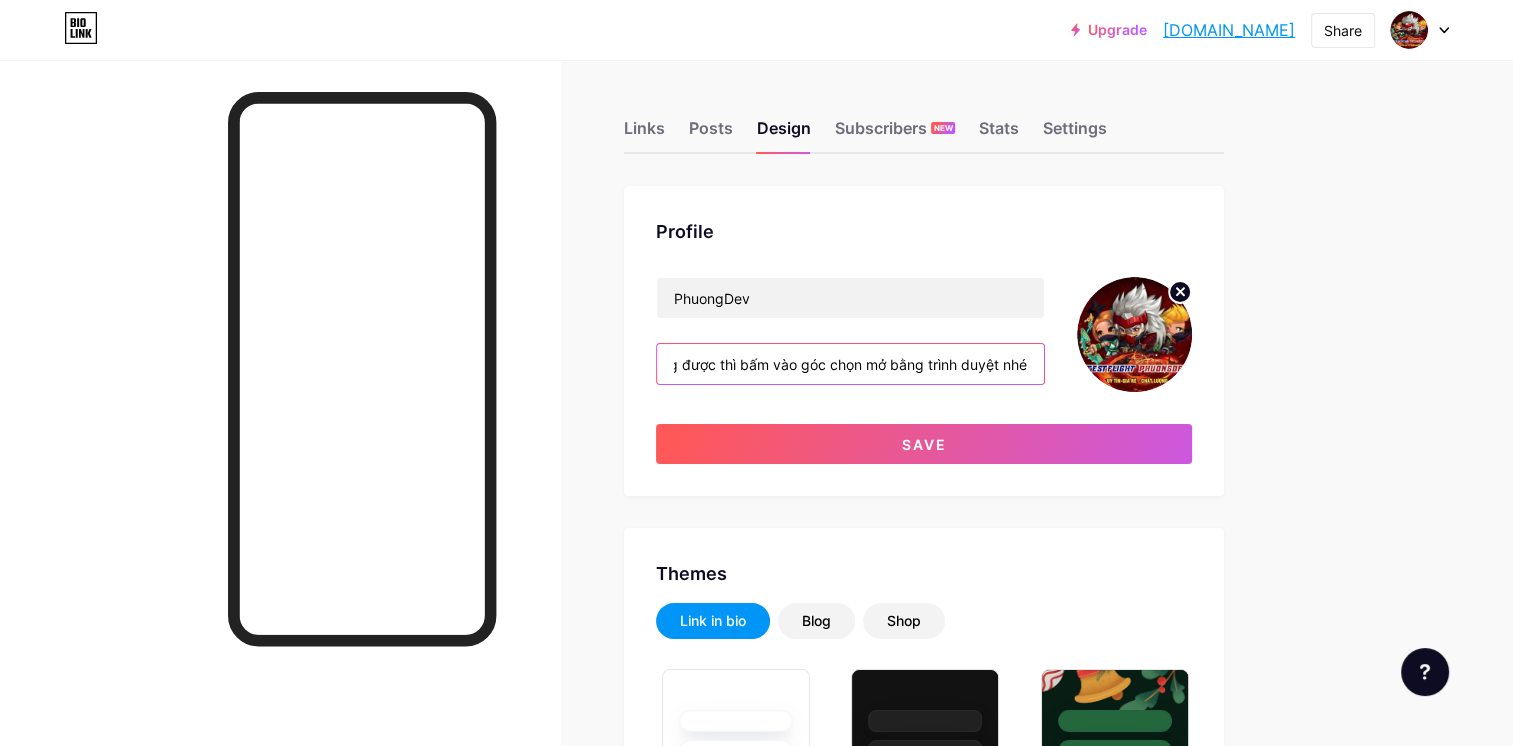 scroll, scrollTop: 0, scrollLeft: 38, axis: horizontal 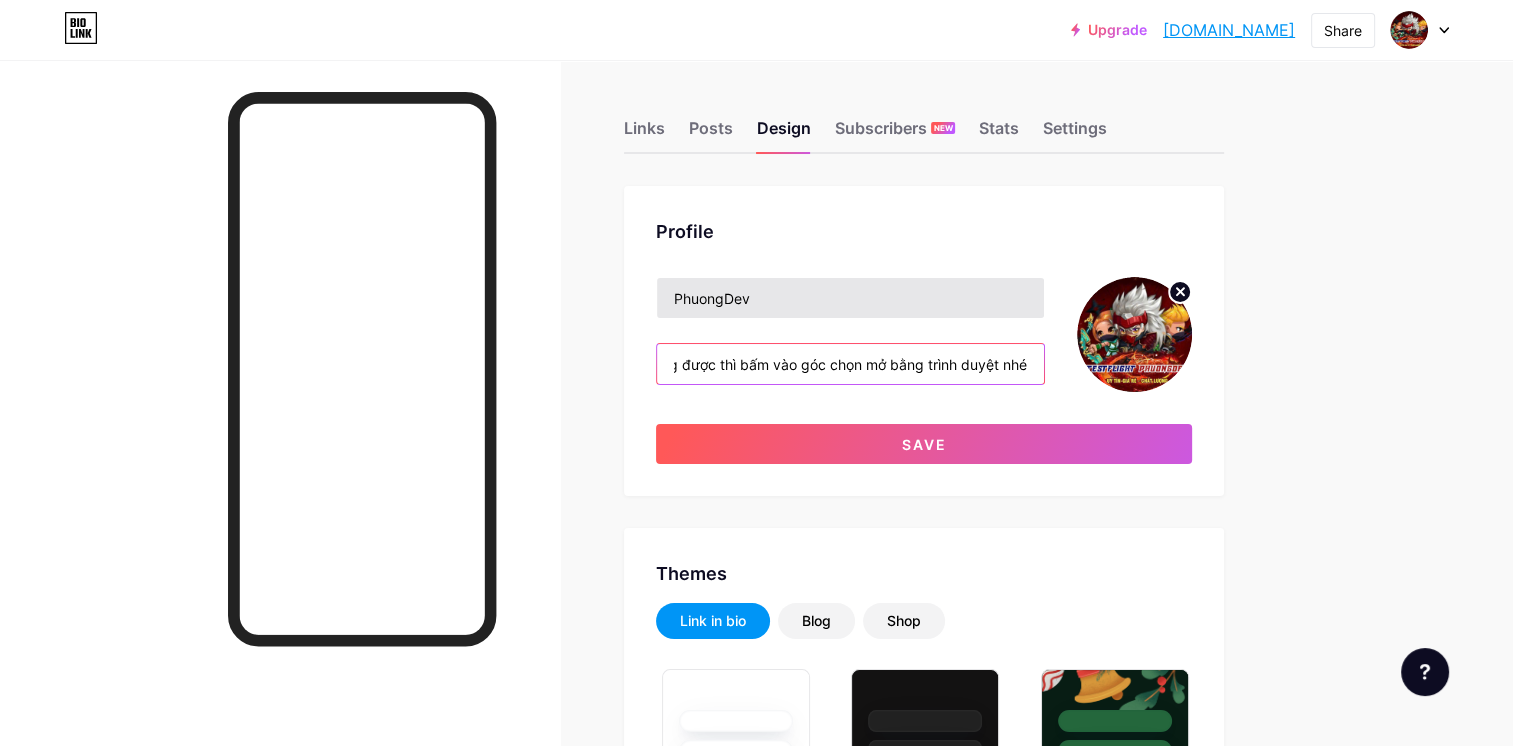 type on "Không được thì bấm vào góc chọn mở bằng trình duyệt nhé" 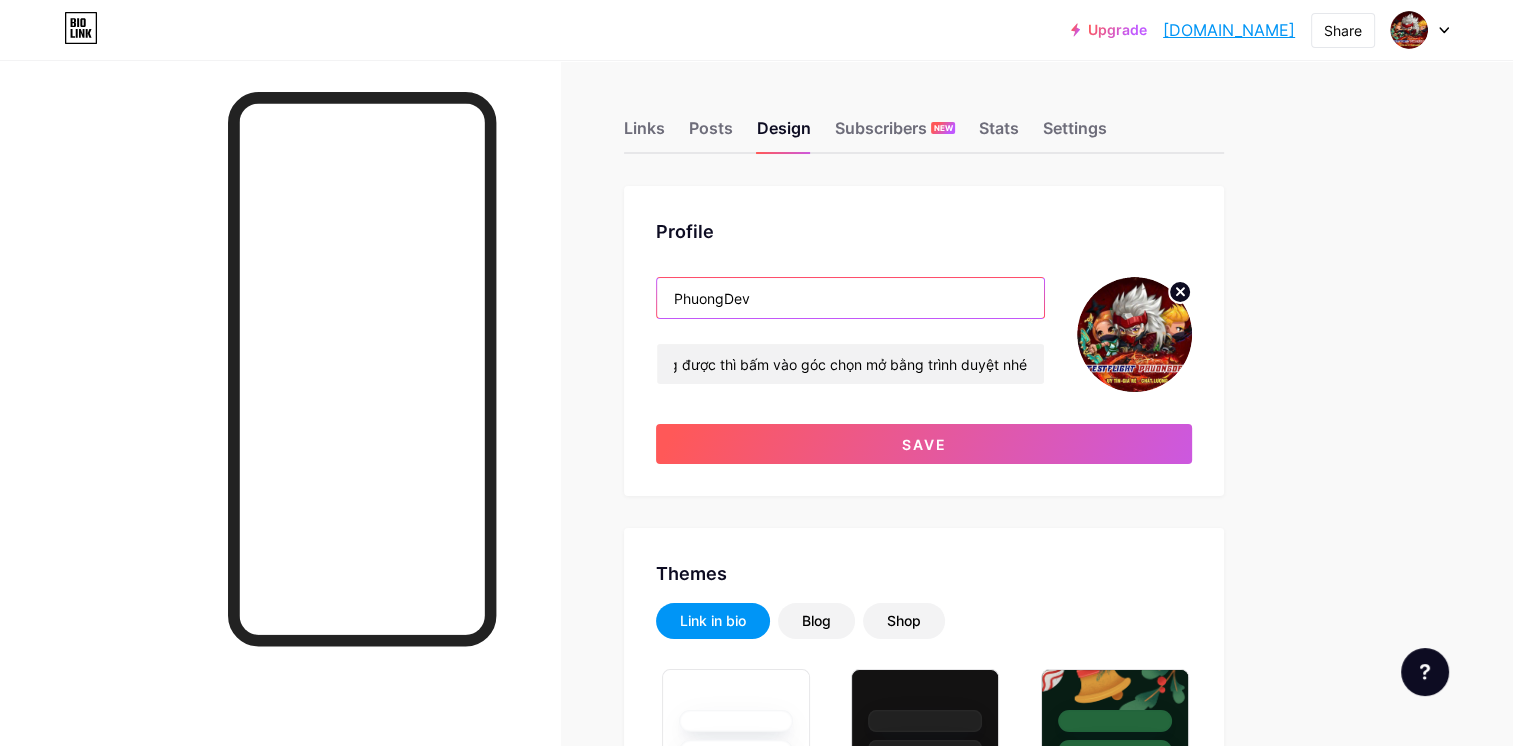 scroll, scrollTop: 0, scrollLeft: 0, axis: both 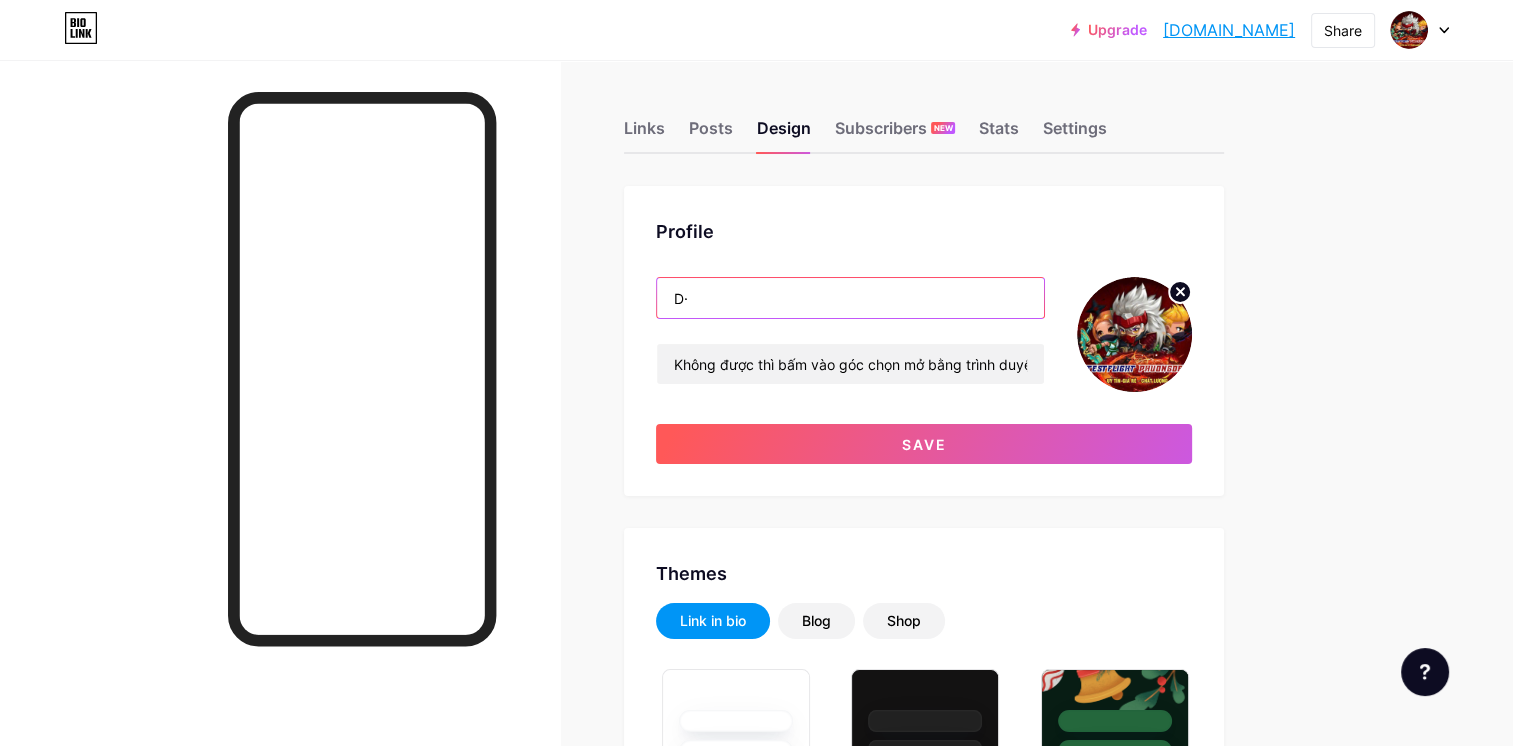 type on "D" 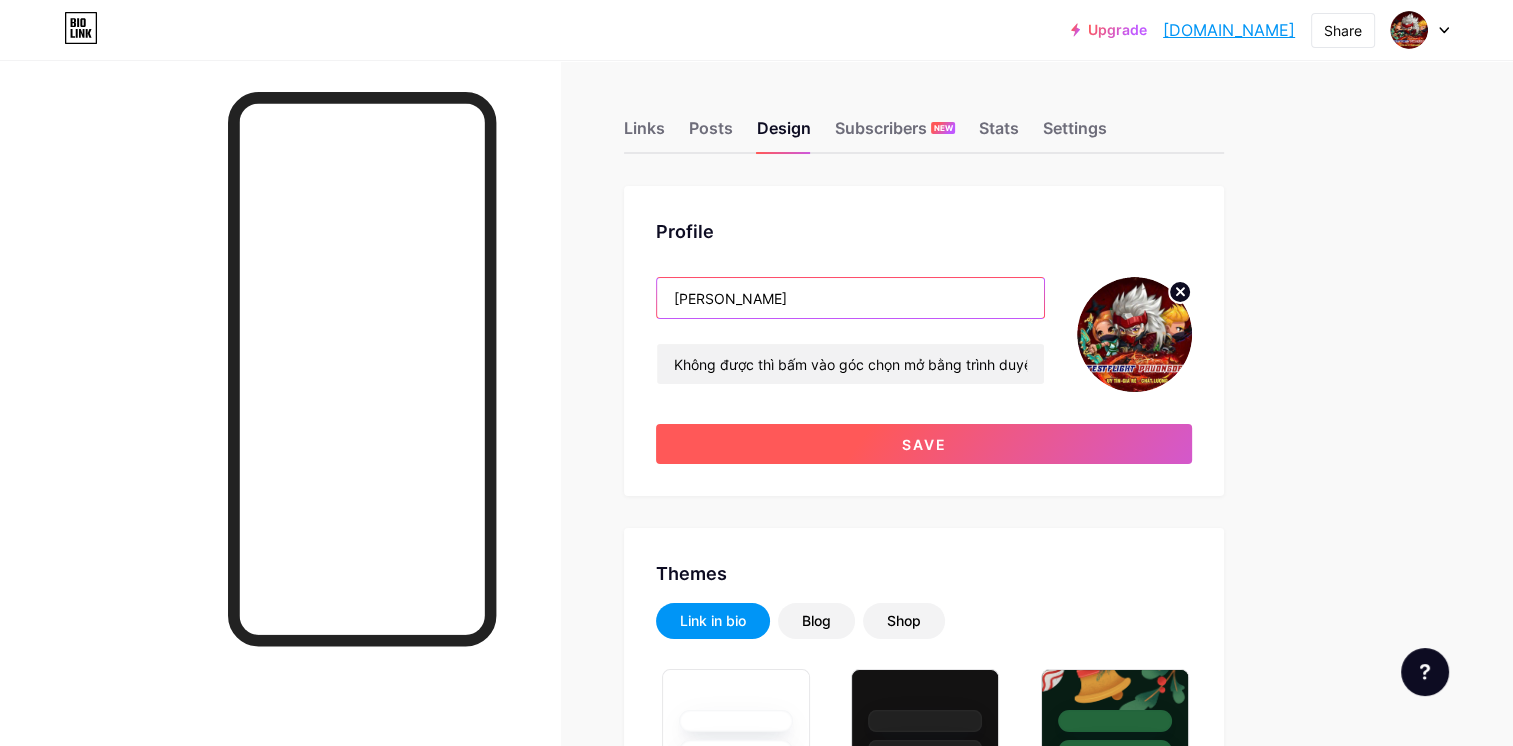 type on "Đỗ Thùy Linh" 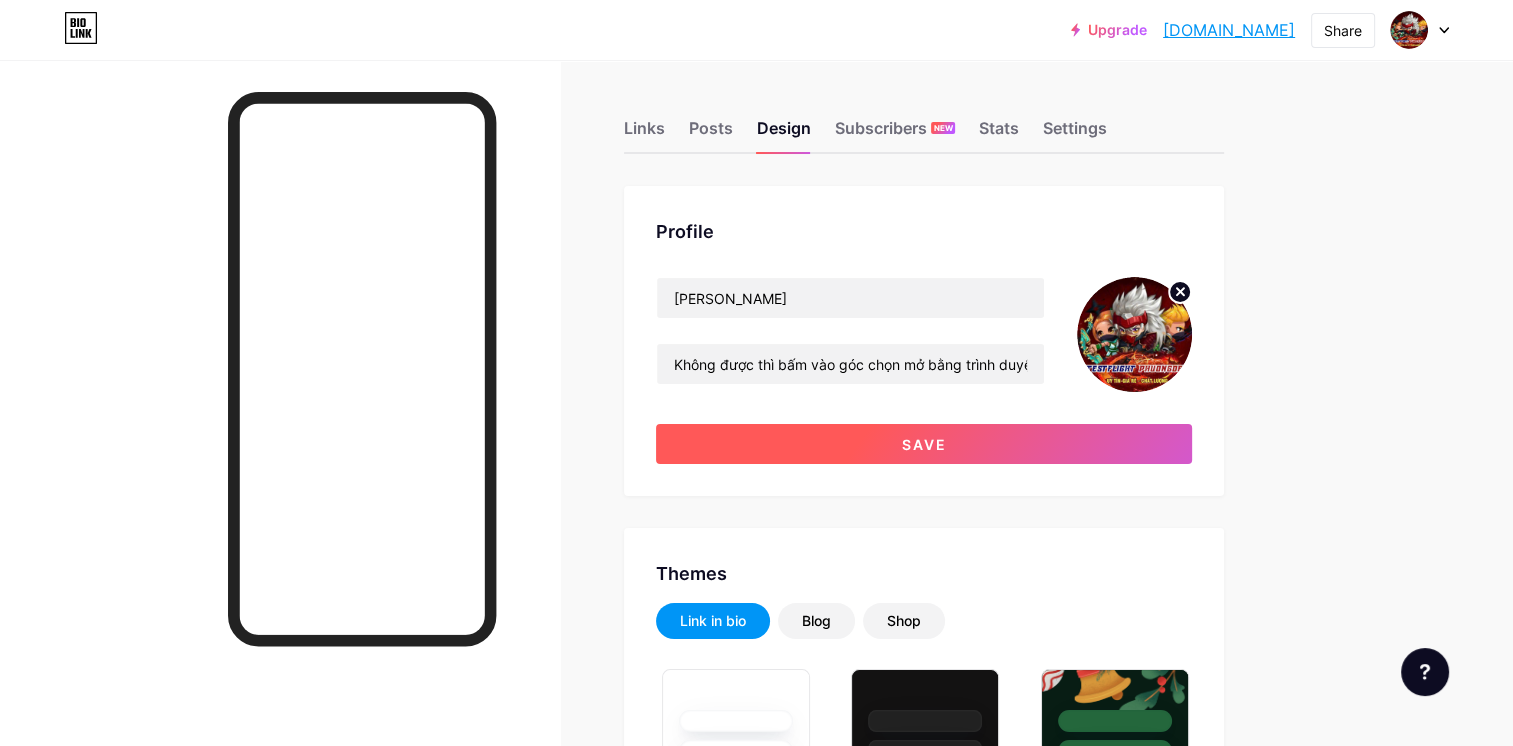 click on "Save" at bounding box center [924, 444] 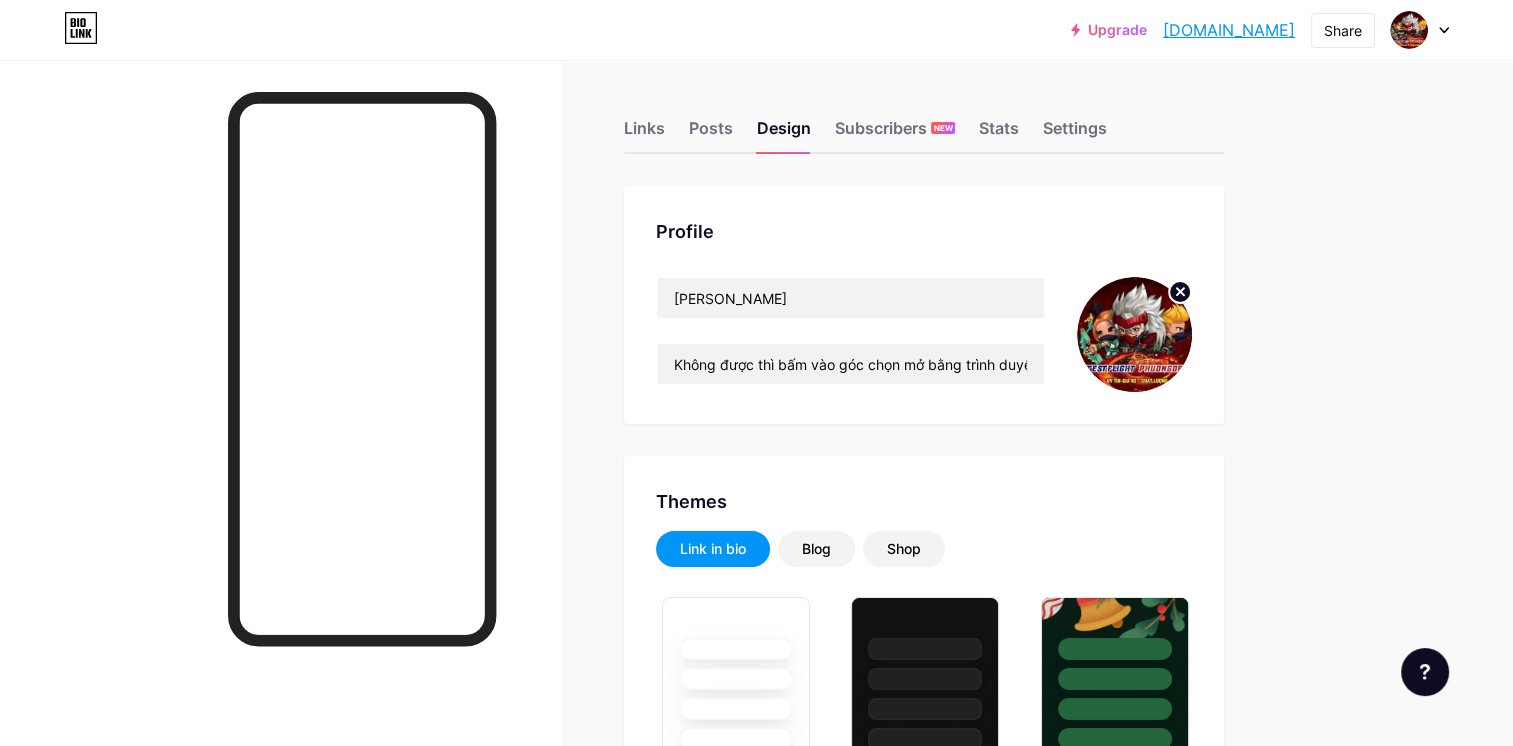click 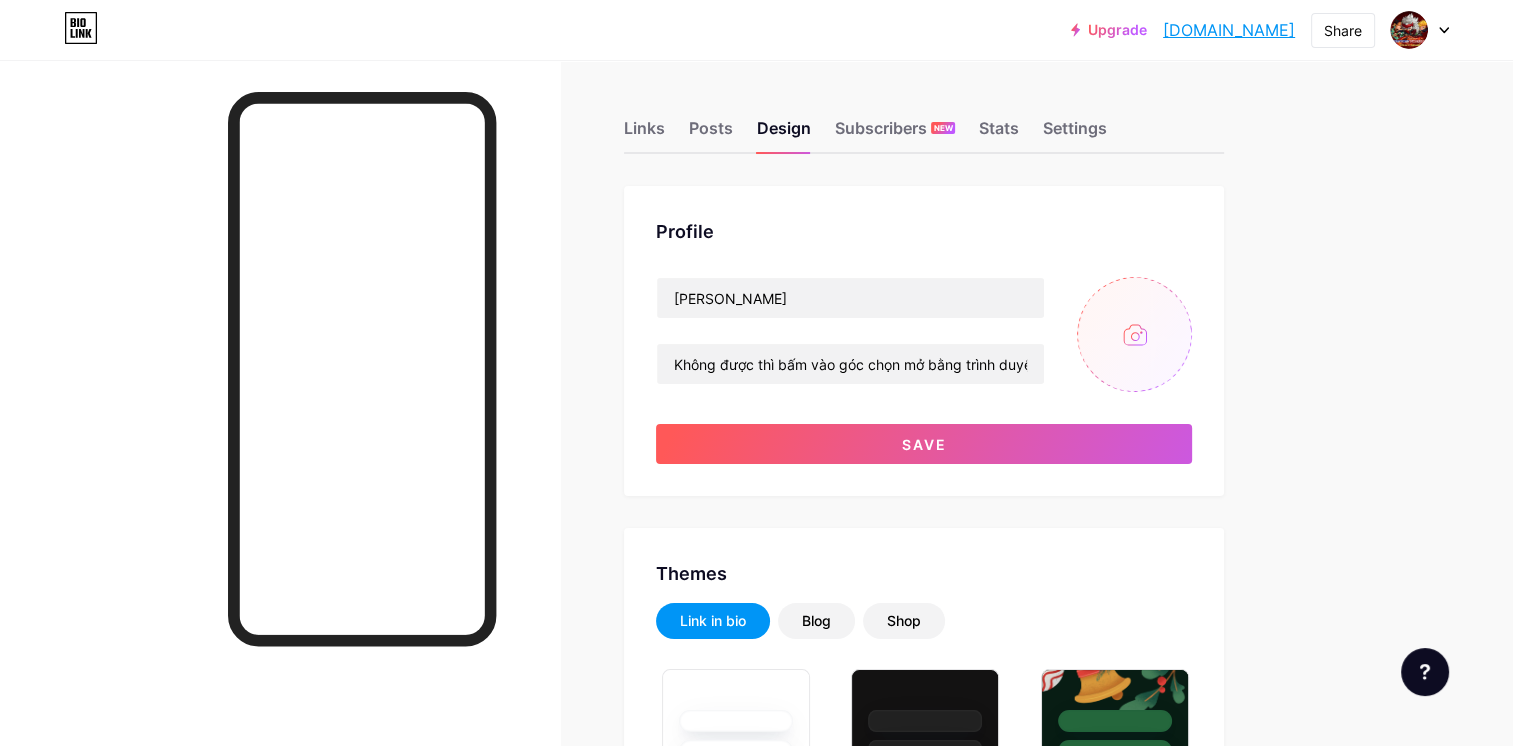 click at bounding box center (1134, 334) 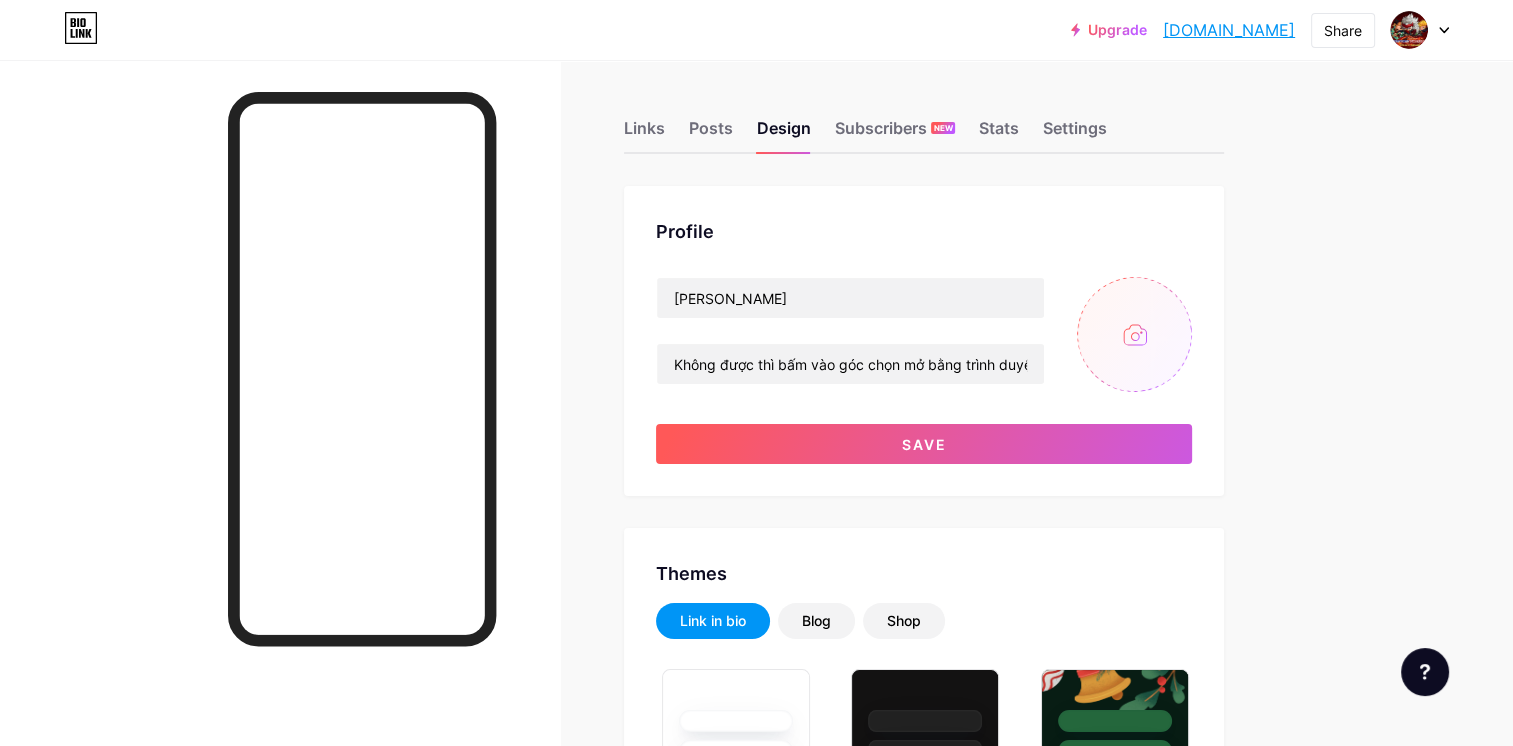 type on "C:\fakepath\OIP.webp" 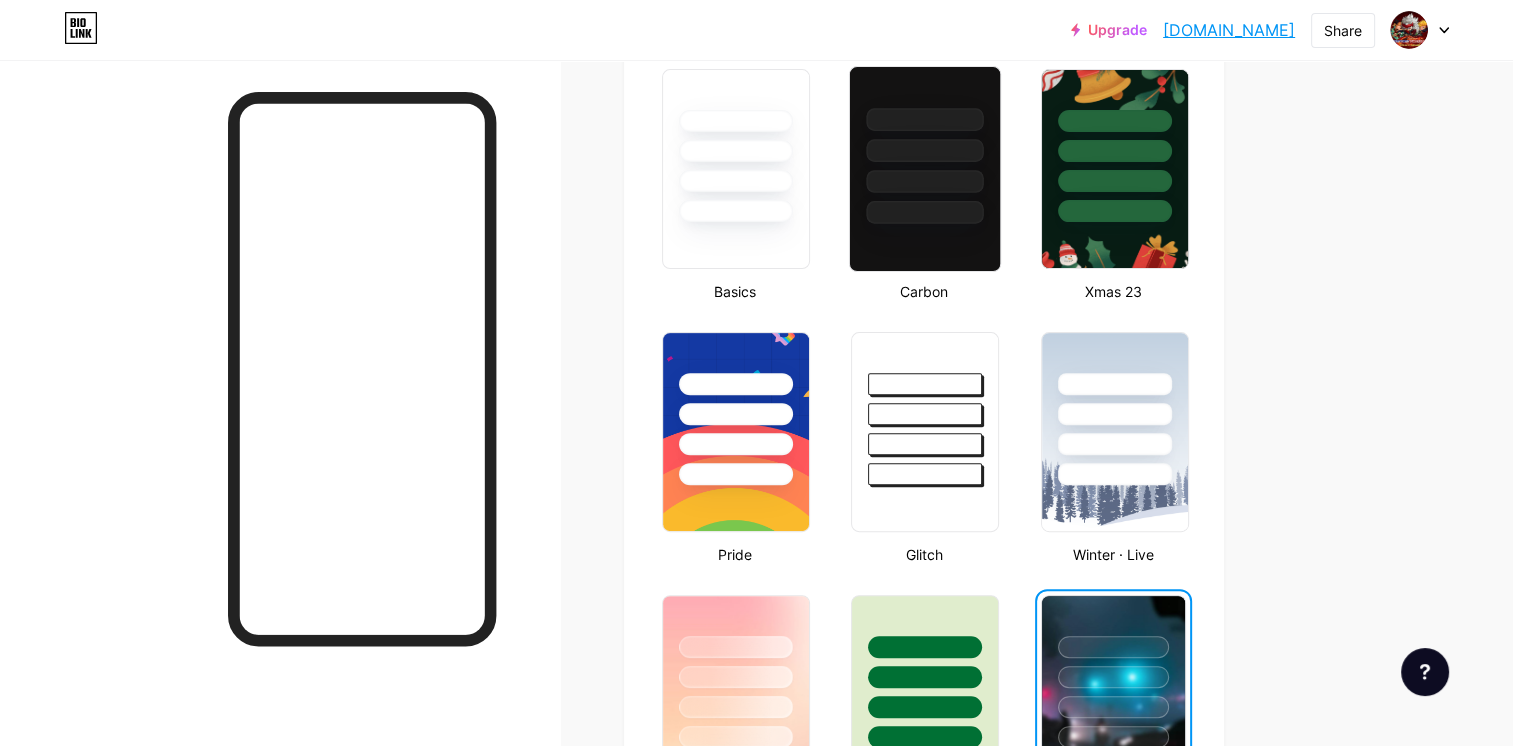 scroll, scrollTop: 400, scrollLeft: 0, axis: vertical 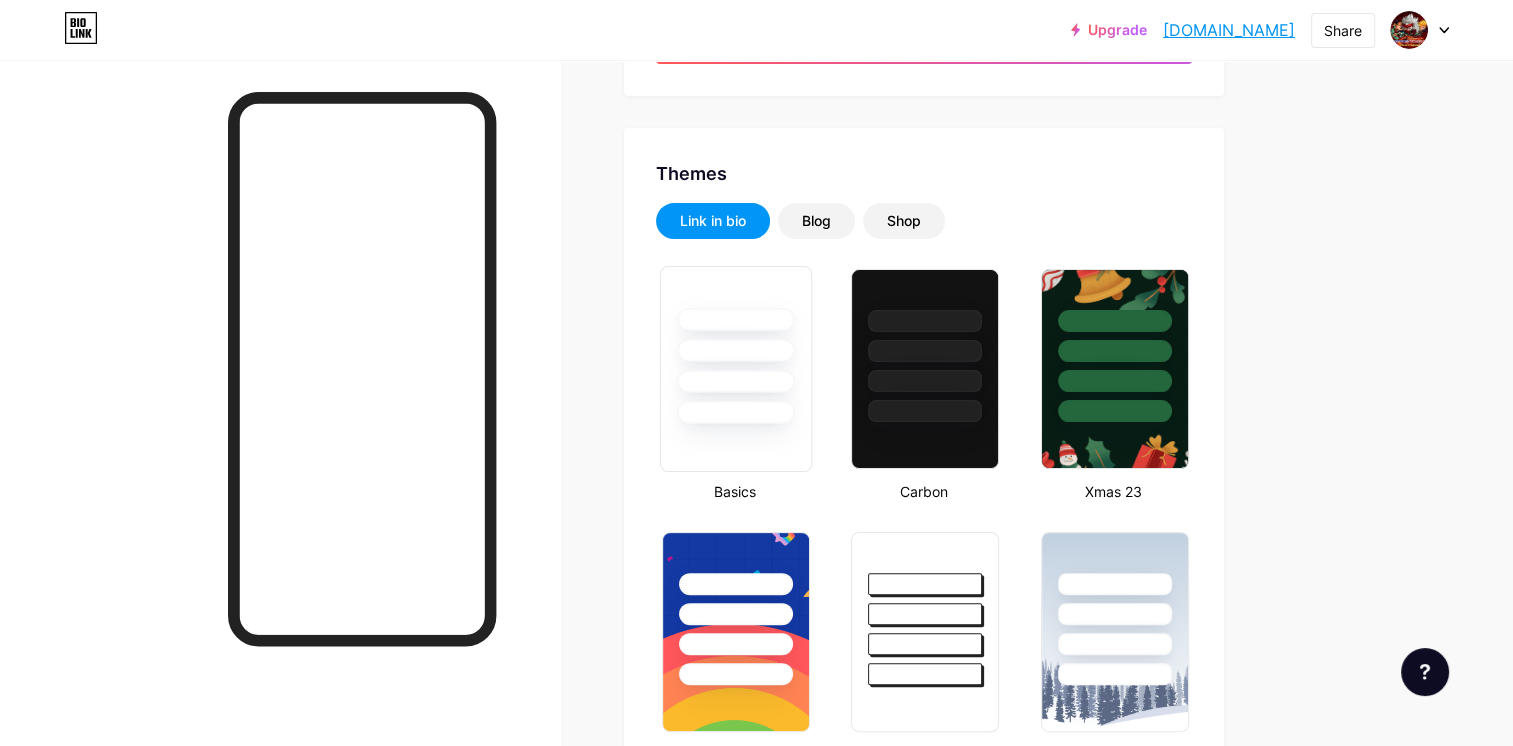 click at bounding box center [735, 412] 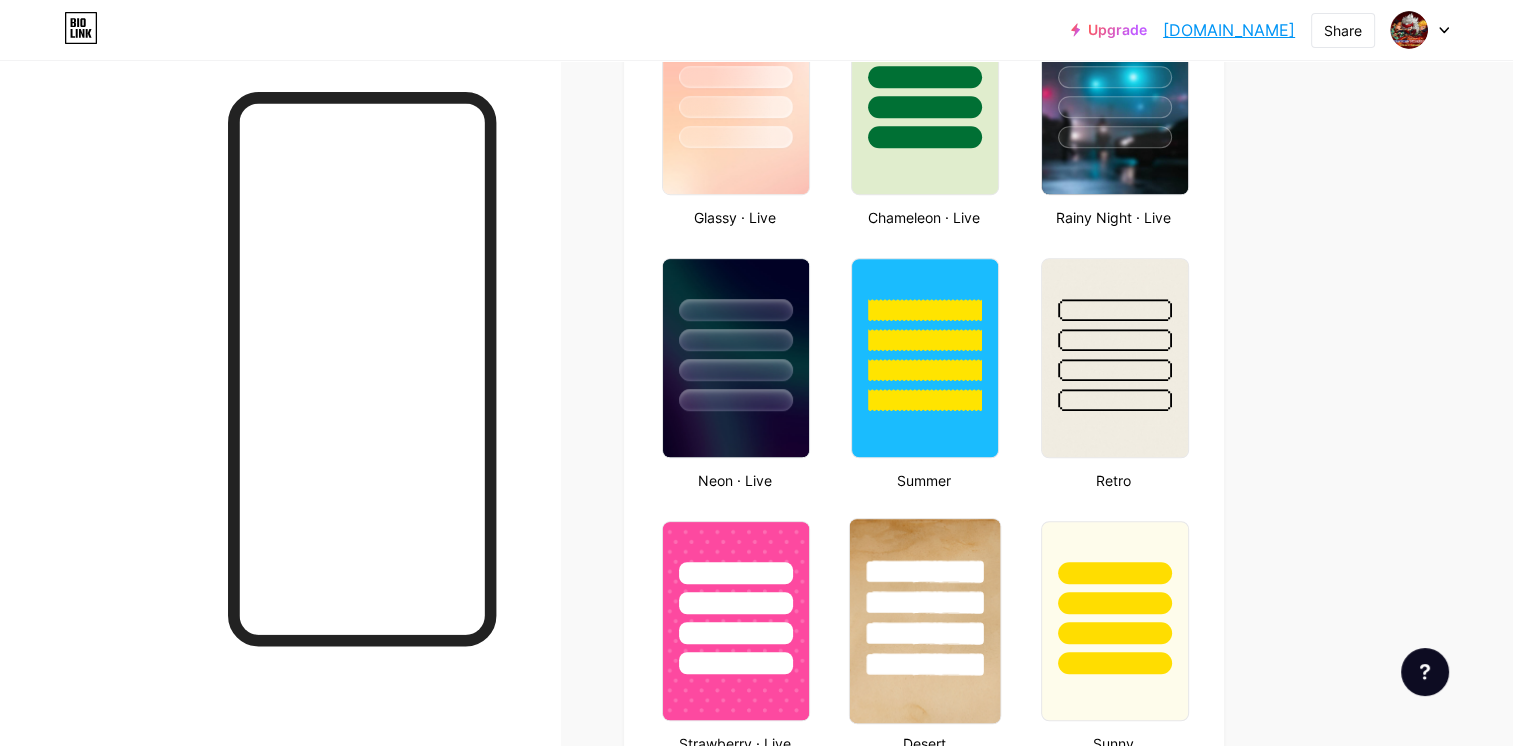 scroll, scrollTop: 1400, scrollLeft: 0, axis: vertical 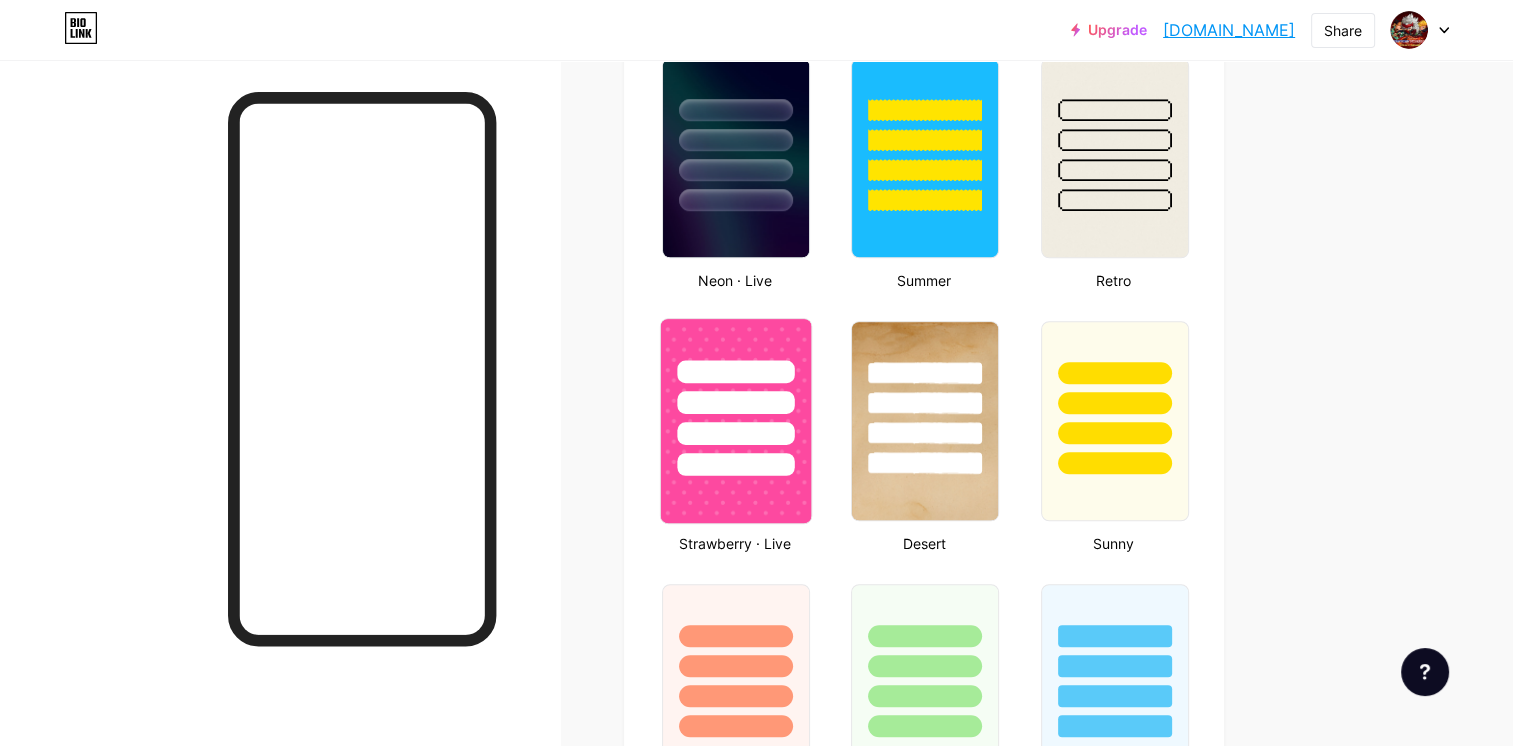 click at bounding box center [736, 421] 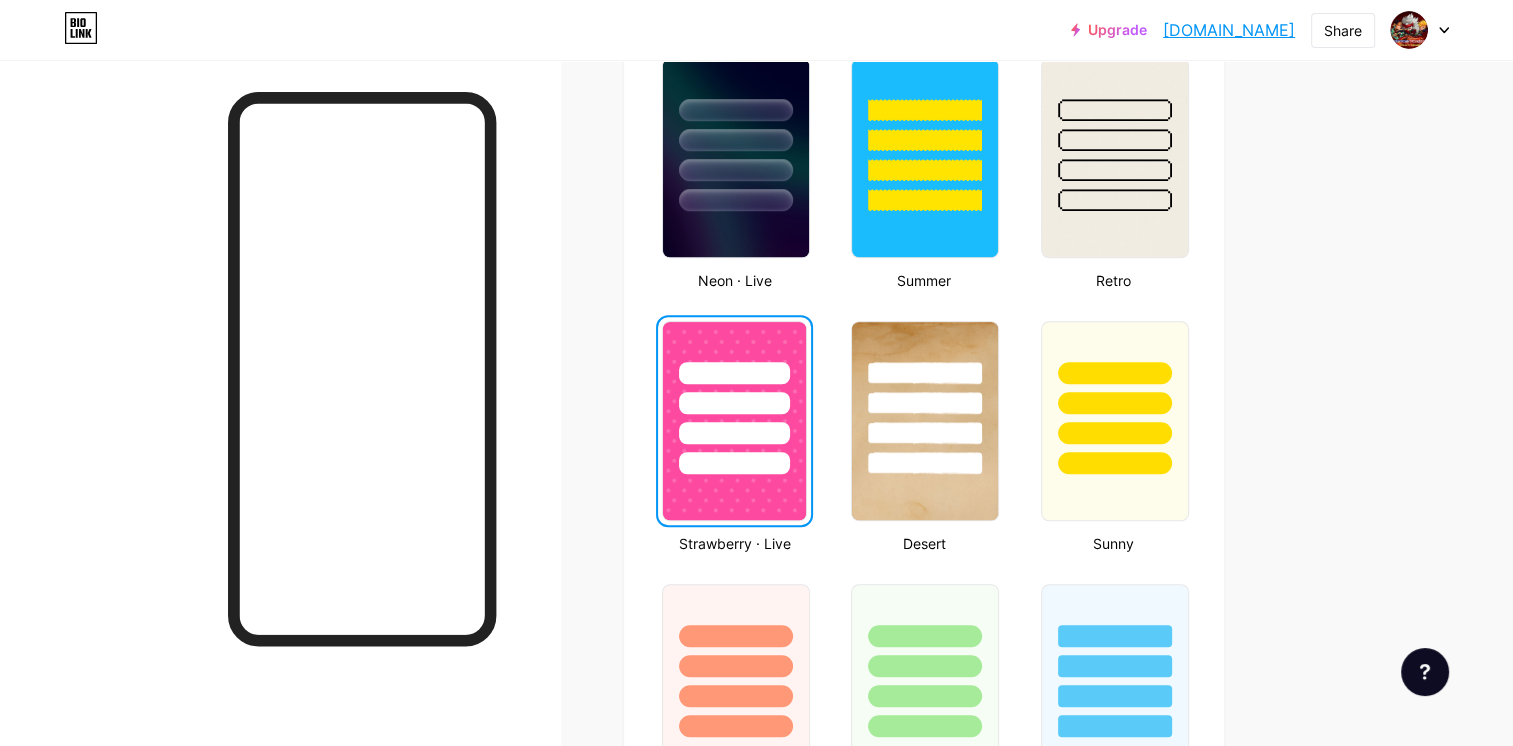 click on "Links
Posts
Design
Subscribers
NEW
Stats
Settings     Profile   Đỗ Thùy Linh     Không được thì bấm vào góc chọn mở bằng trình duyệt nhé                   Save     Themes   Link in bio   Blog   Shop       Basics       Carbon       Xmas 23       Pride       Glitch       Winter · Live       Glassy · Live       Chameleon · Live       Rainy Night · Live       Neon · Live       Summer       Retro       Strawberry · Live       Desert       Sunny       Autumn       Leaf       Clear Sky       Blush       Unicorn       Minimal       Cloudy       Shadow     Create your own           Changes saved       Position to display socials                 Top                     Bottom
Disable Bio Link branding
Will hide the Bio Link branding from homepage     Display Share button
Enables social sharing options on your page including a QR code.   Changes saved" at bounding box center (654, 364) 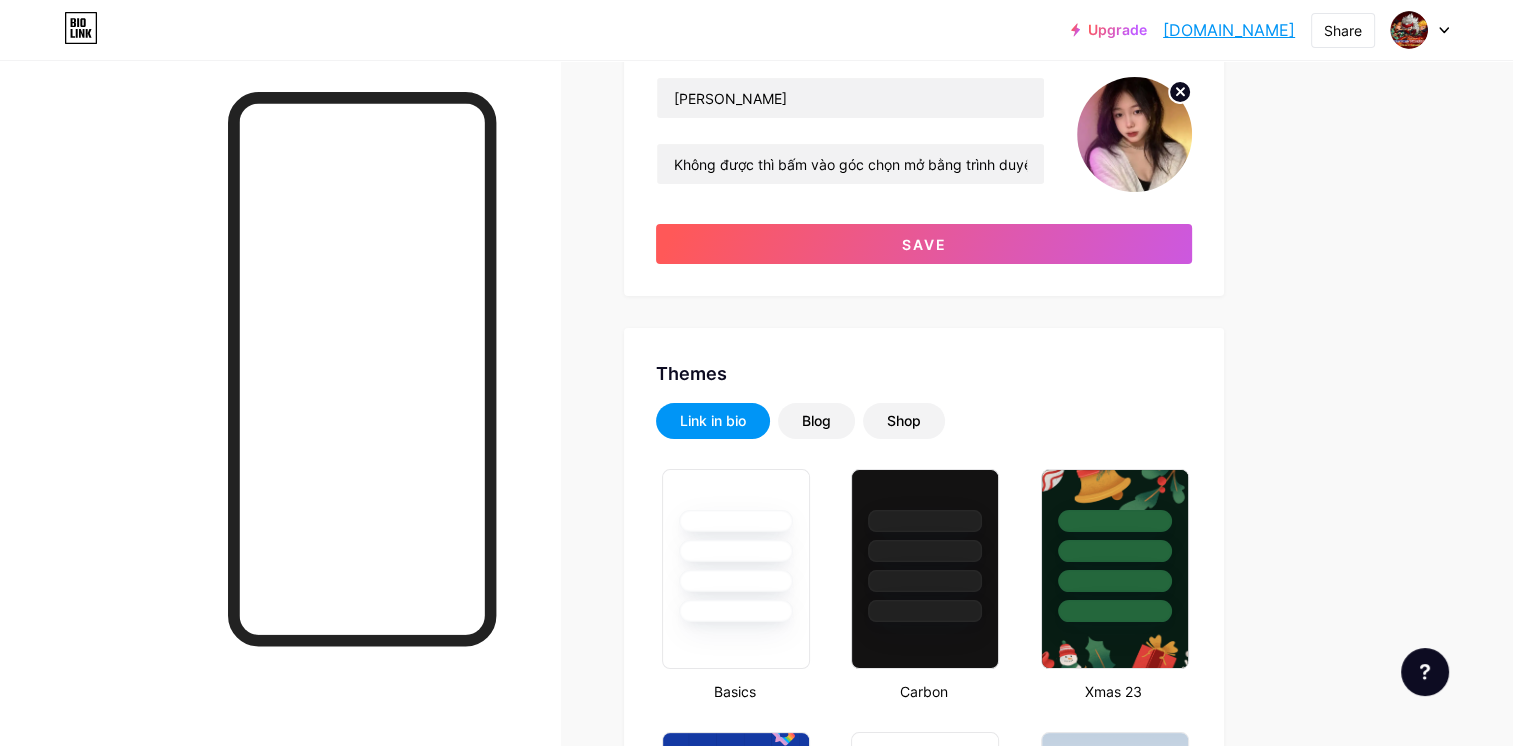 scroll, scrollTop: 0, scrollLeft: 0, axis: both 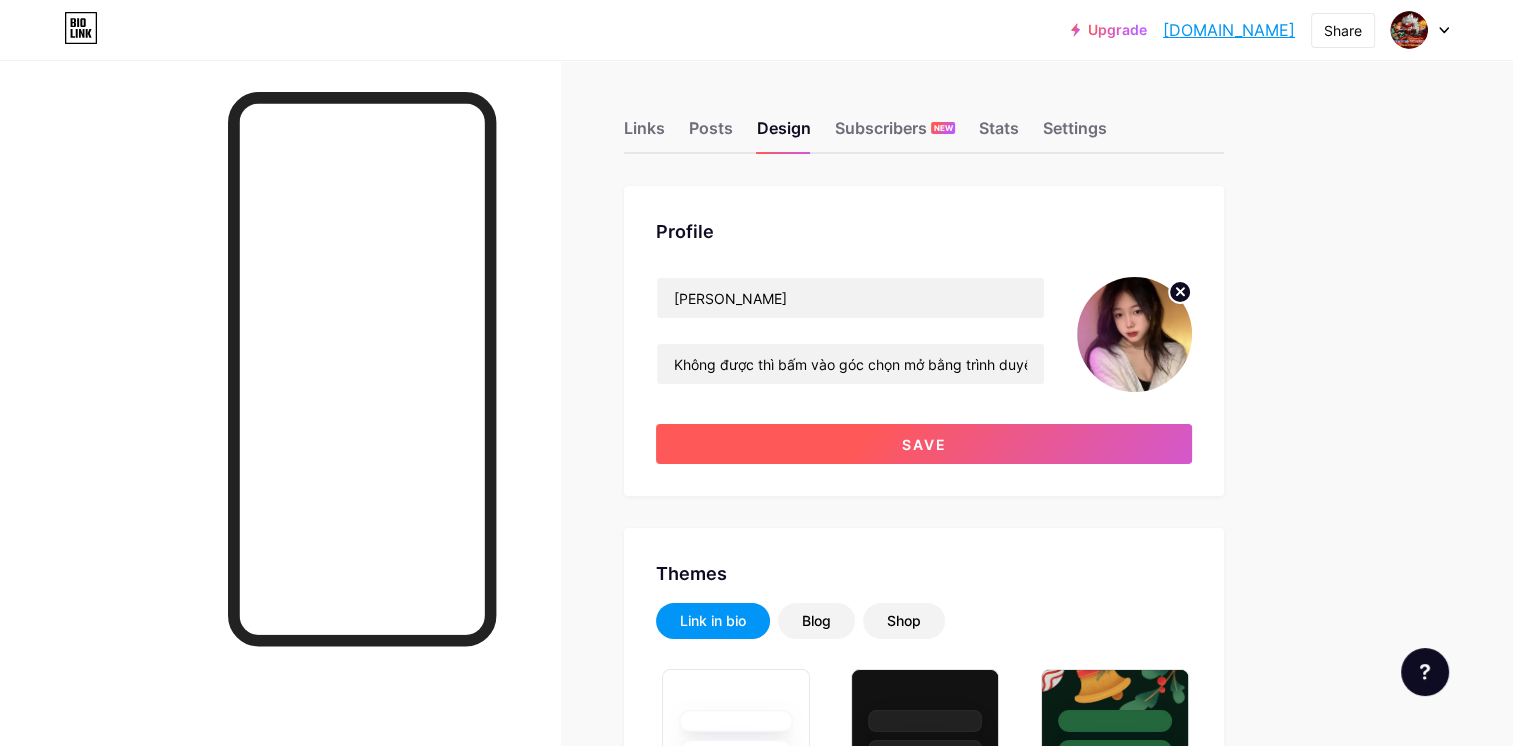 click on "Save" at bounding box center [924, 444] 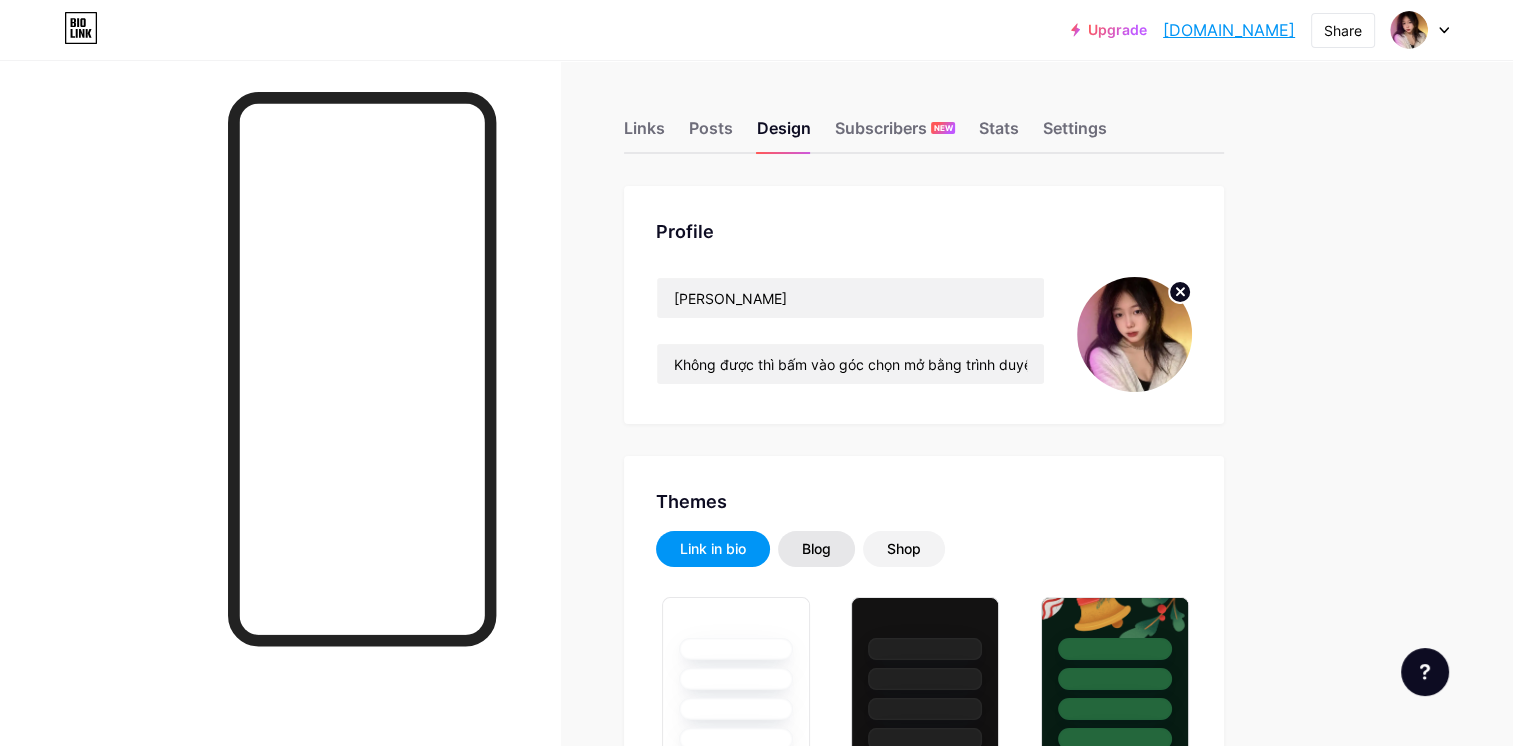 click on "Blog" at bounding box center [816, 549] 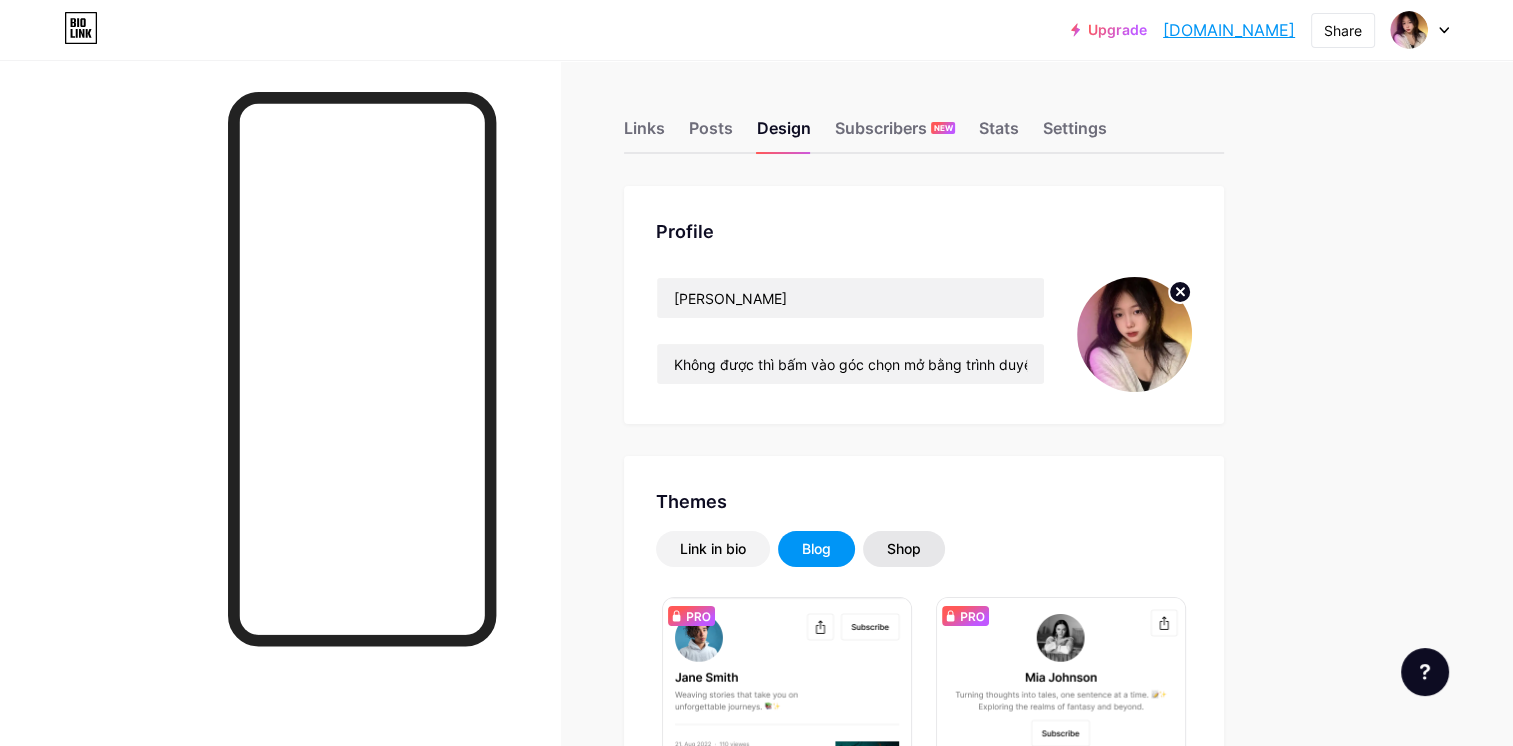 click on "Shop" at bounding box center (904, 549) 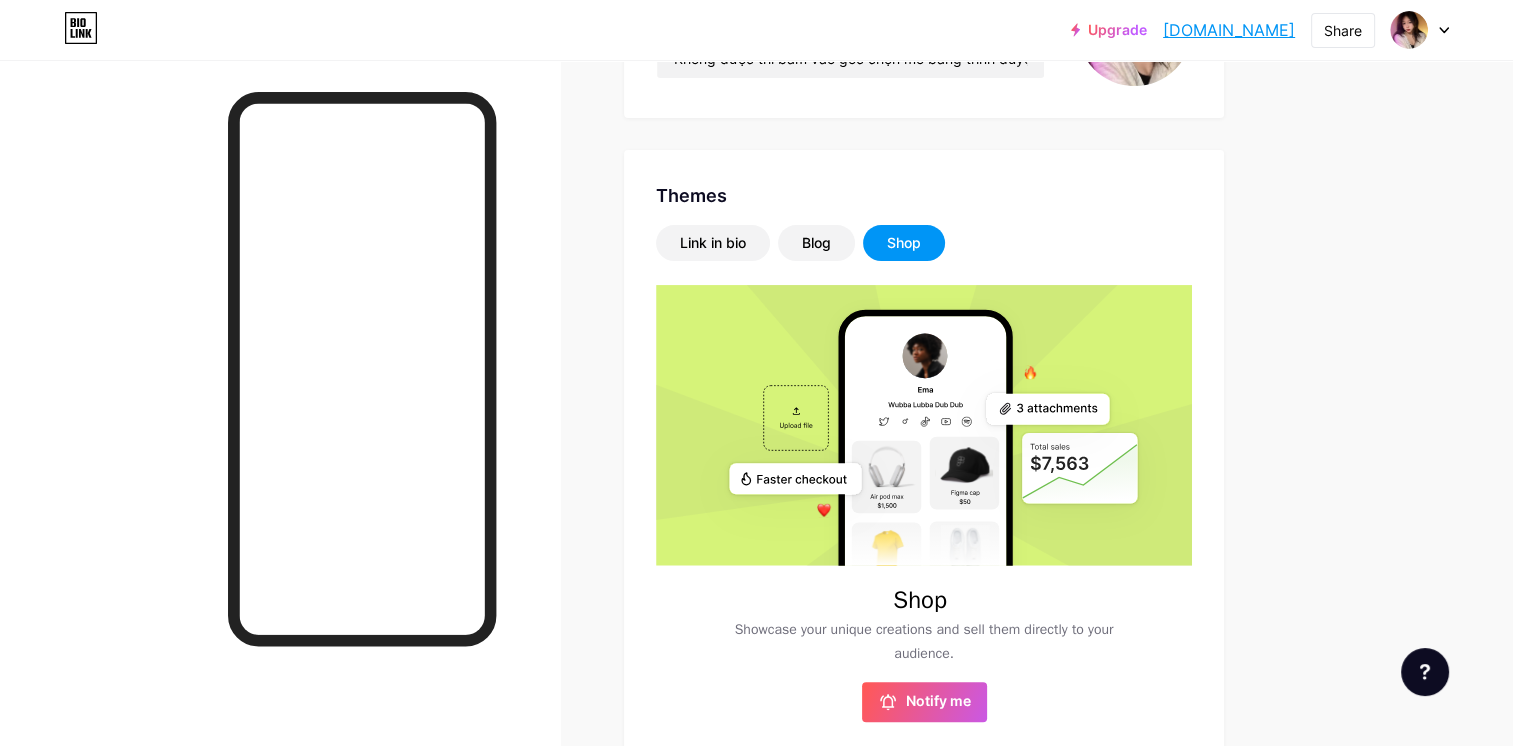 scroll, scrollTop: 0, scrollLeft: 0, axis: both 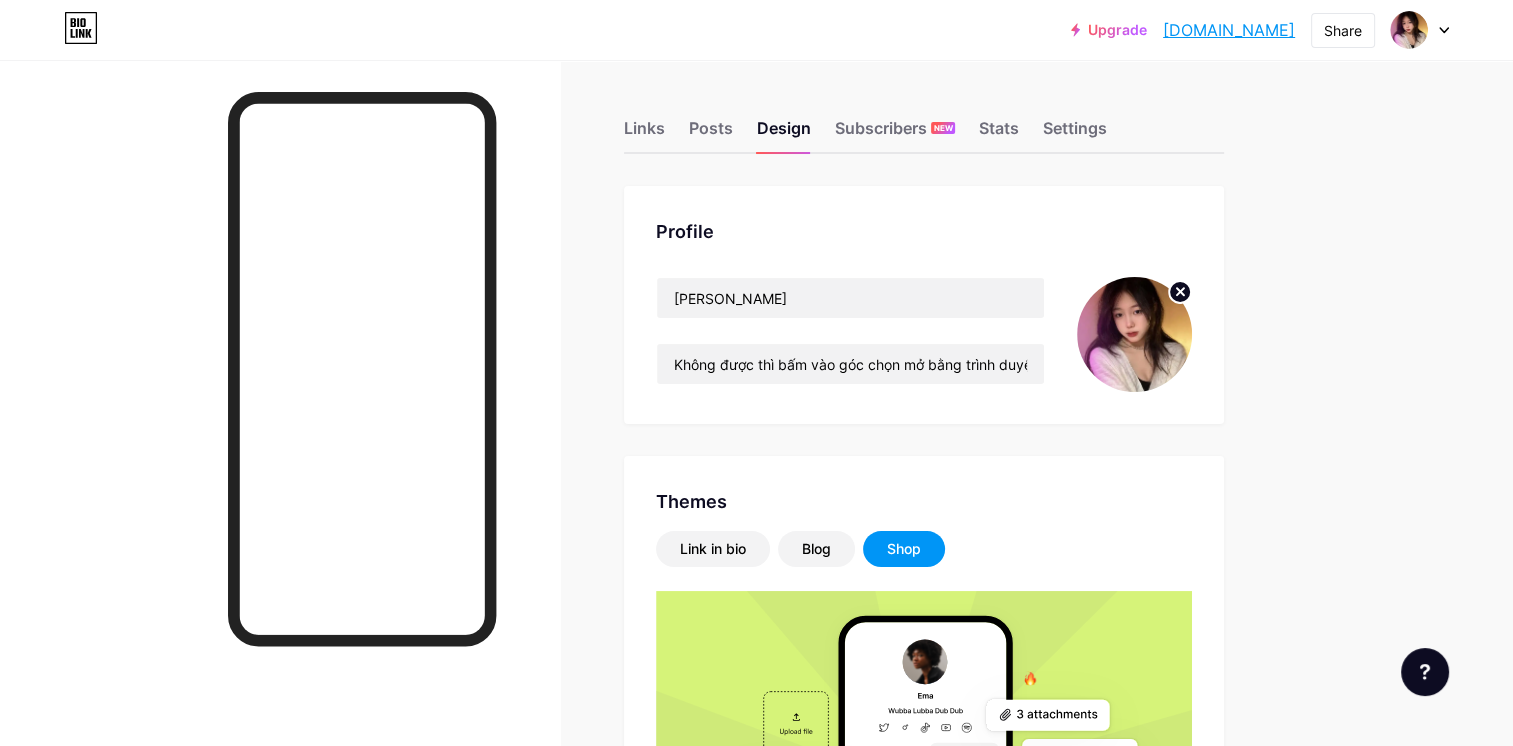 click on "Links
Posts
Design
Subscribers
NEW
Stats
Settings" at bounding box center [924, 119] 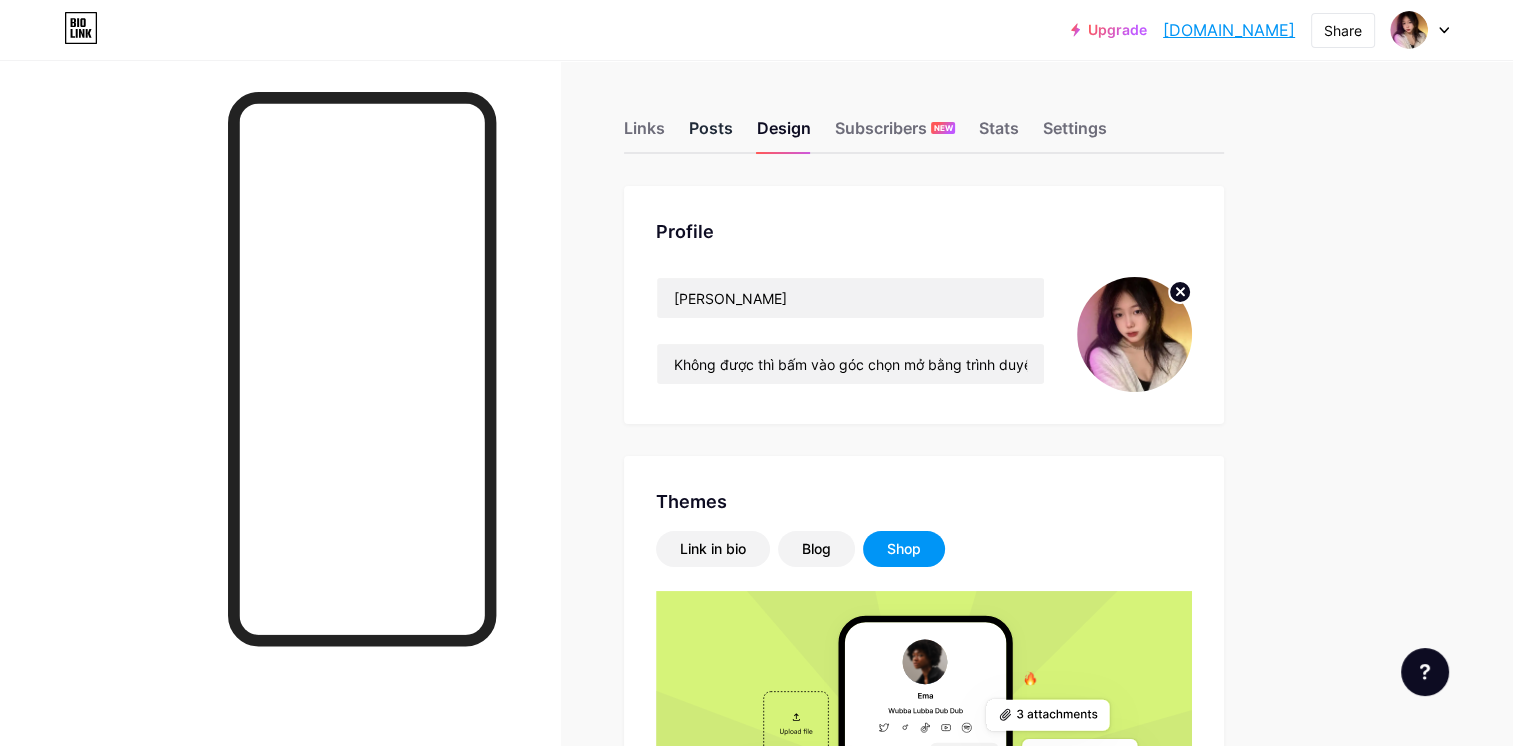 click on "Posts" at bounding box center (711, 134) 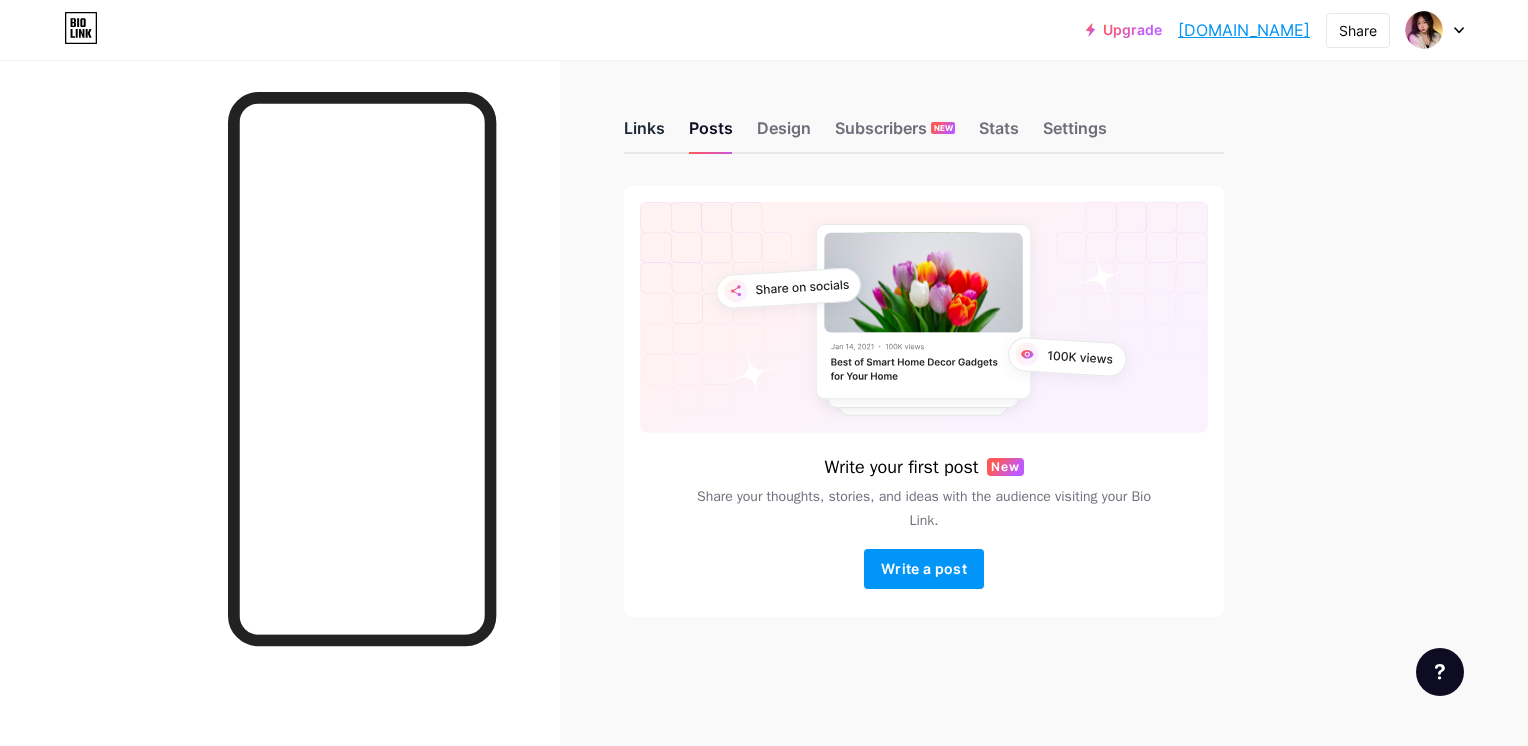 click on "Links" at bounding box center (644, 134) 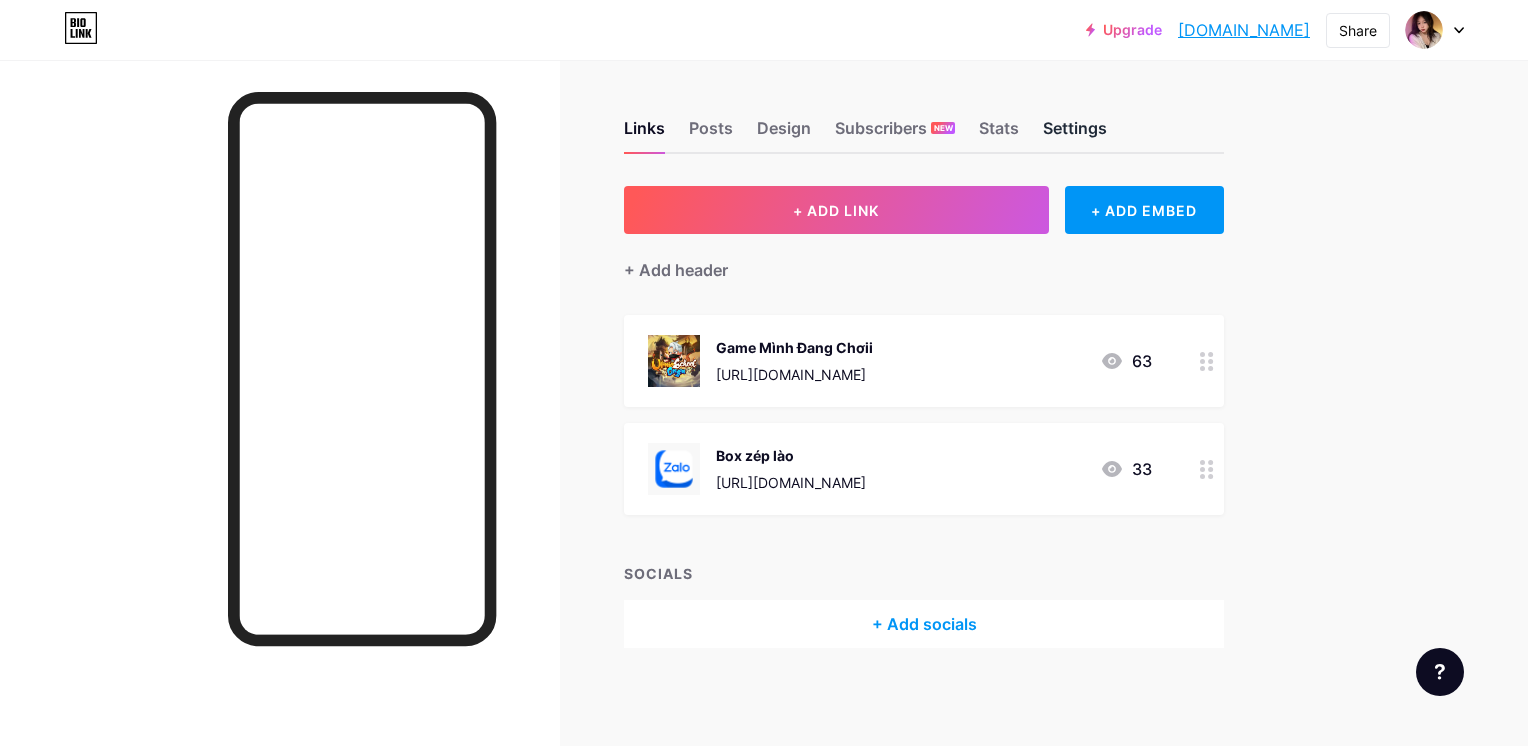 click on "Settings" at bounding box center [1075, 134] 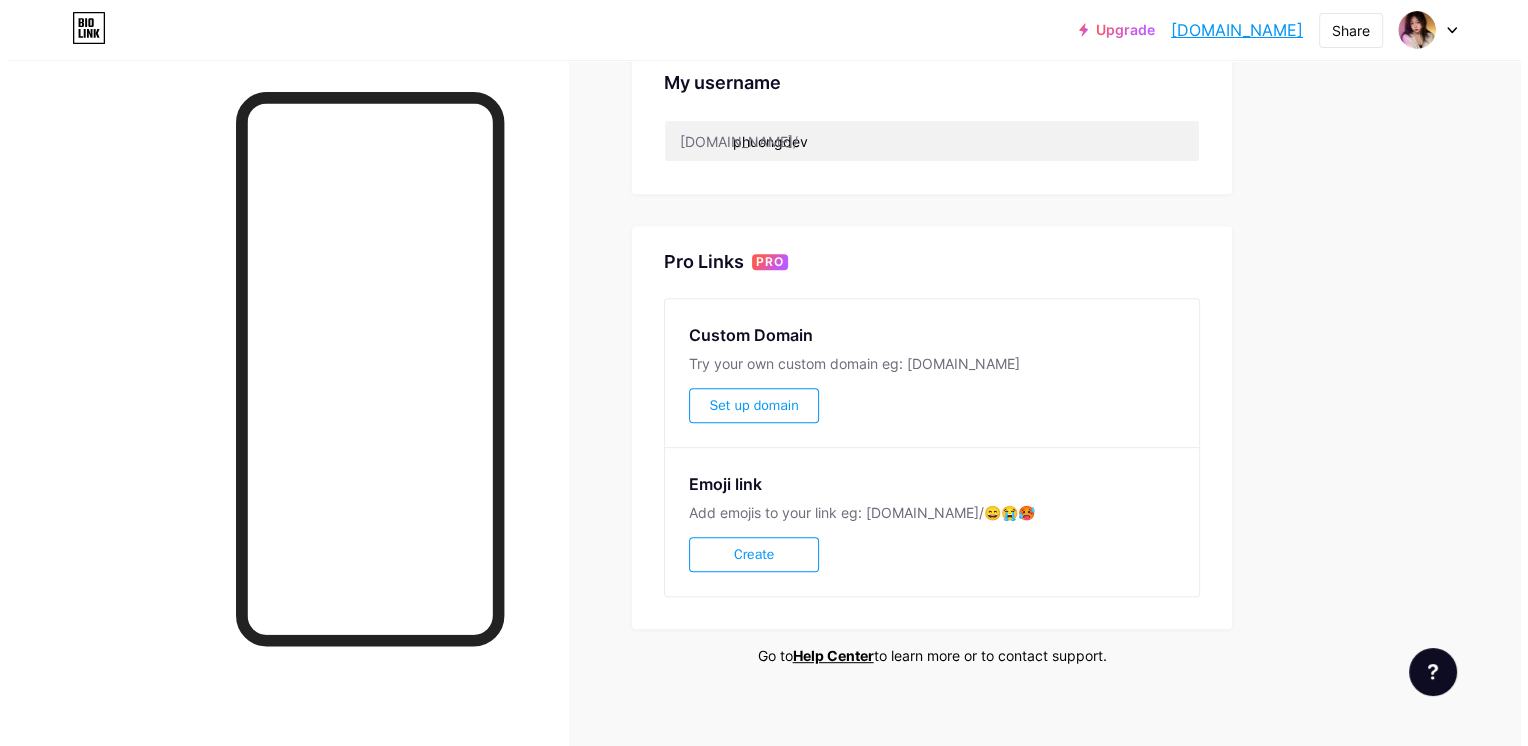 scroll, scrollTop: 815, scrollLeft: 0, axis: vertical 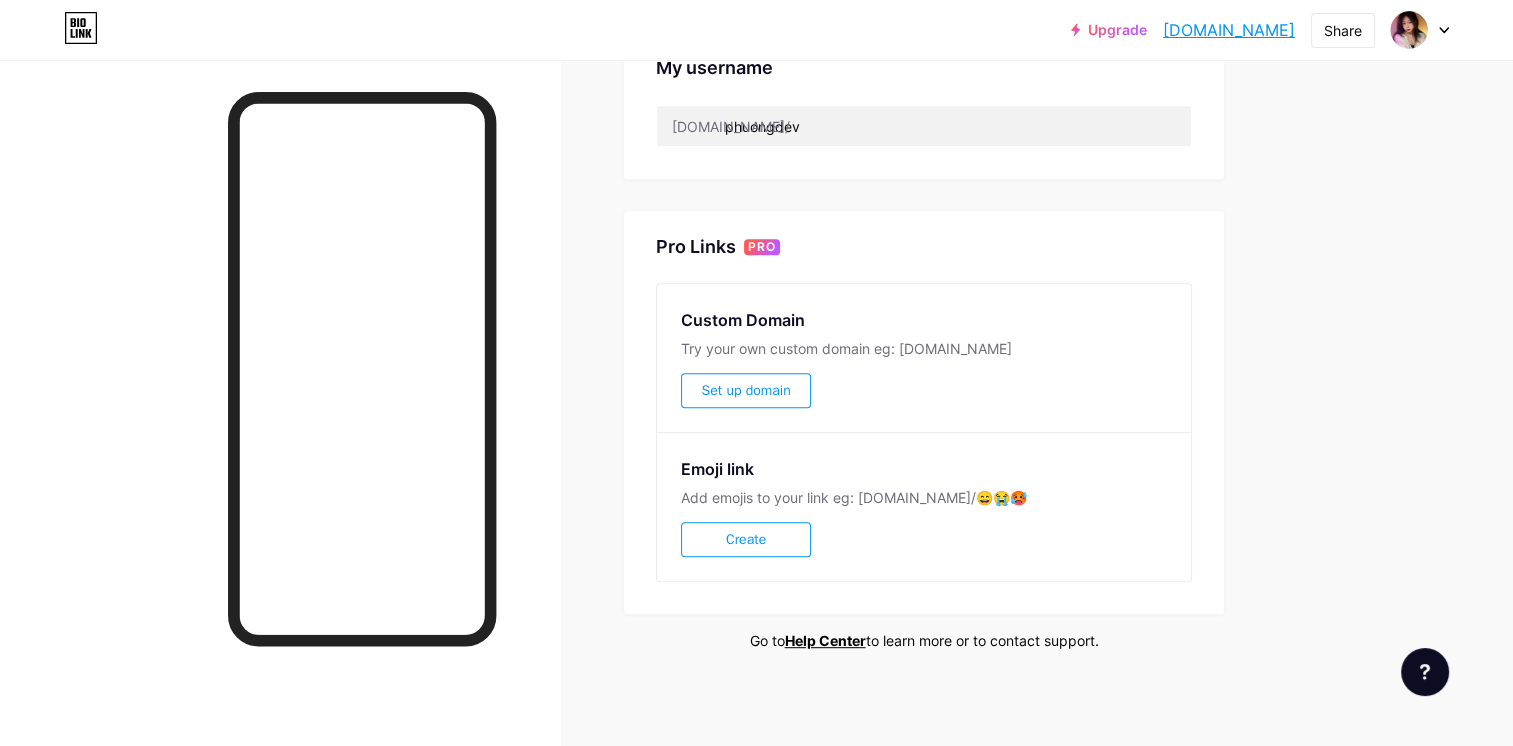 click on "Set
up domain" at bounding box center [745, 390] 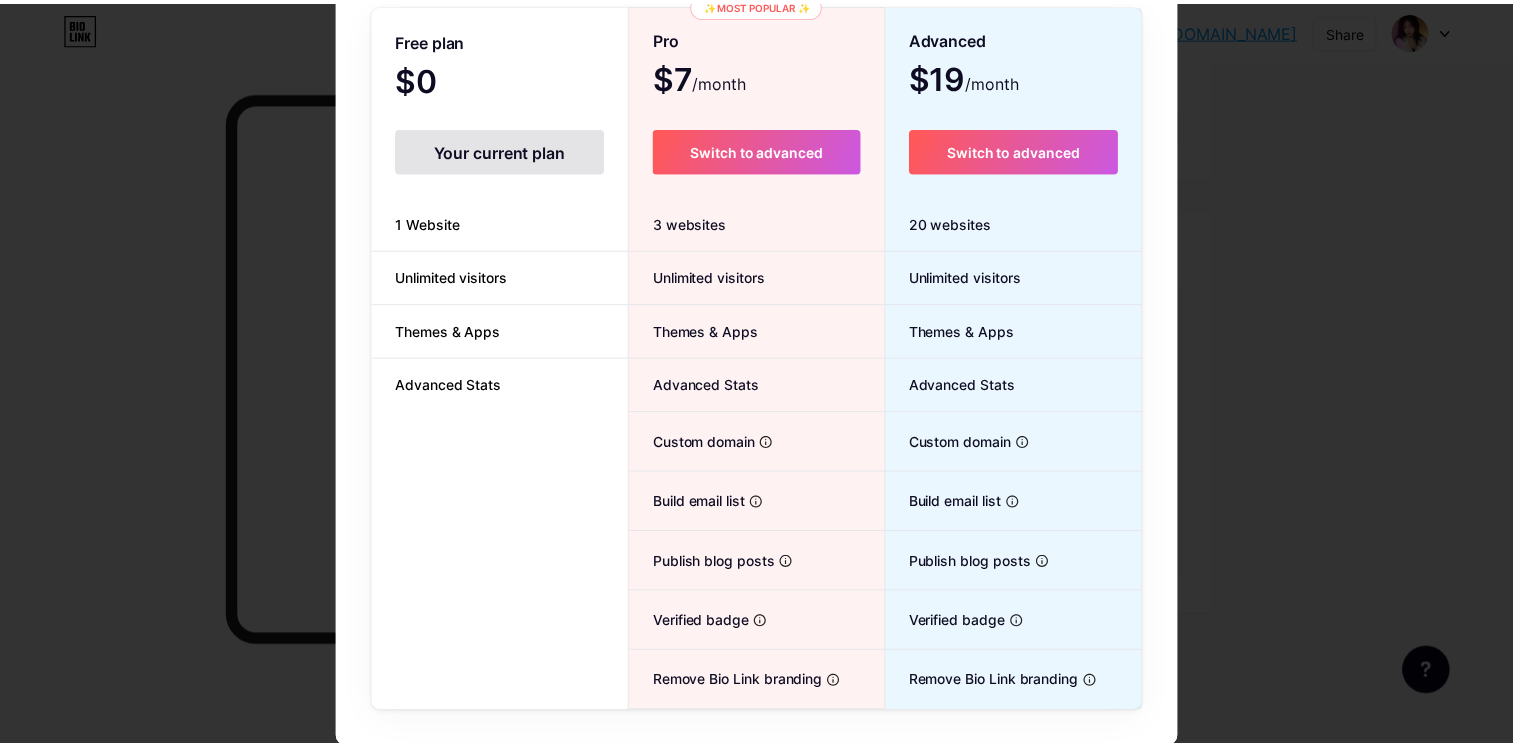 scroll, scrollTop: 0, scrollLeft: 0, axis: both 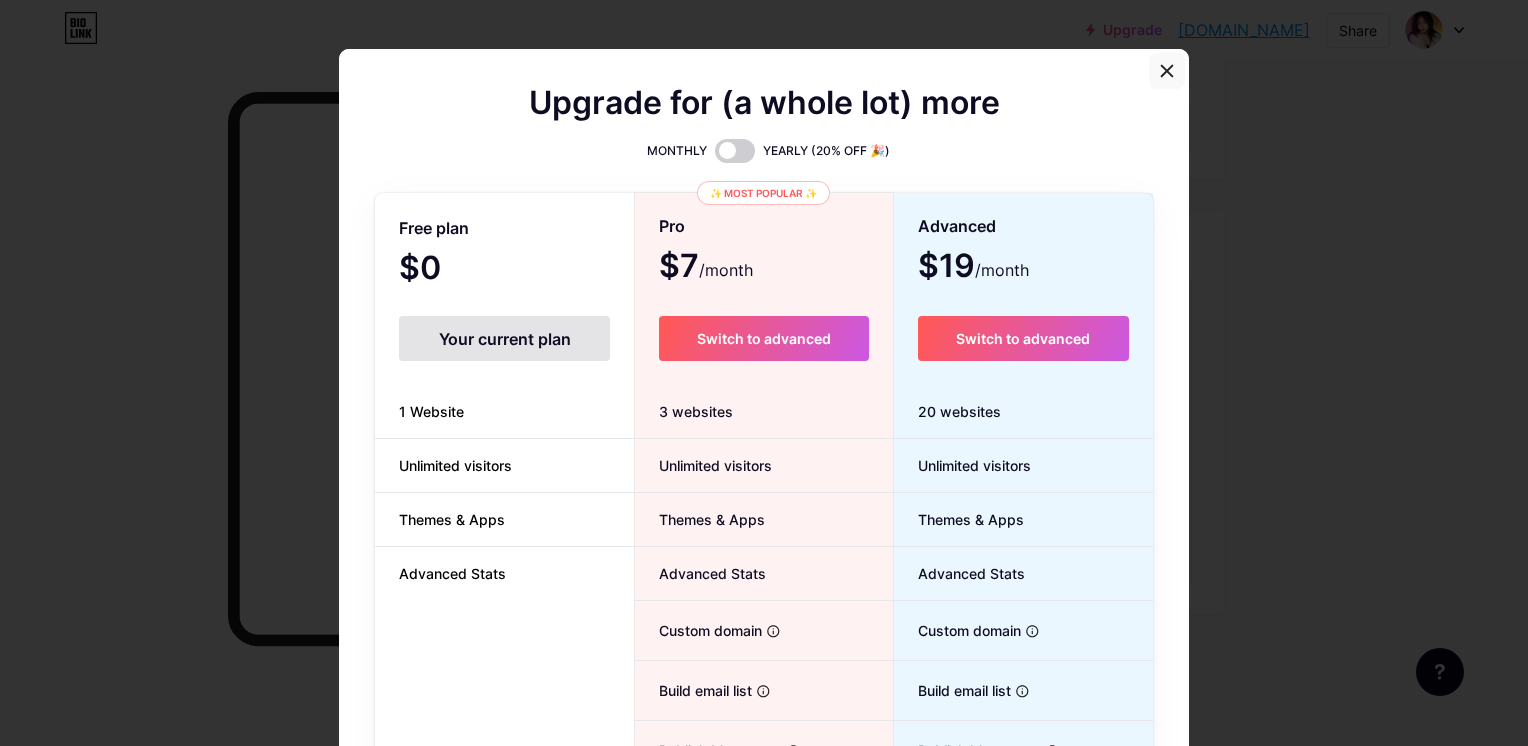click 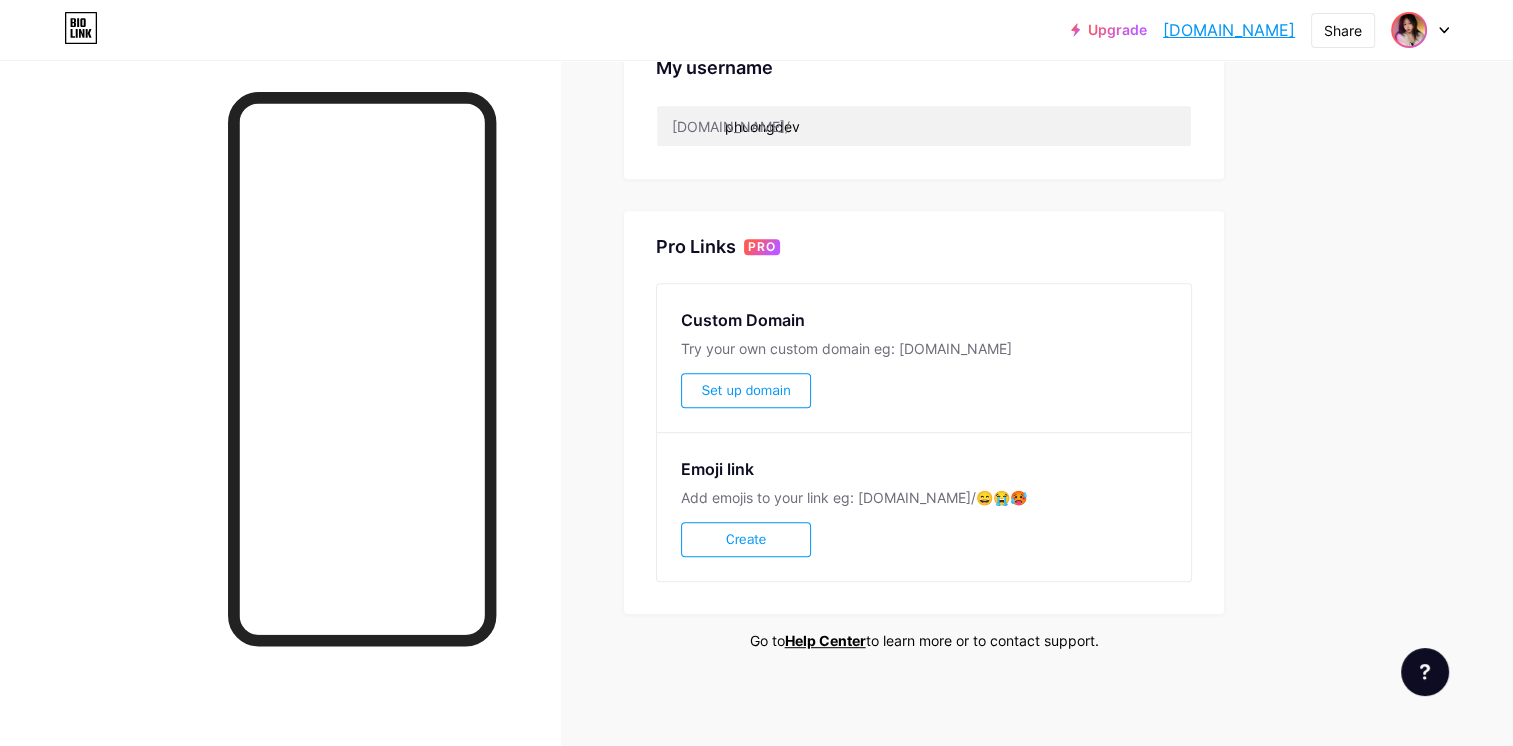 click at bounding box center (1409, 30) 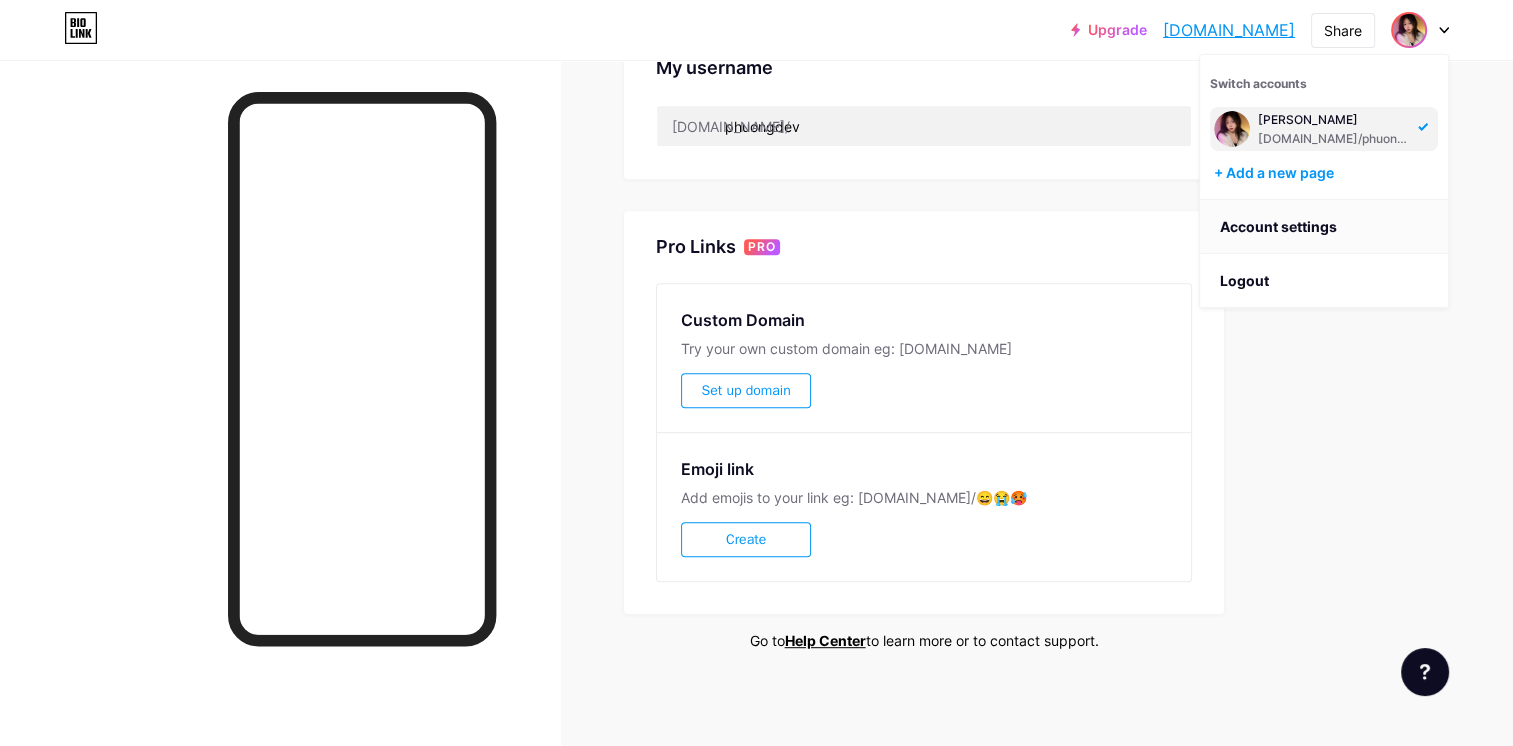 click on "Account settings" at bounding box center [1324, 227] 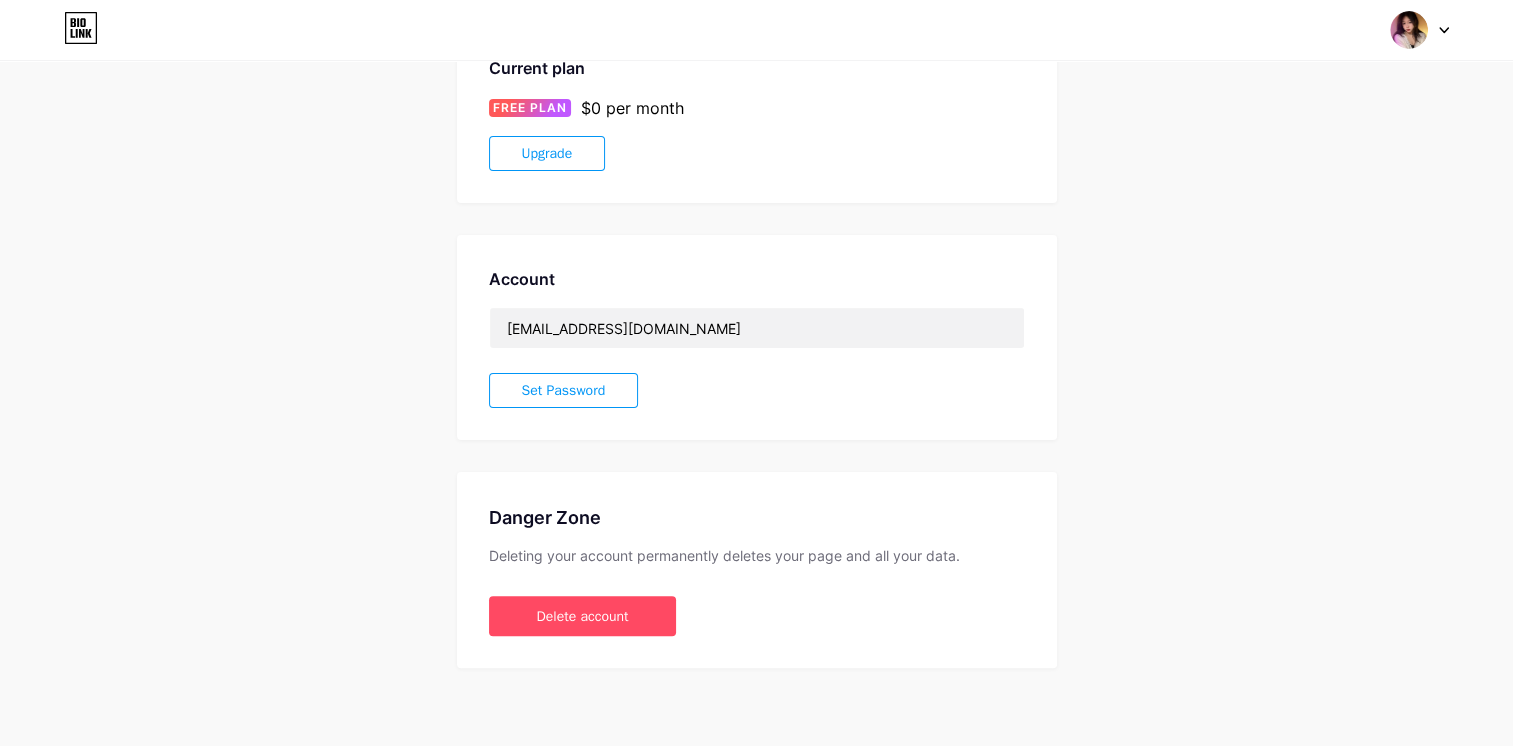 scroll, scrollTop: 0, scrollLeft: 0, axis: both 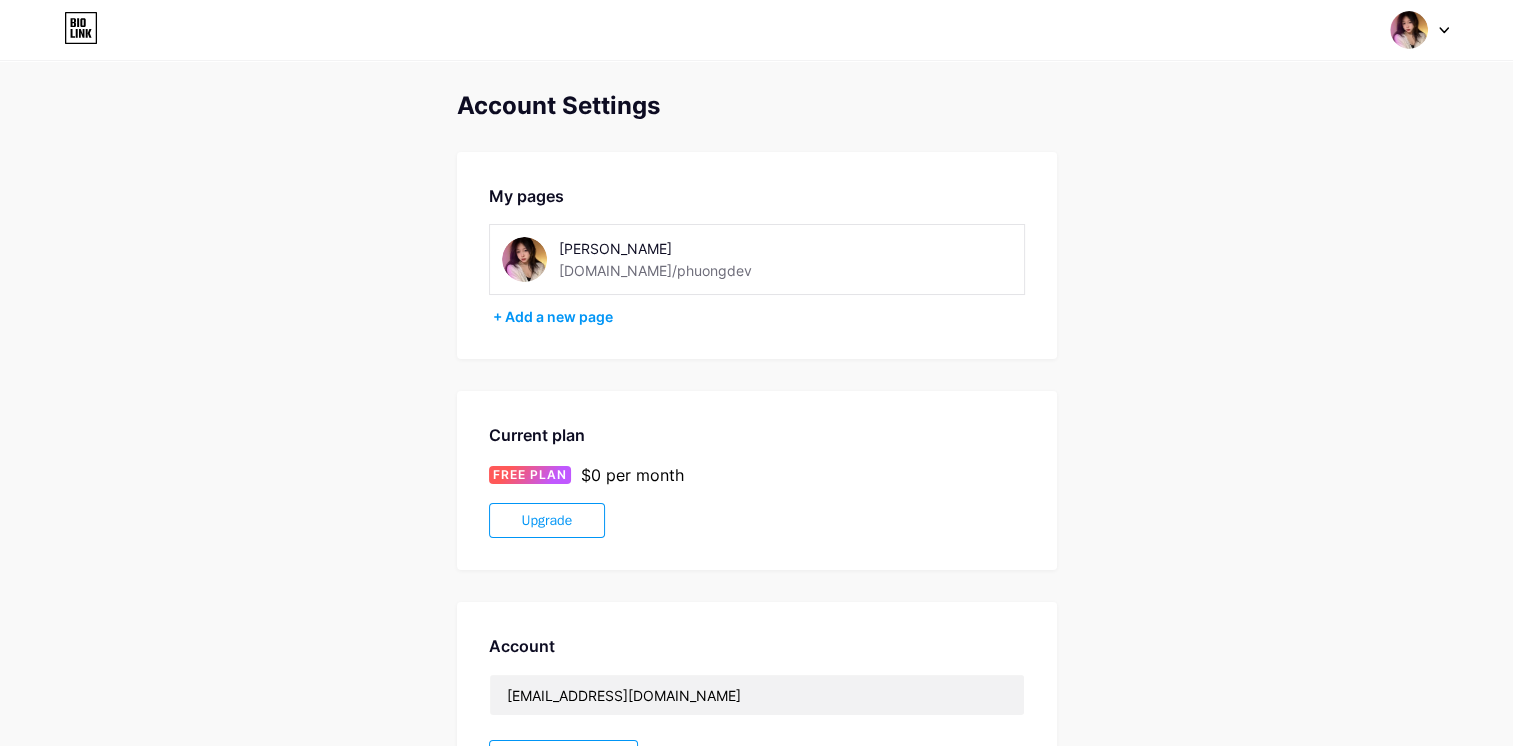 click on "[DOMAIN_NAME]/phuongdev" at bounding box center (655, 270) 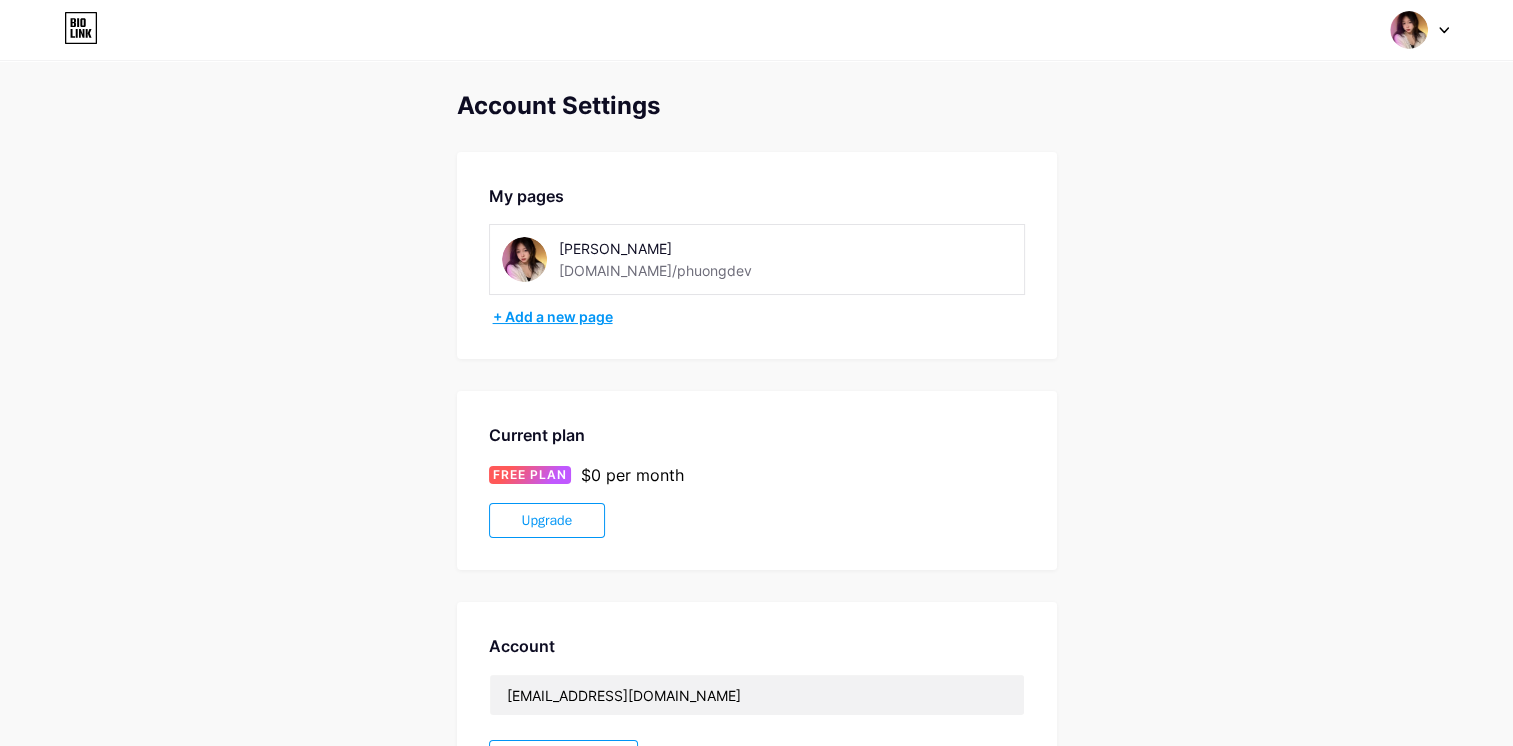 click on "+ Add a new page" at bounding box center [759, 317] 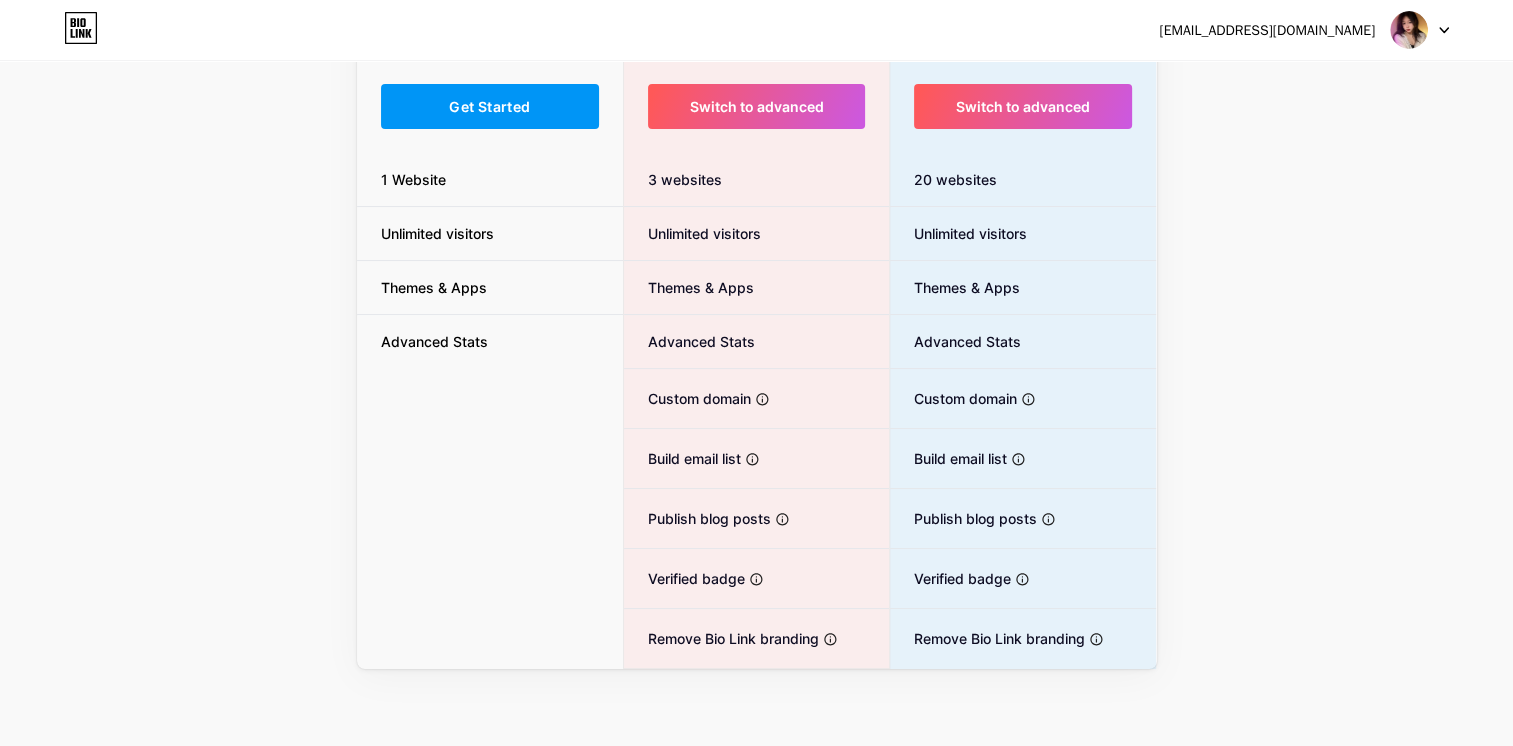 scroll, scrollTop: 33, scrollLeft: 0, axis: vertical 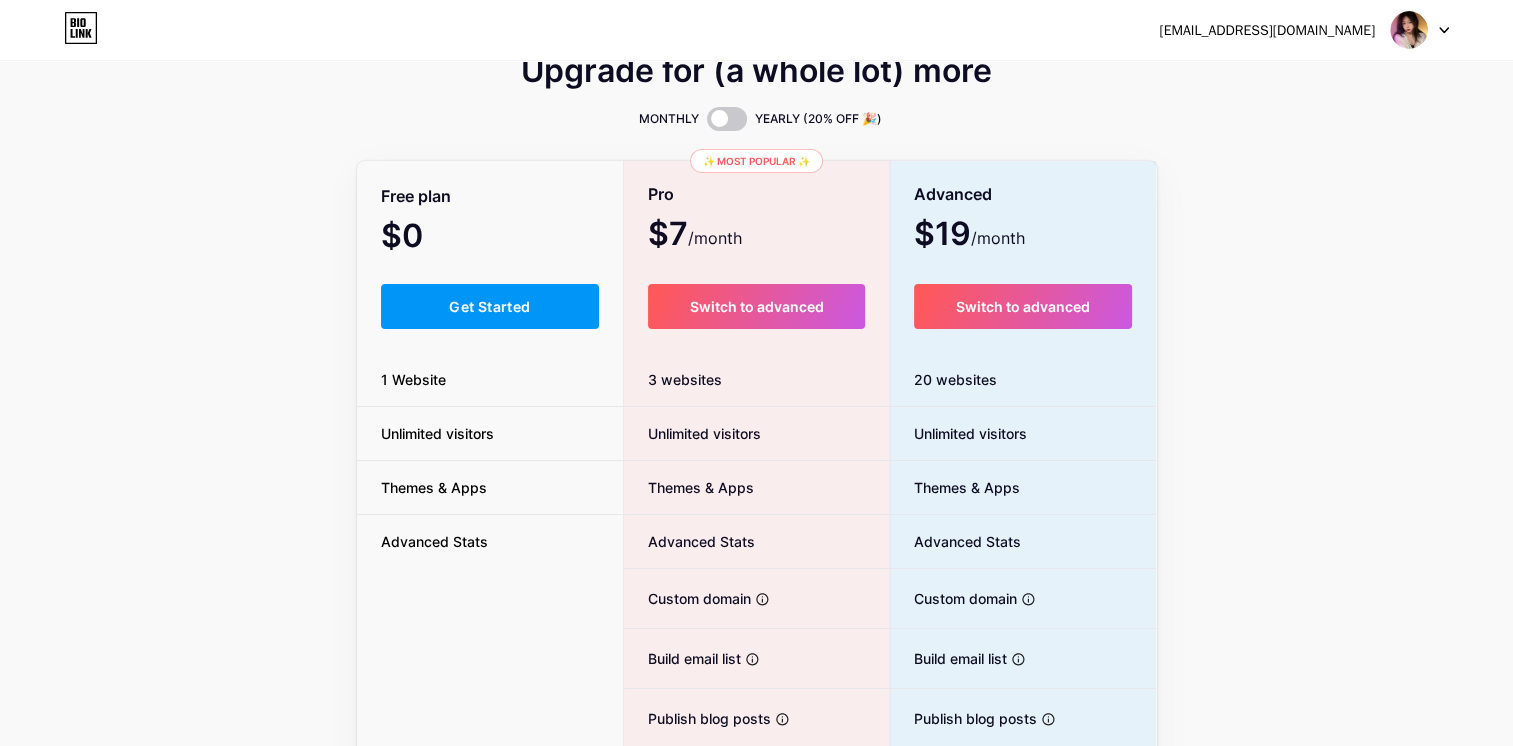 click at bounding box center [1409, 30] 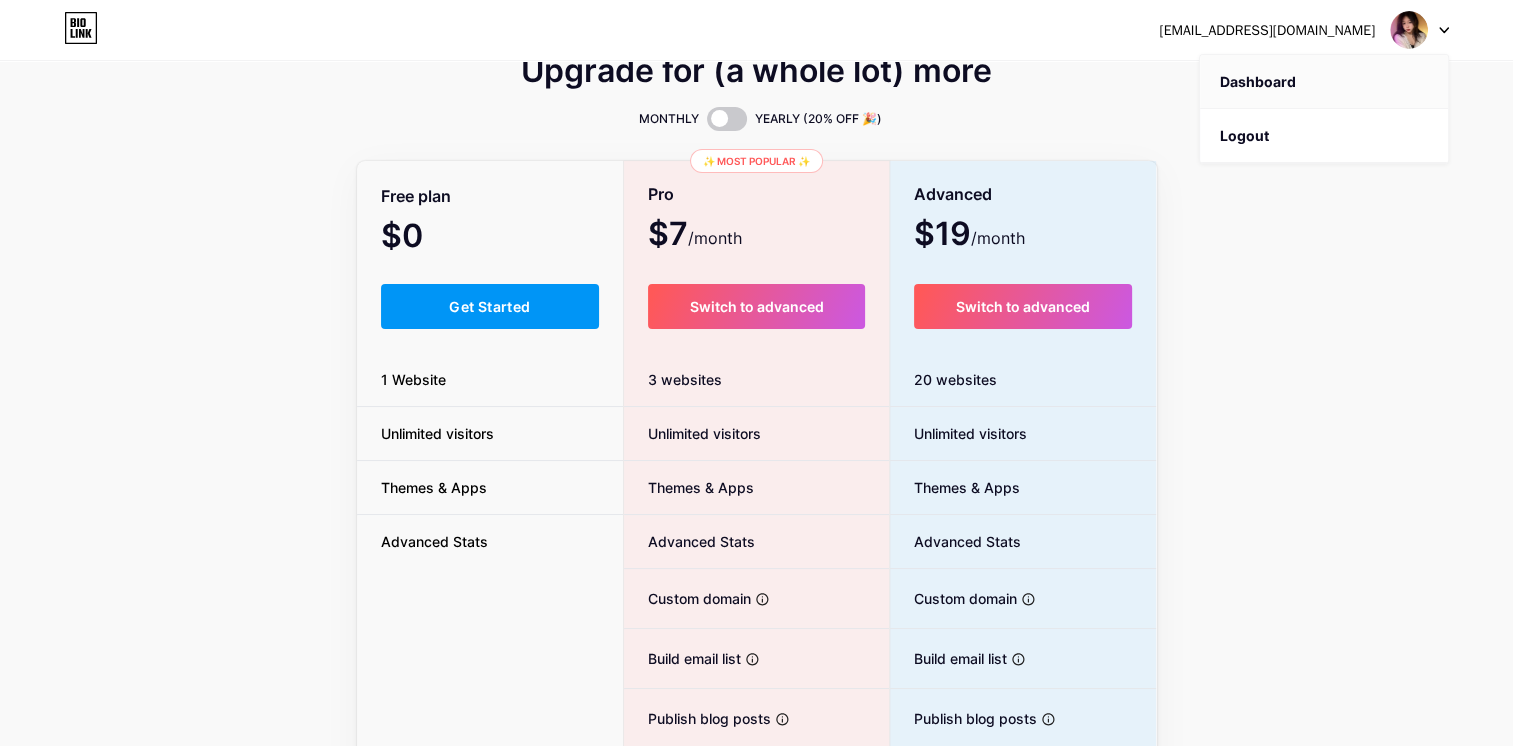 click on "Dashboard" at bounding box center [1324, 82] 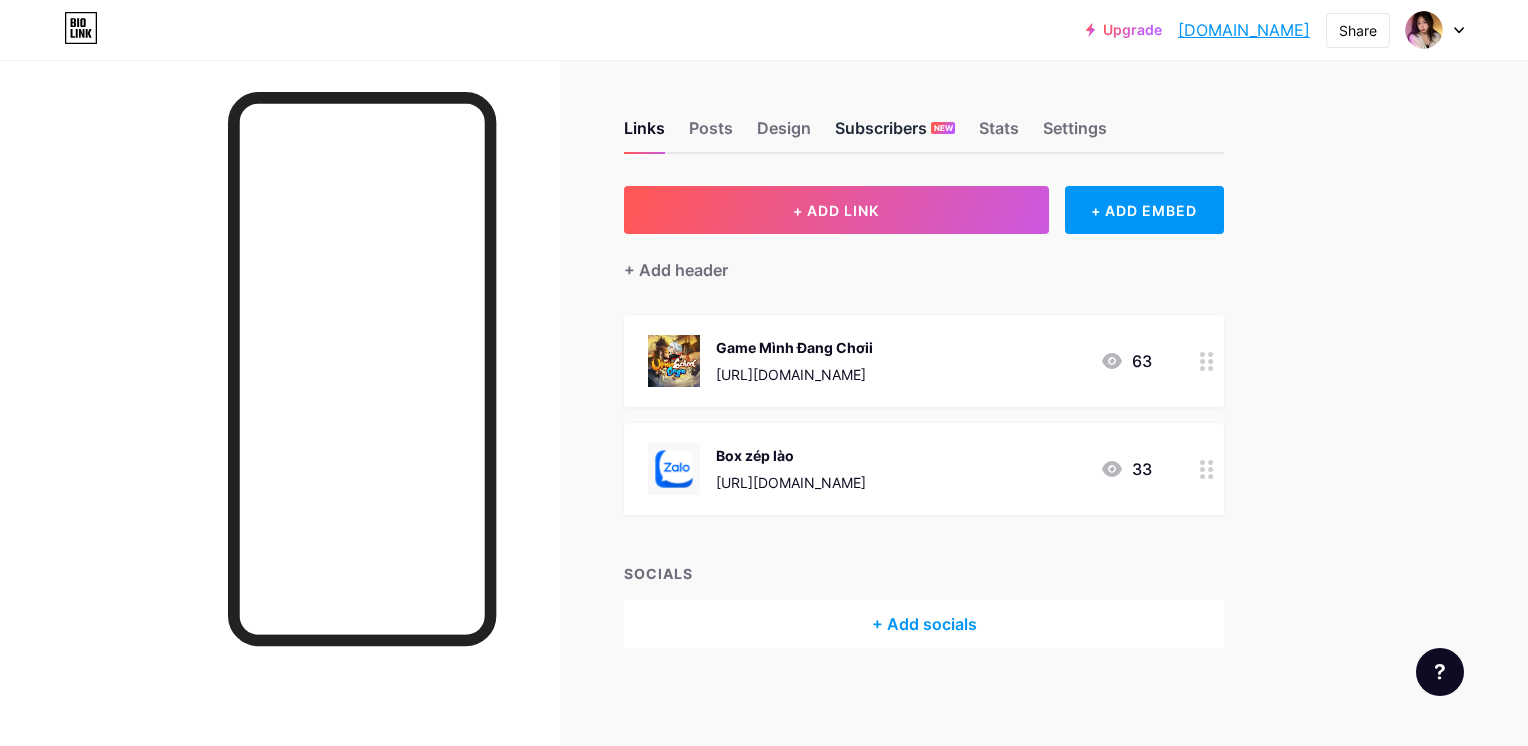 click on "Subscribers
NEW" at bounding box center [895, 134] 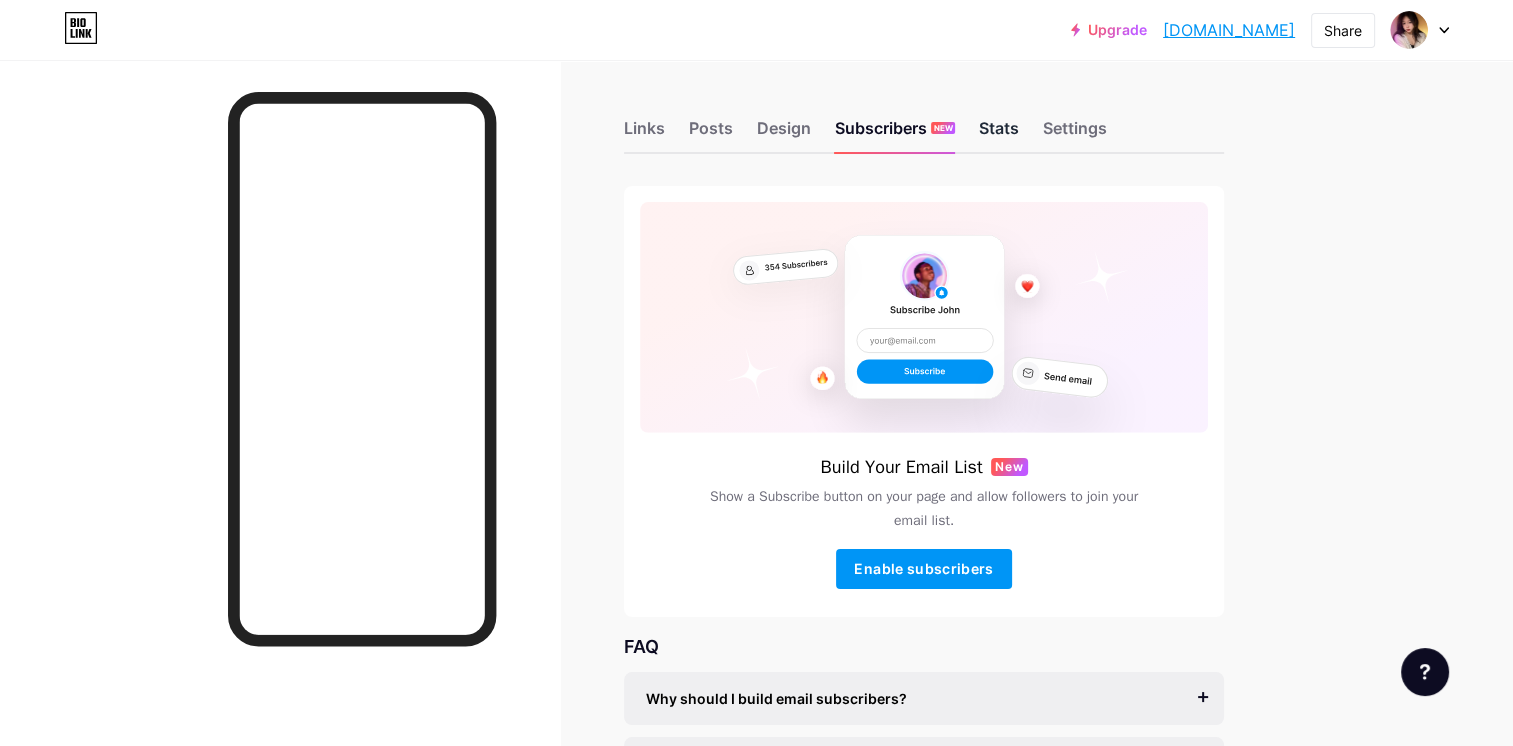 click on "Stats" at bounding box center [999, 134] 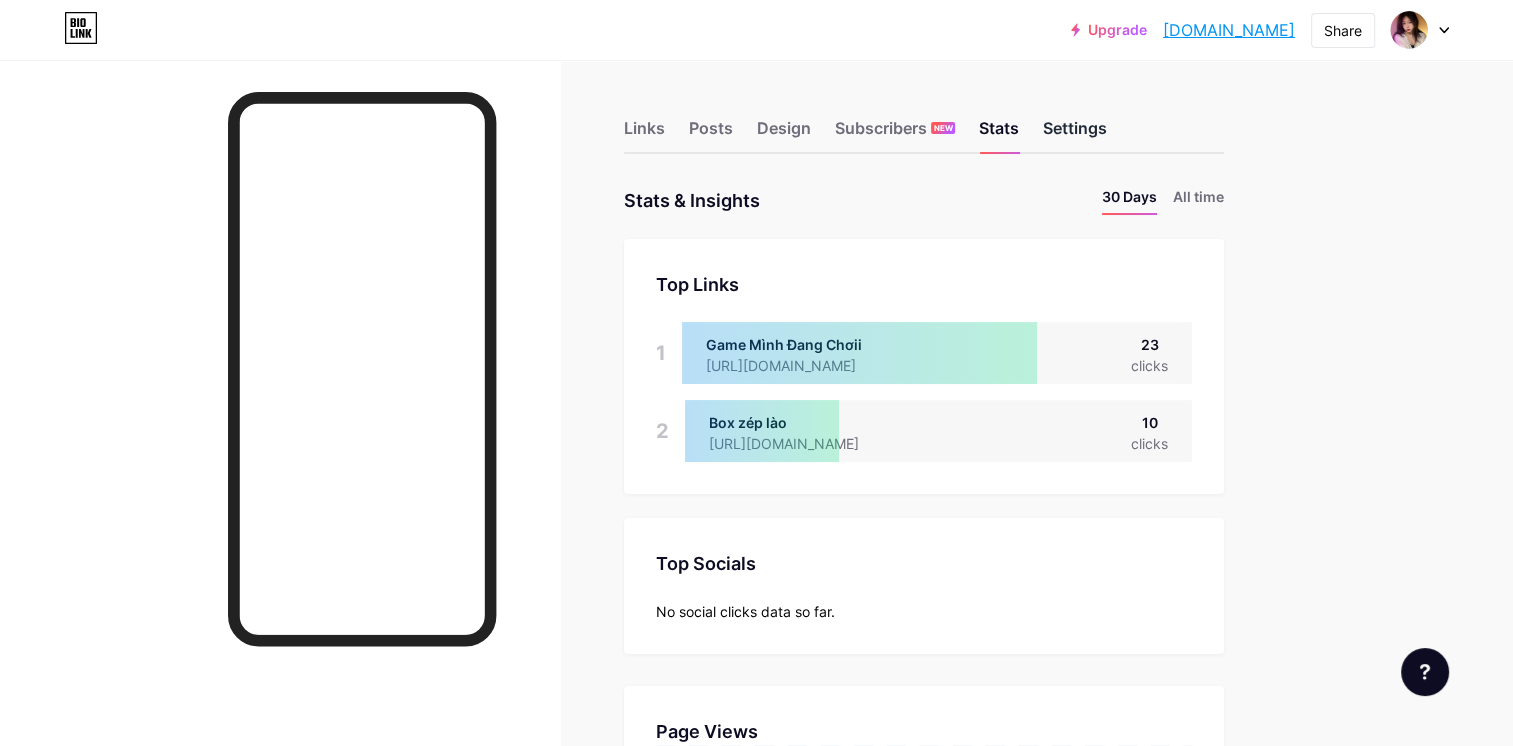 scroll, scrollTop: 999253, scrollLeft: 998487, axis: both 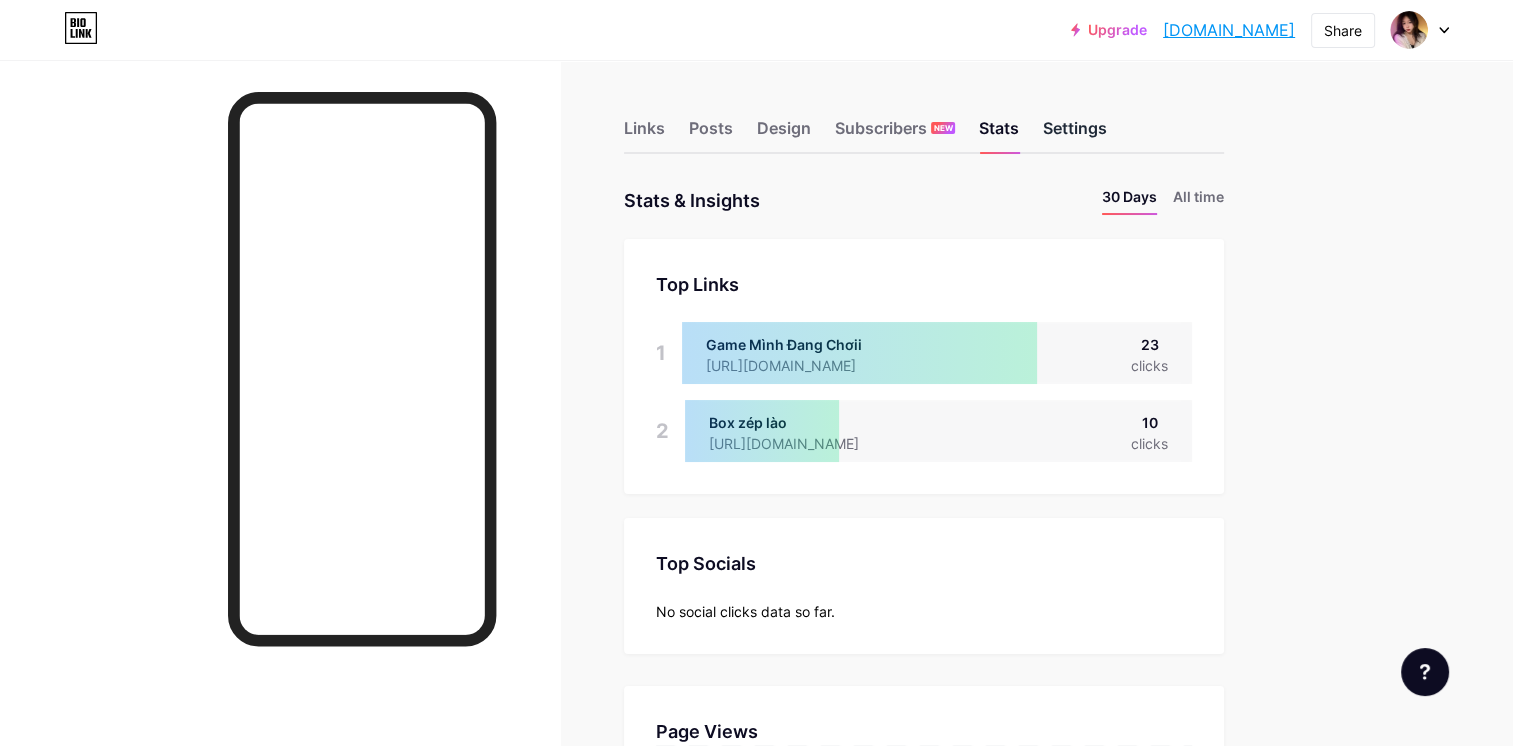 click on "Settings" at bounding box center [1075, 134] 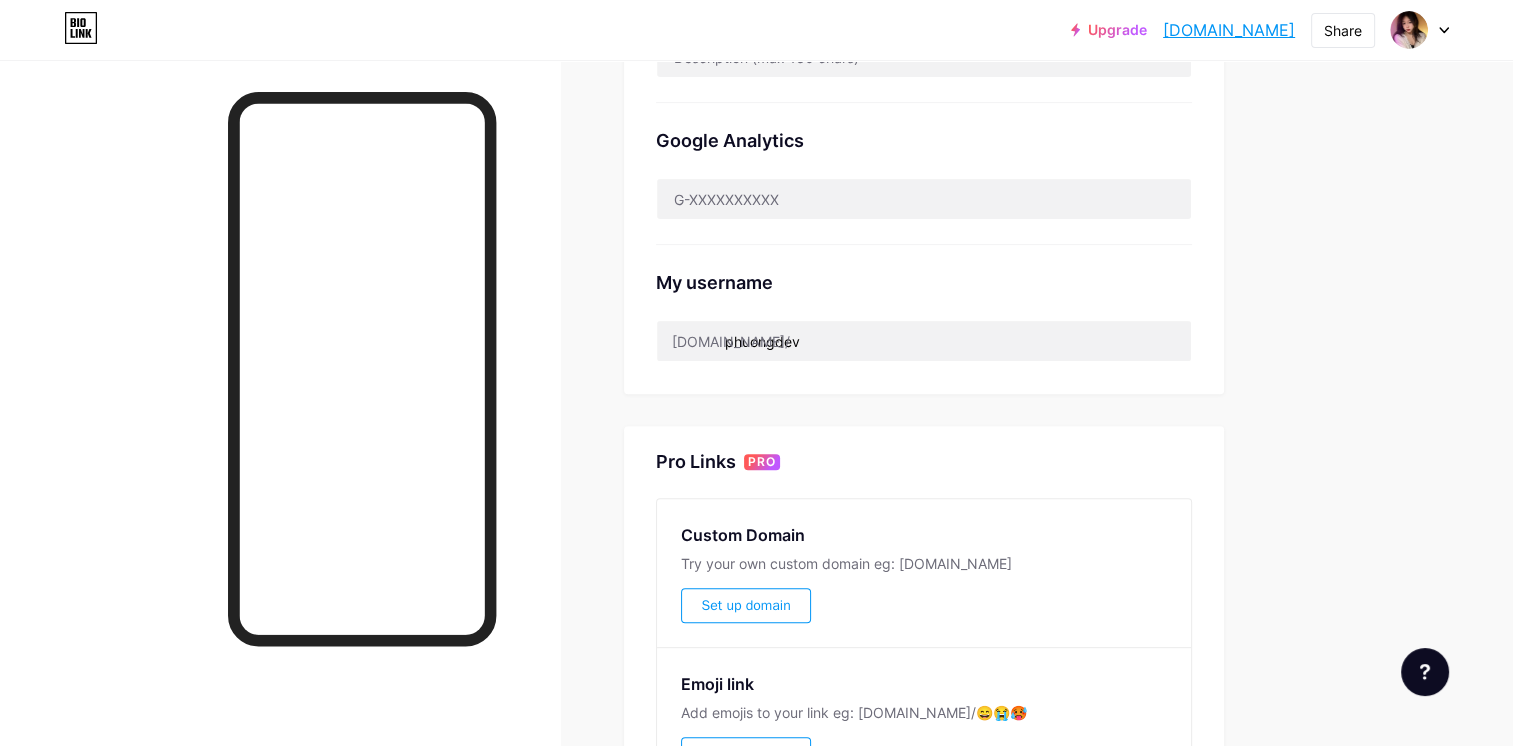 scroll, scrollTop: 700, scrollLeft: 0, axis: vertical 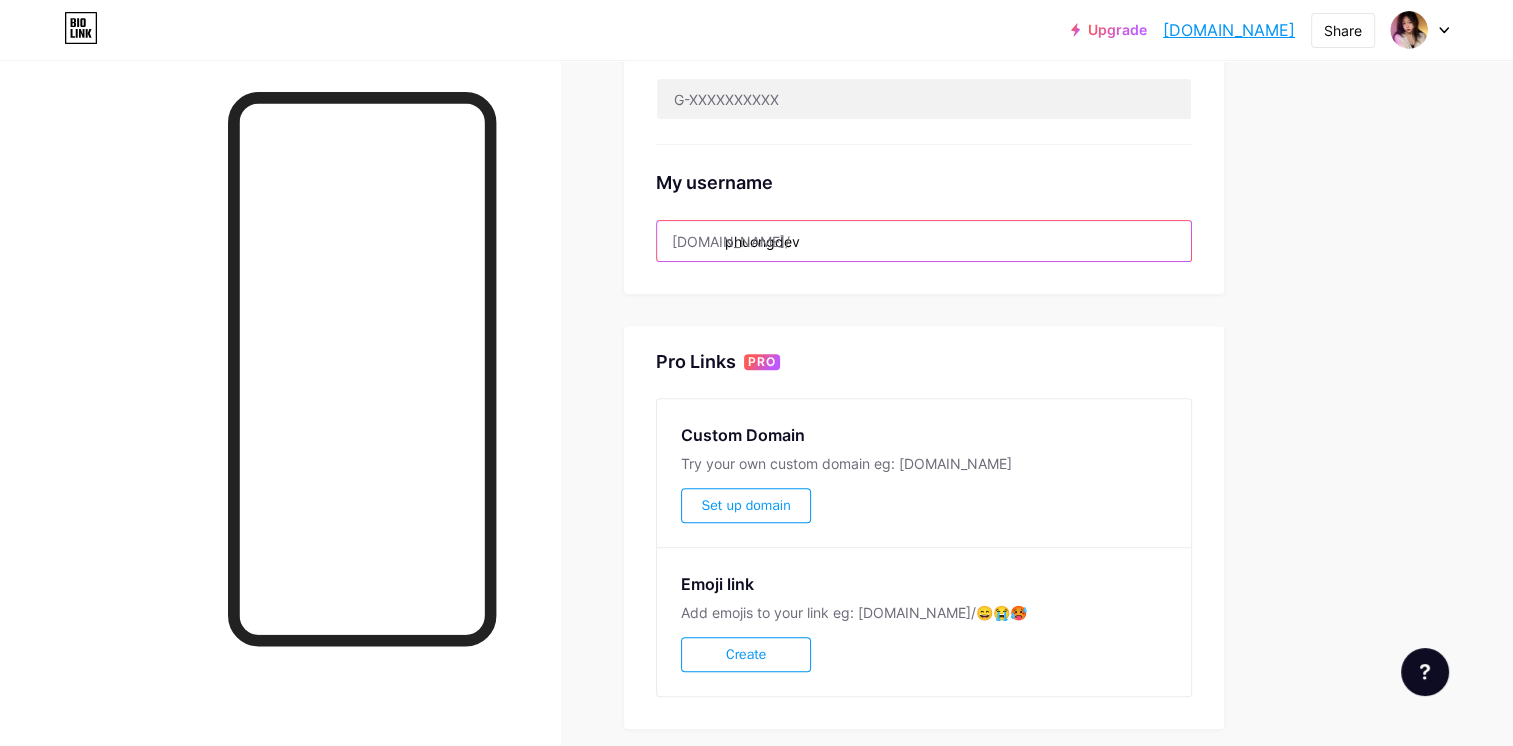 click on "phuongdev" at bounding box center [924, 241] 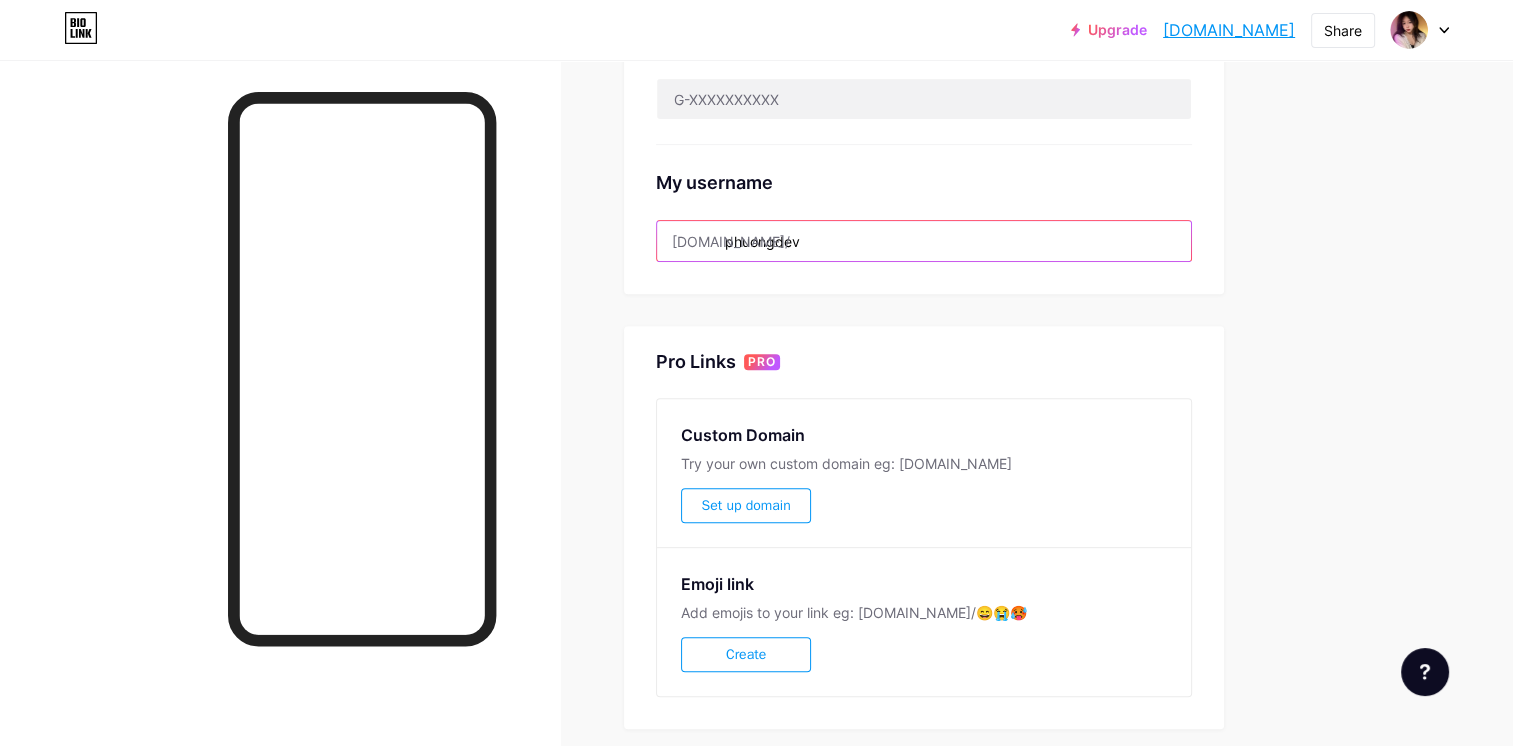 drag, startPoint x: 831, startPoint y: 238, endPoint x: 724, endPoint y: 251, distance: 107.78683 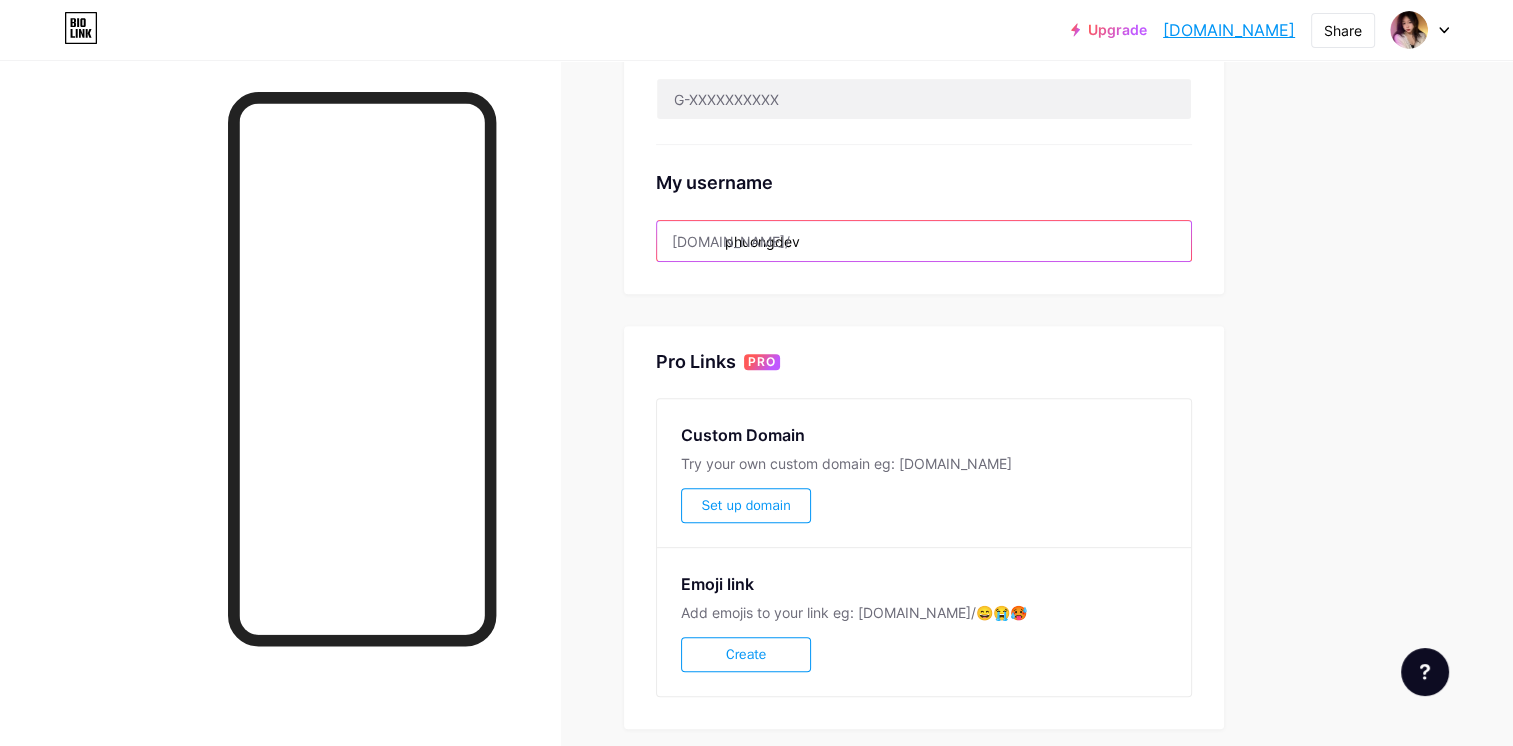 click on "phuongdev" at bounding box center (924, 241) 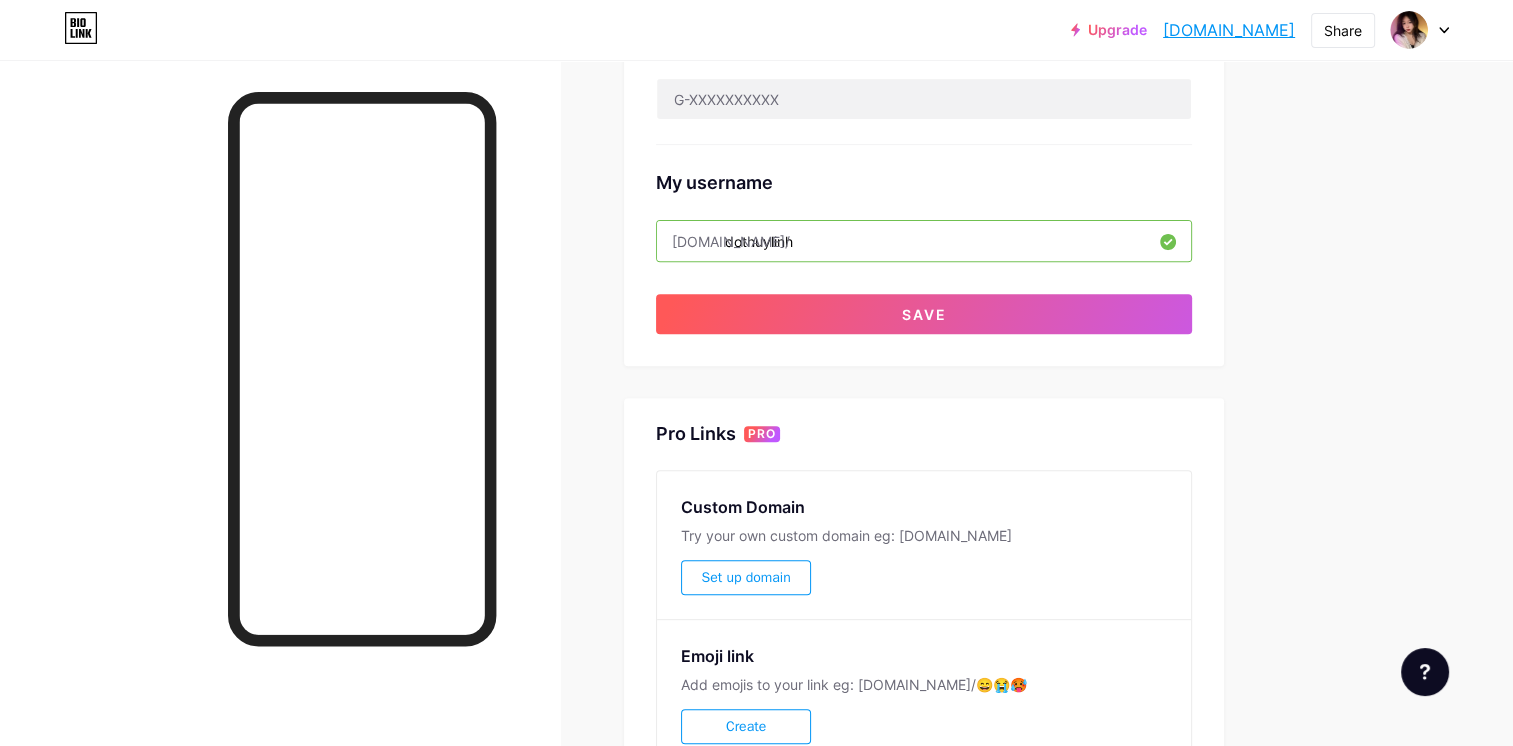 type on "dothuylinh" 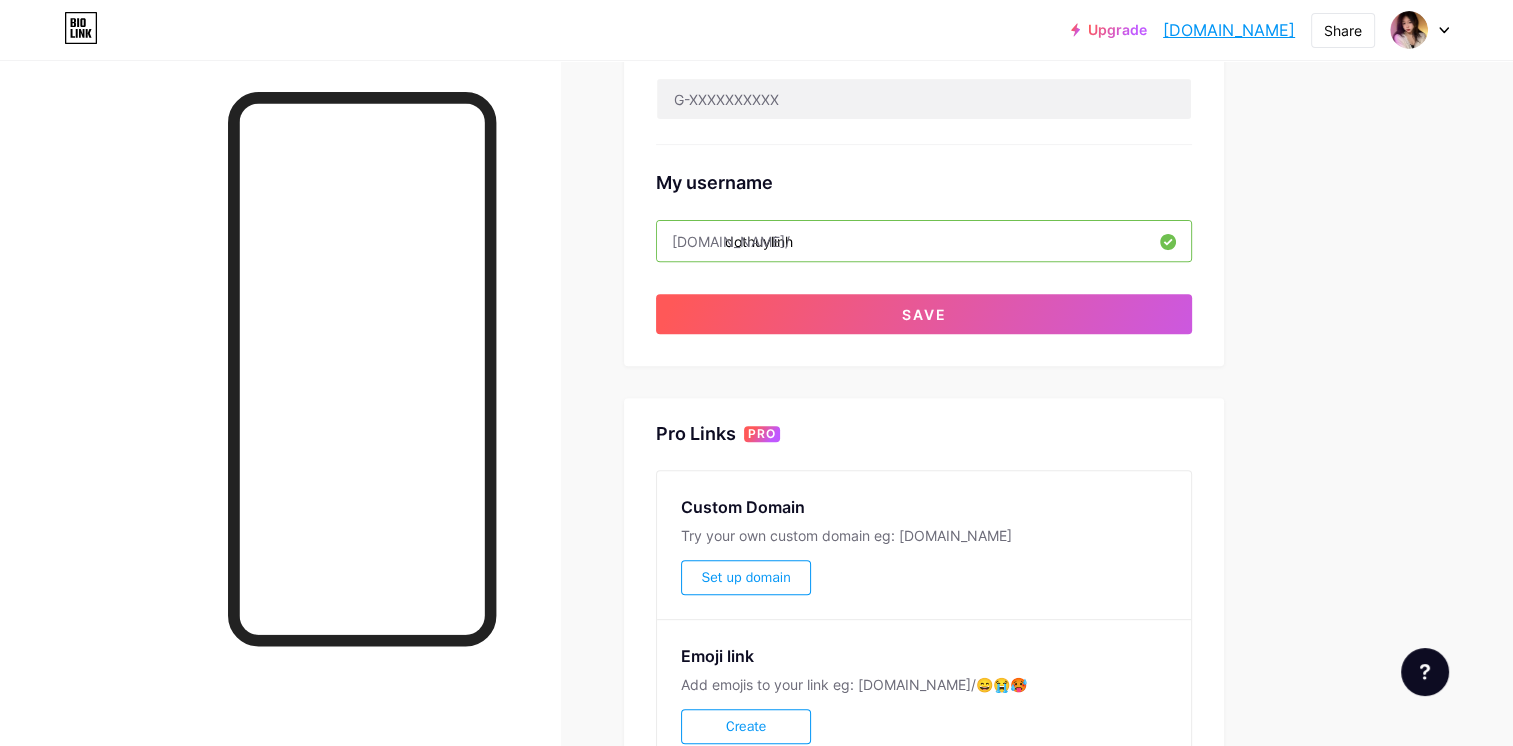 click on "Preferred link   This is an aesthetic choice. Both links are usable.
bio.link/ phuongdev       phuongdev .bio.link
NSFW warning       Show a warning before displaying your page.     SEO   Choose the title and description to appear on search engines and social posts.           Google Analytics       My username   bio.link/   dothuylinh           Save" at bounding box center [924, -74] 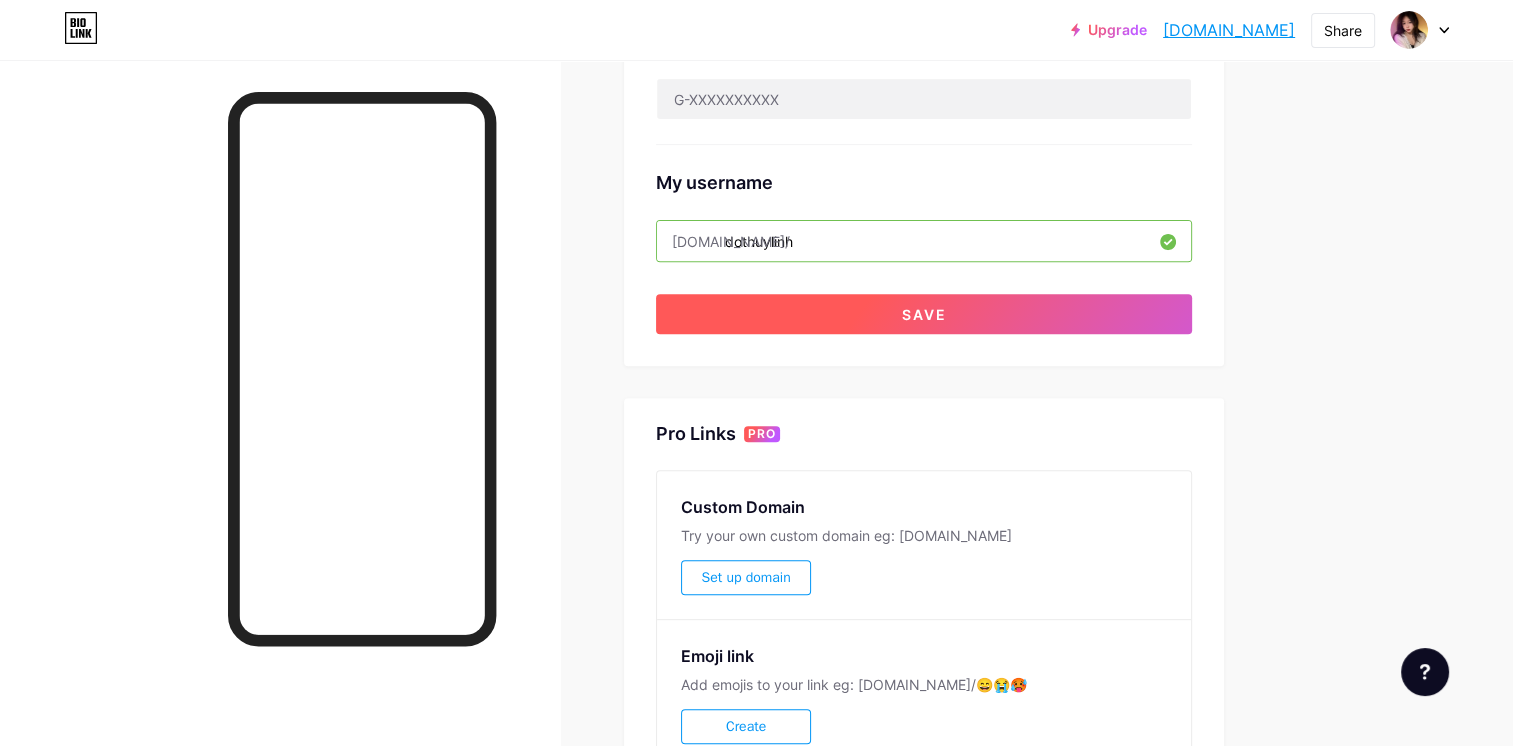 click on "Save" at bounding box center [924, 314] 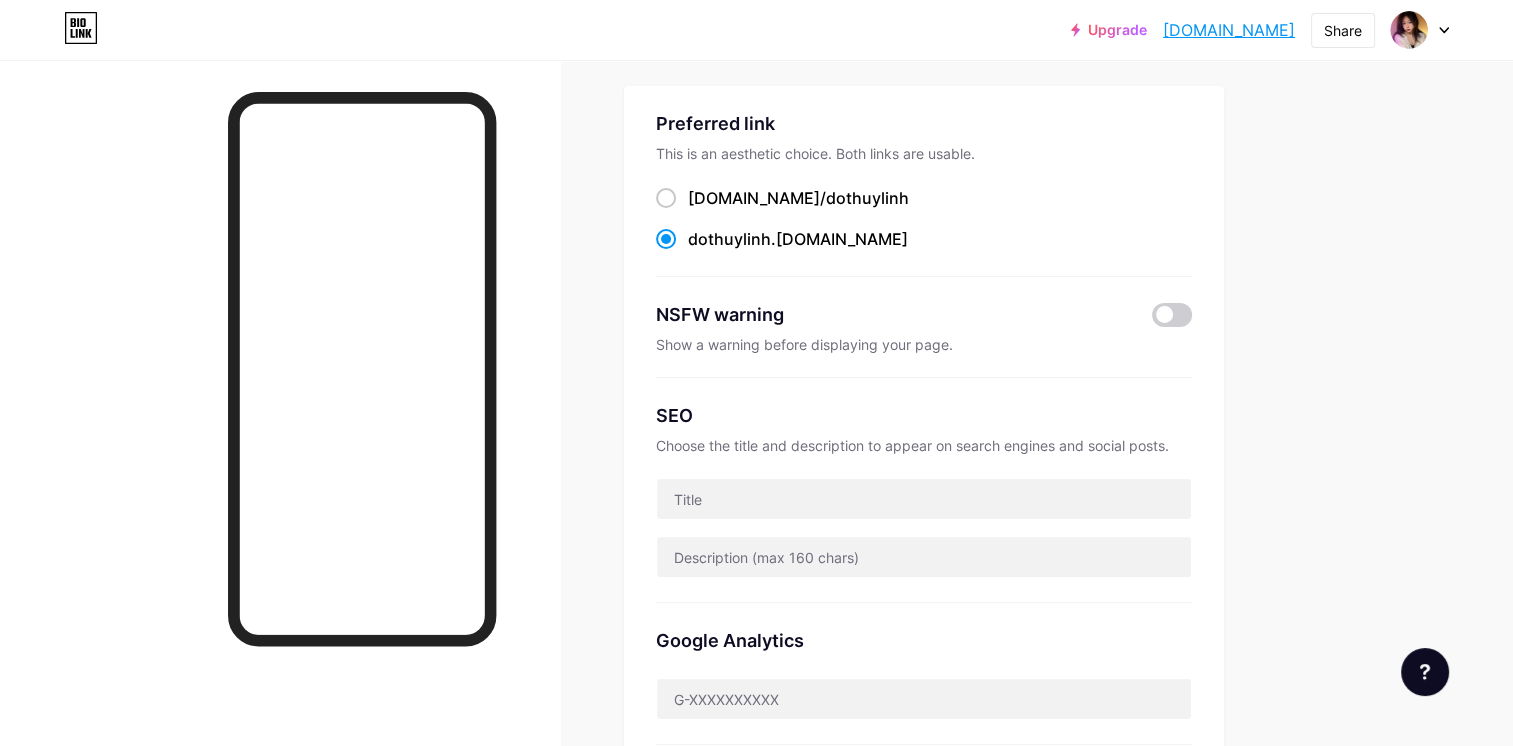 scroll, scrollTop: 0, scrollLeft: 0, axis: both 